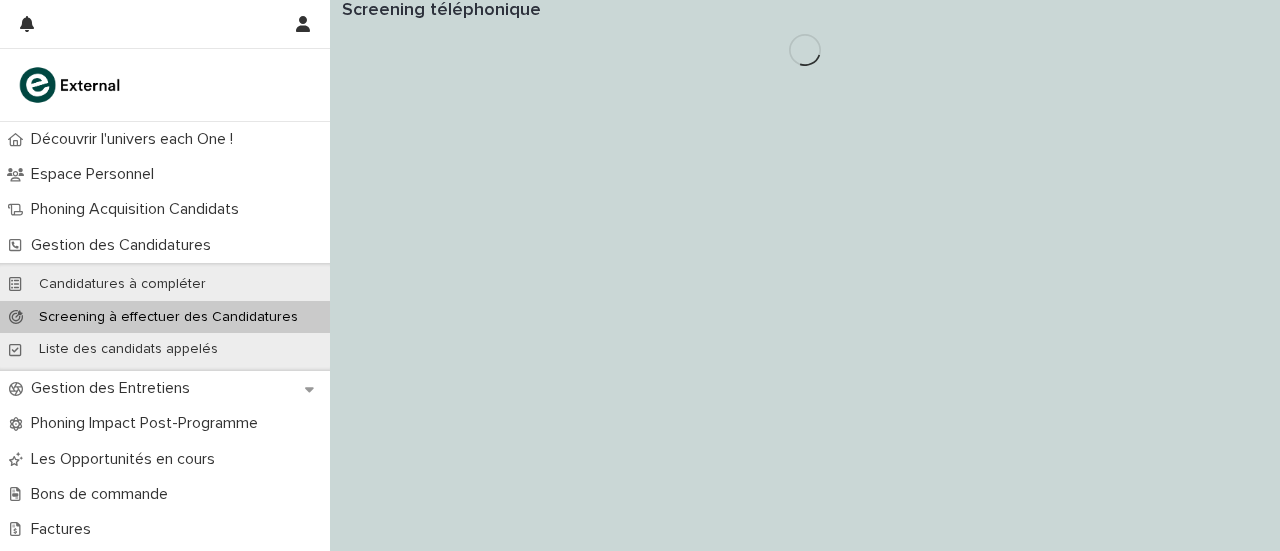 scroll, scrollTop: 0, scrollLeft: 0, axis: both 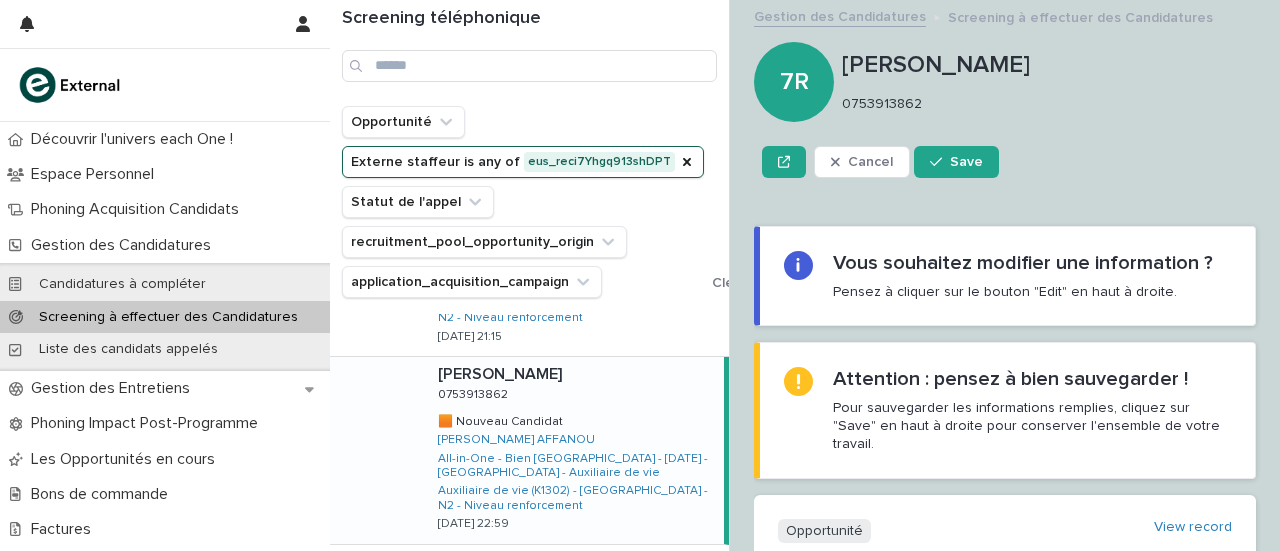 click on "Next" at bounding box center [674, 586] 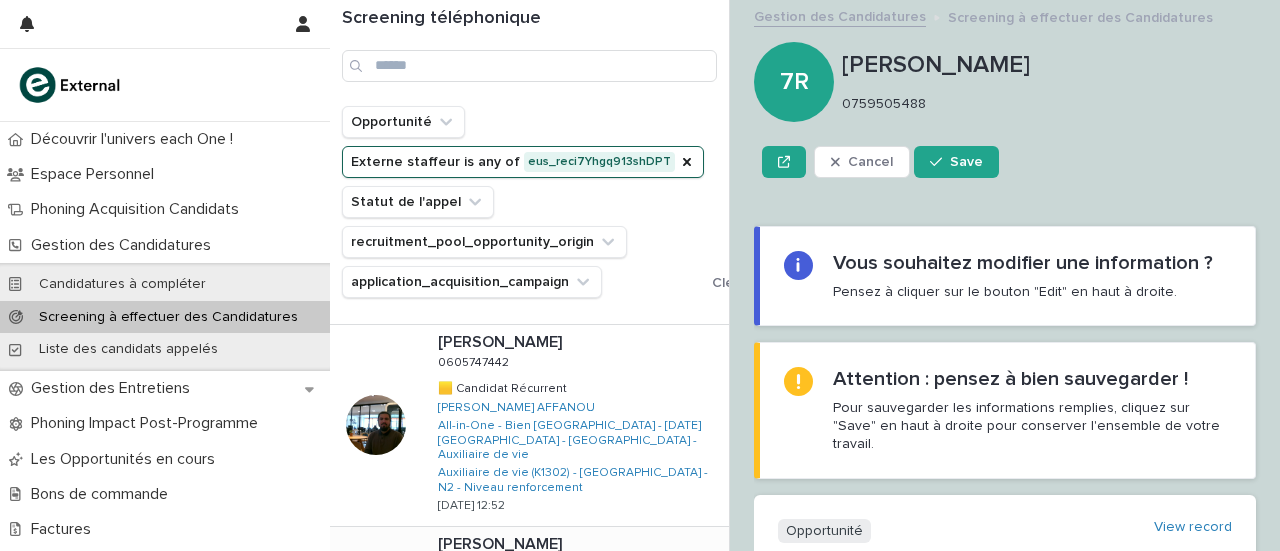 scroll, scrollTop: 1701, scrollLeft: 0, axis: vertical 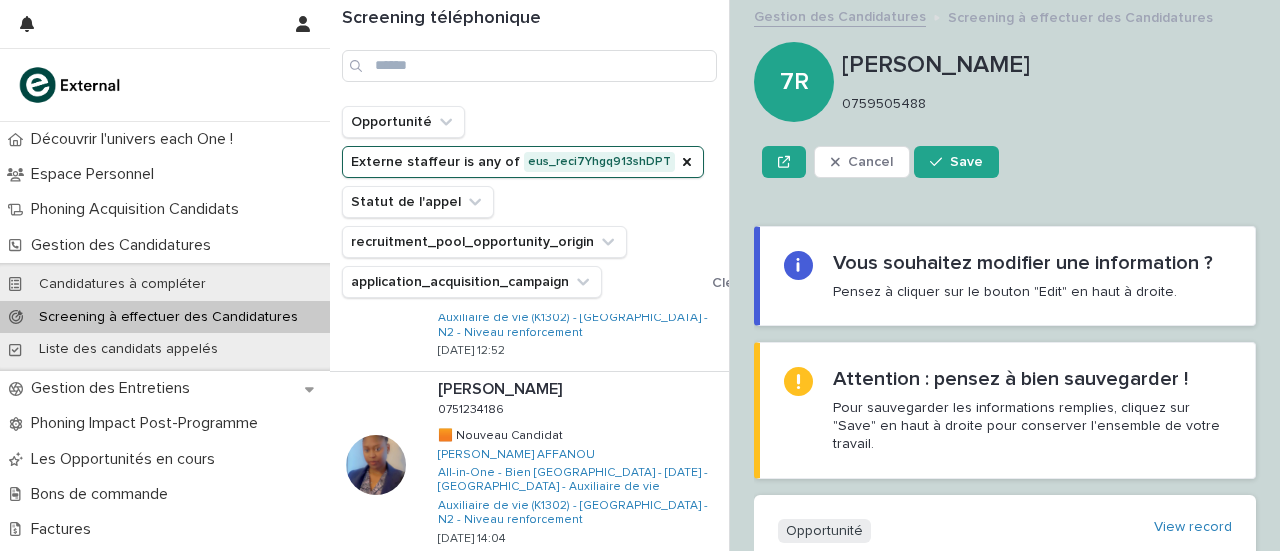 click on "Back Next" at bounding box center (644, 600) 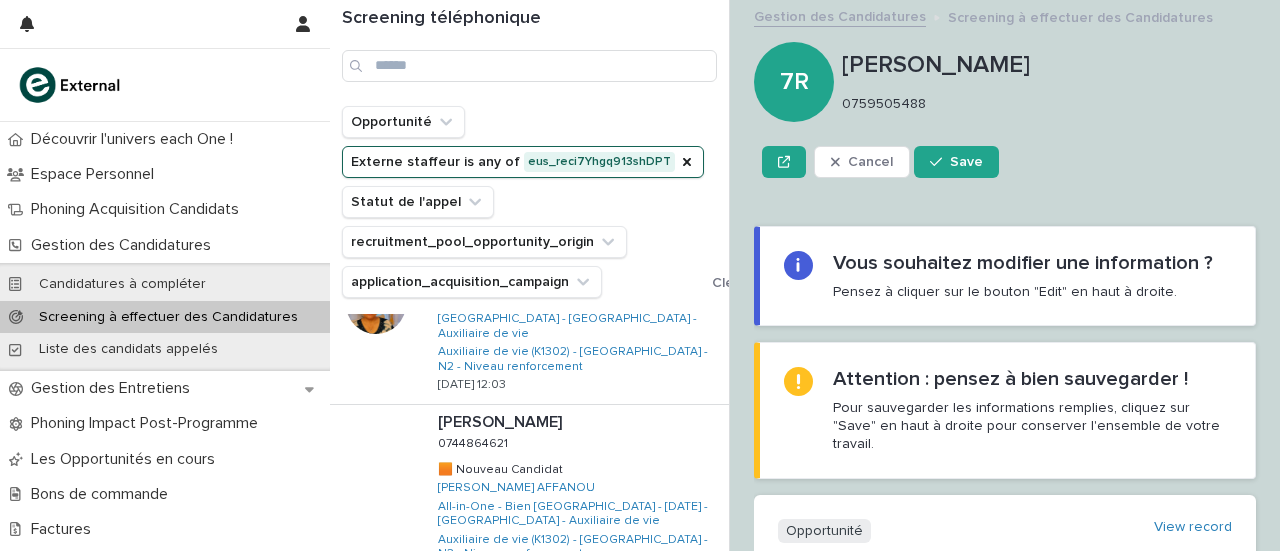 scroll, scrollTop: 1701, scrollLeft: 0, axis: vertical 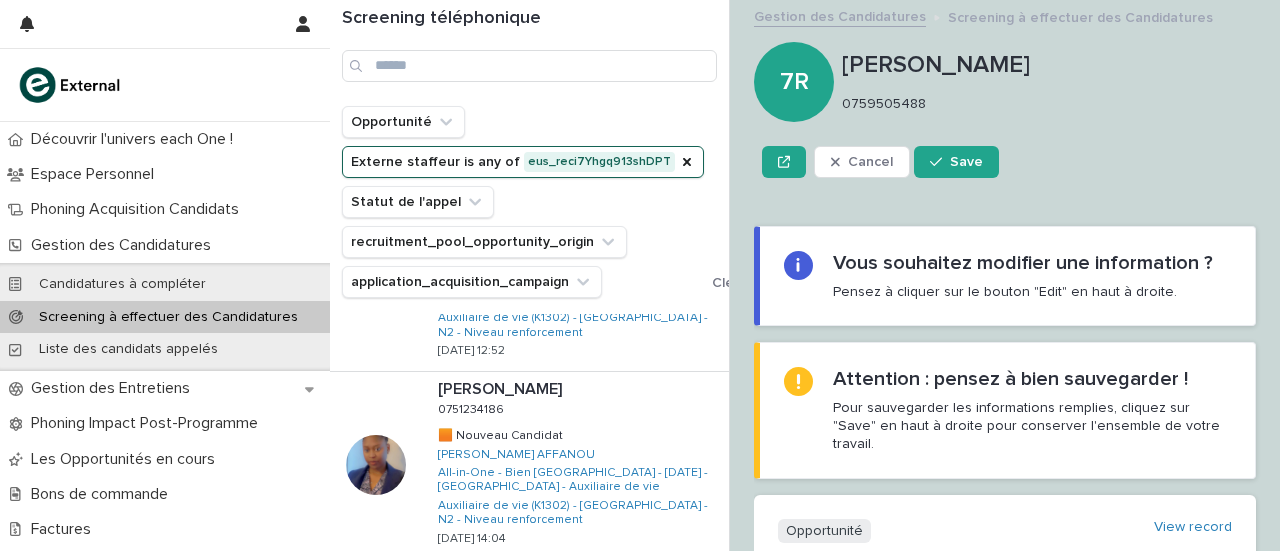 click on "Back" at bounding box center [602, 600] 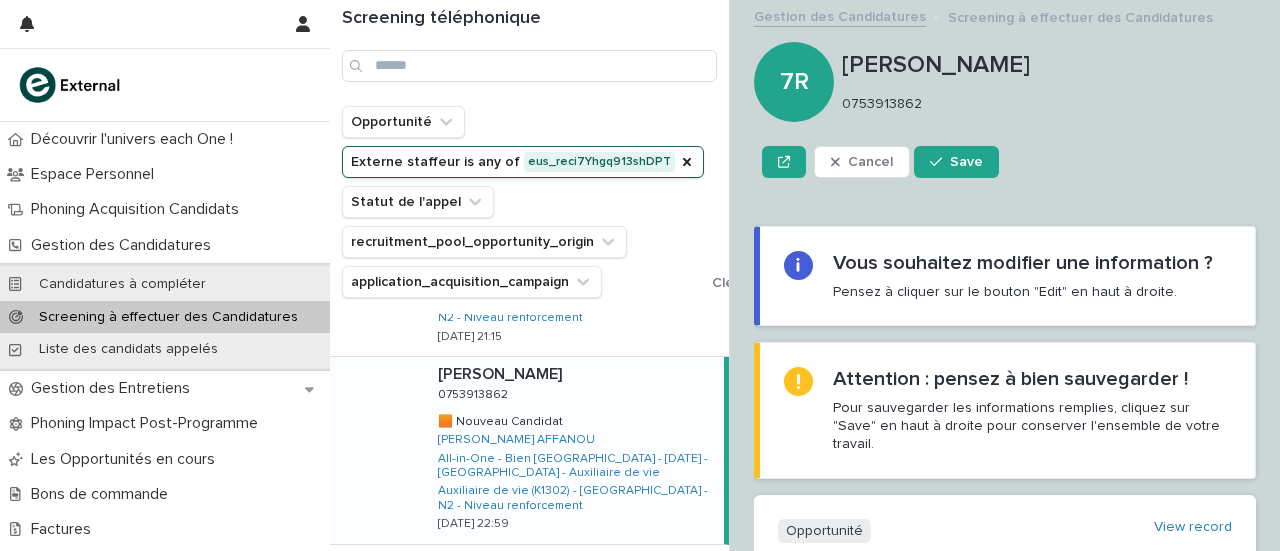 click on "Back" at bounding box center (614, 586) 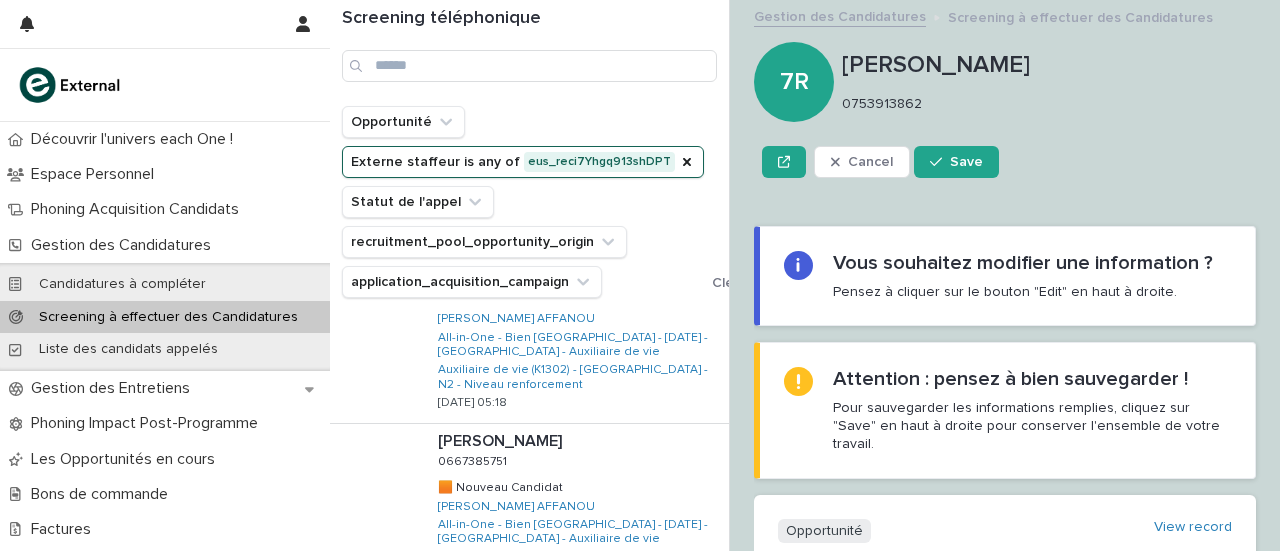 scroll, scrollTop: 0, scrollLeft: 0, axis: both 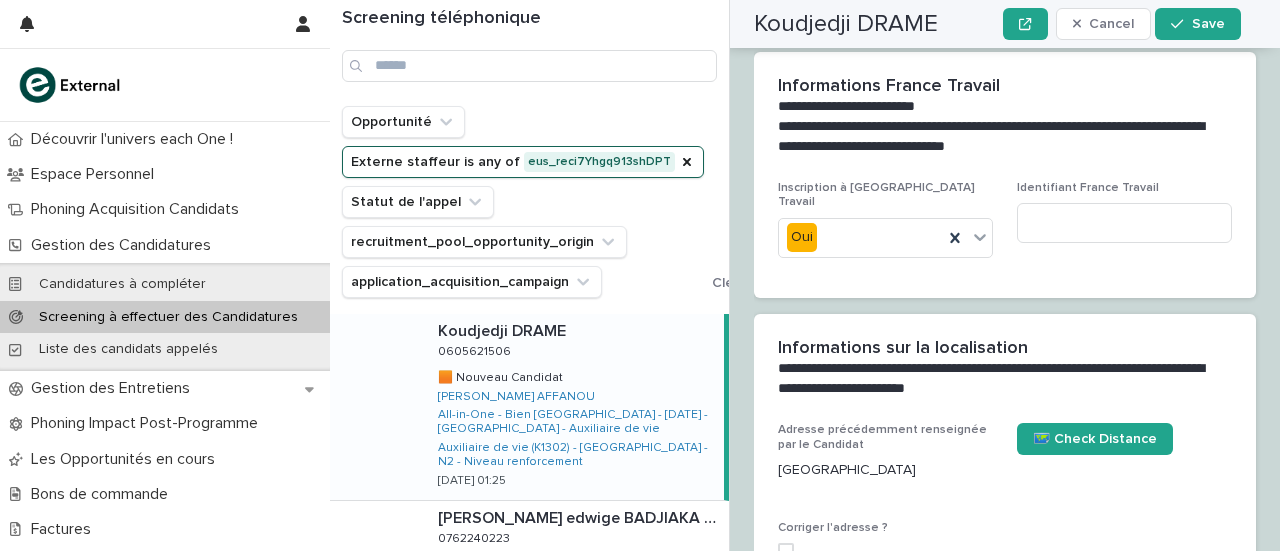 click on "**********" at bounding box center [1005, 368] 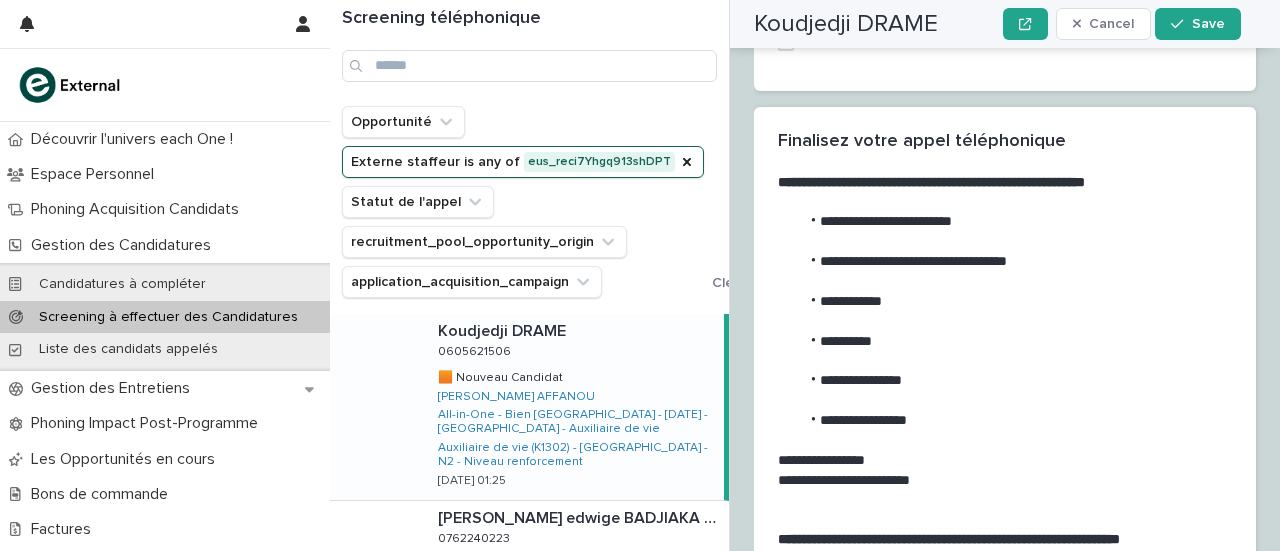 scroll, scrollTop: 2921, scrollLeft: 0, axis: vertical 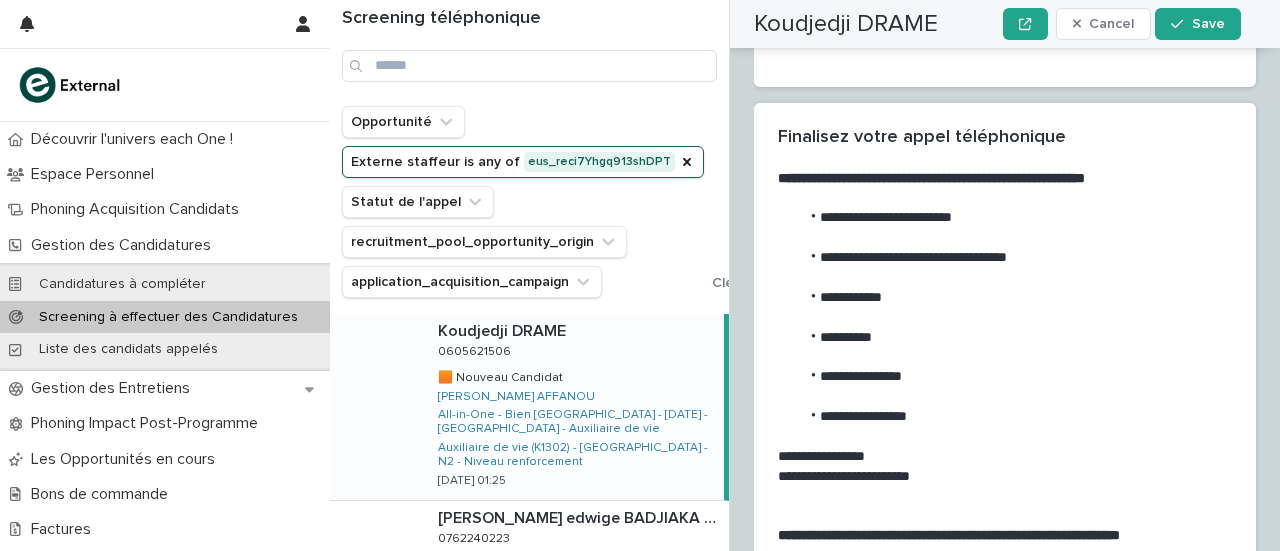 click on "**********" at bounding box center (1004, 218) 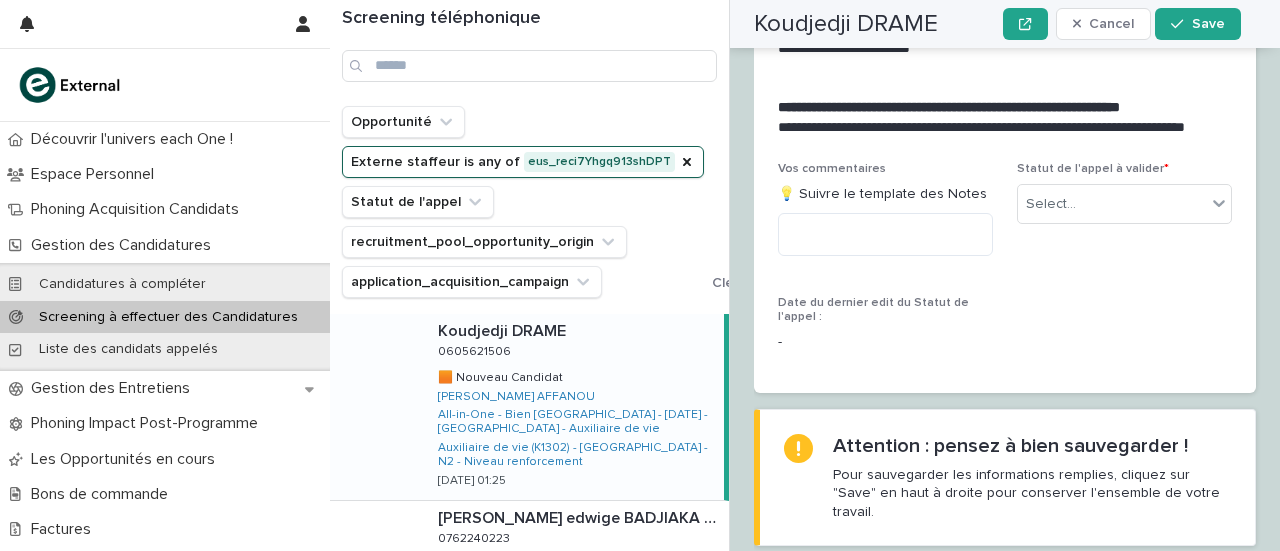 scroll, scrollTop: 3352, scrollLeft: 0, axis: vertical 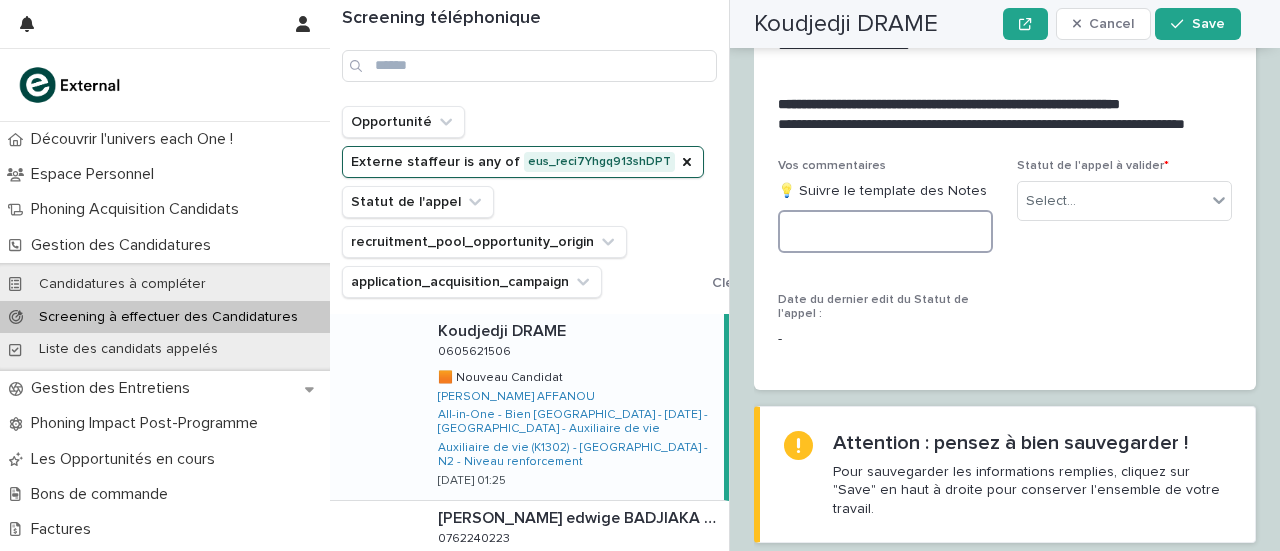 click at bounding box center [885, 231] 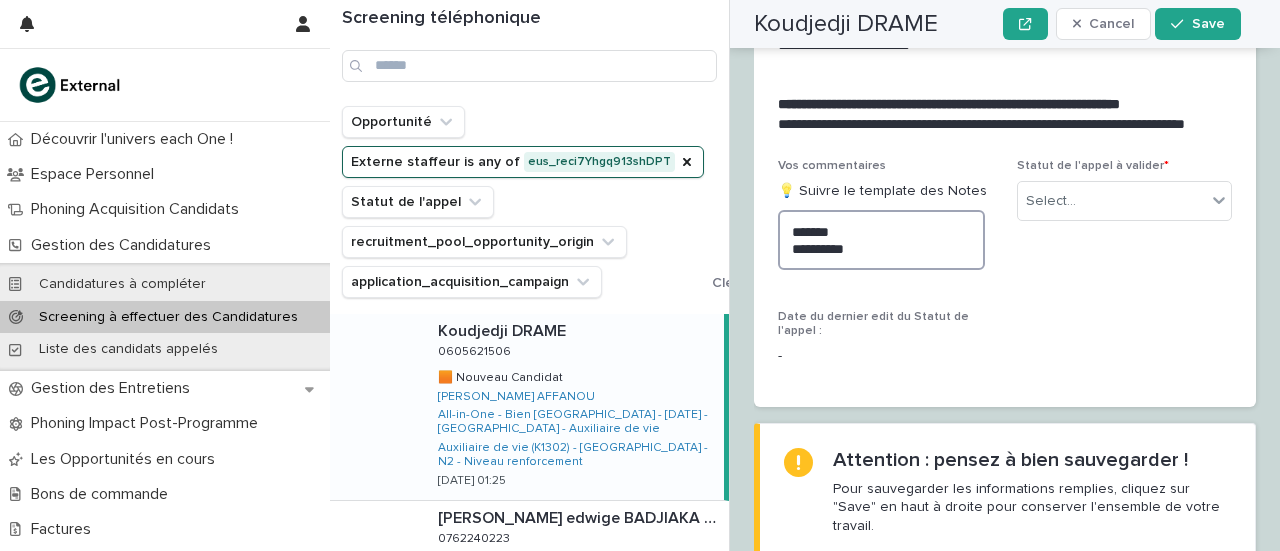 click on "**********" at bounding box center (881, 239) 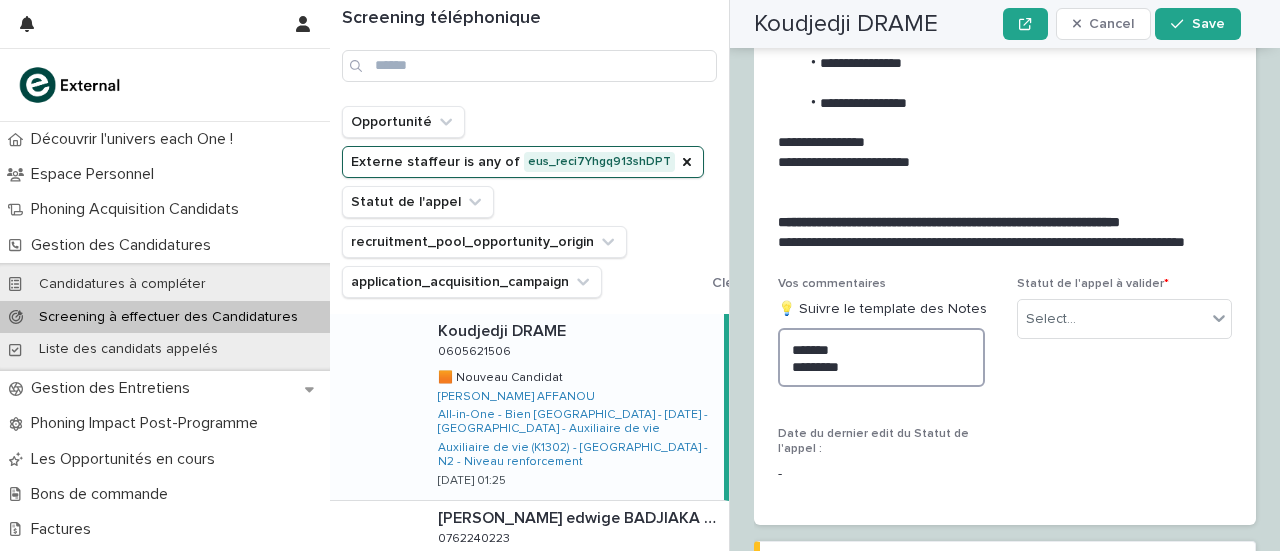 scroll, scrollTop: 3452, scrollLeft: 0, axis: vertical 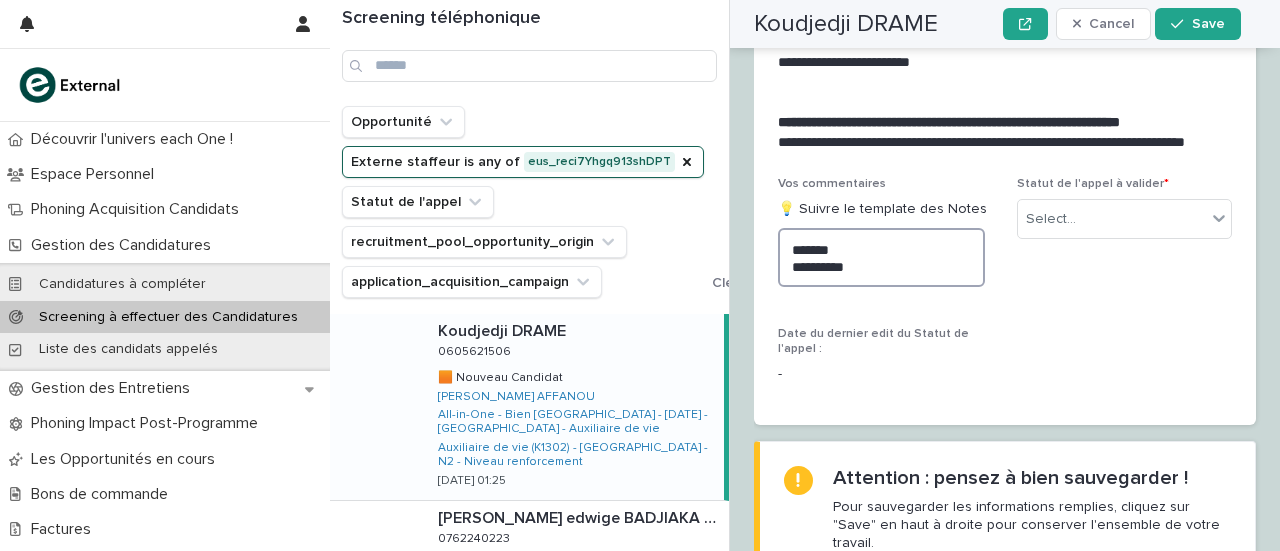 click on "**********" at bounding box center (881, 257) 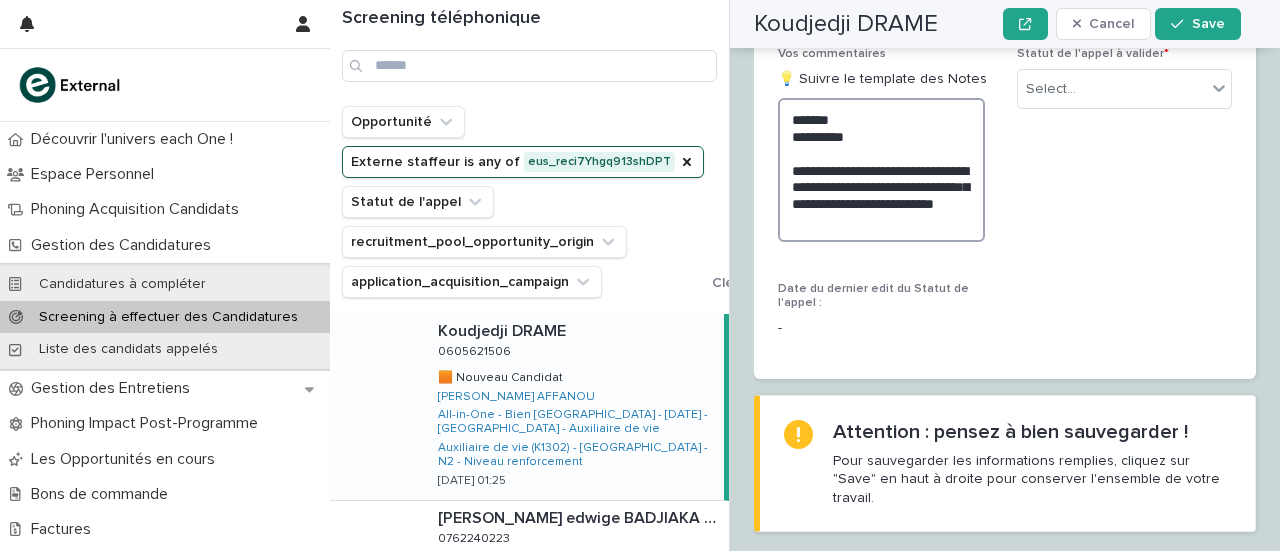 scroll, scrollTop: 3364, scrollLeft: 0, axis: vertical 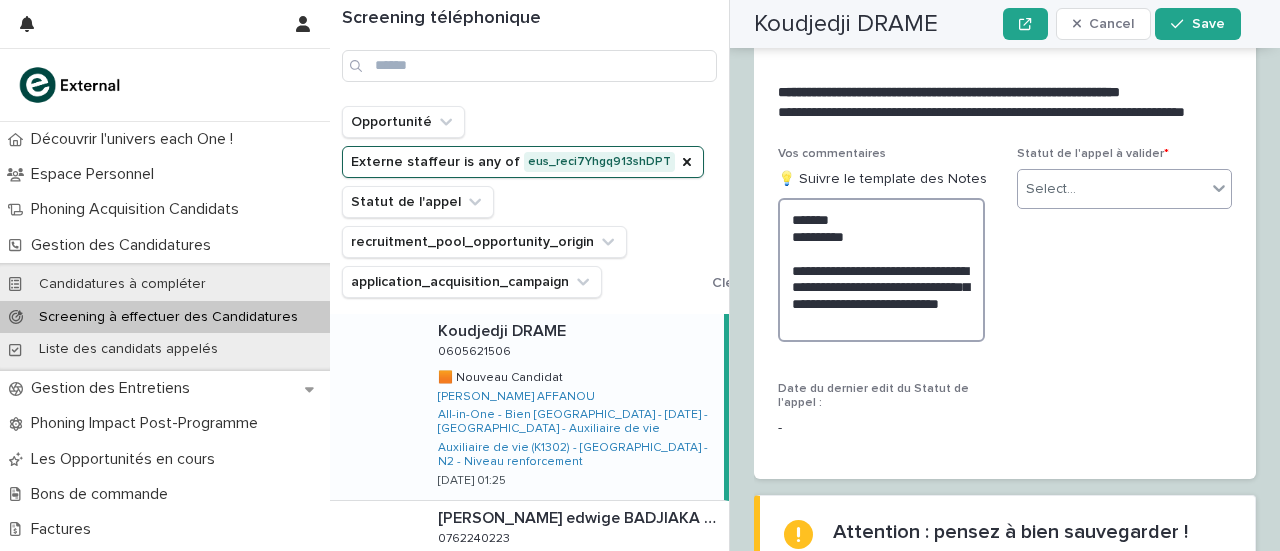 type on "**********" 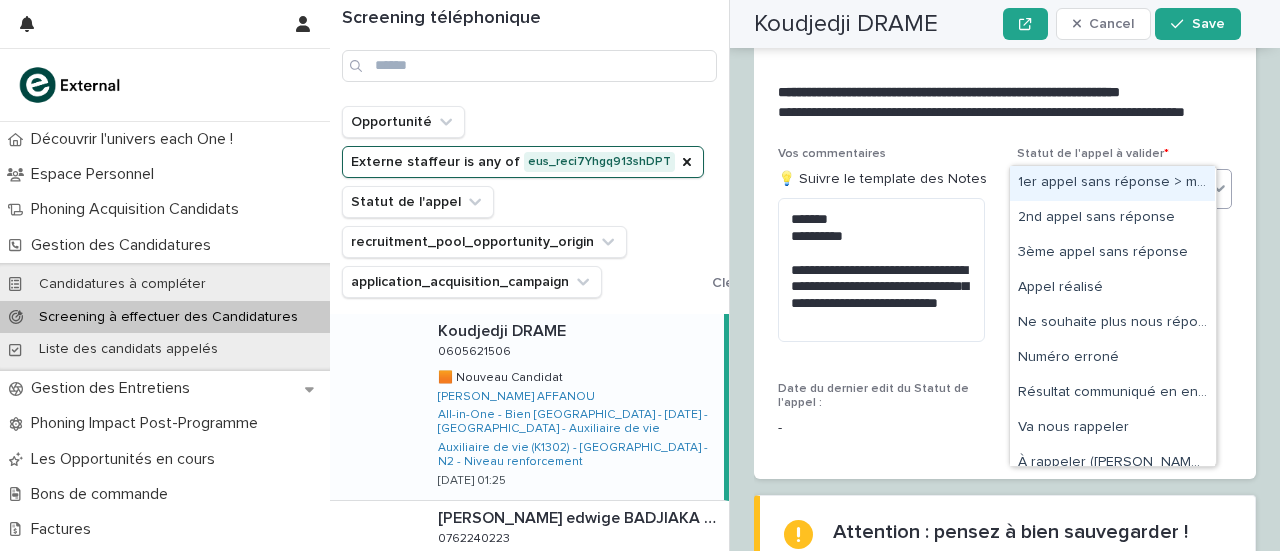 click on "Select..." at bounding box center [1051, 189] 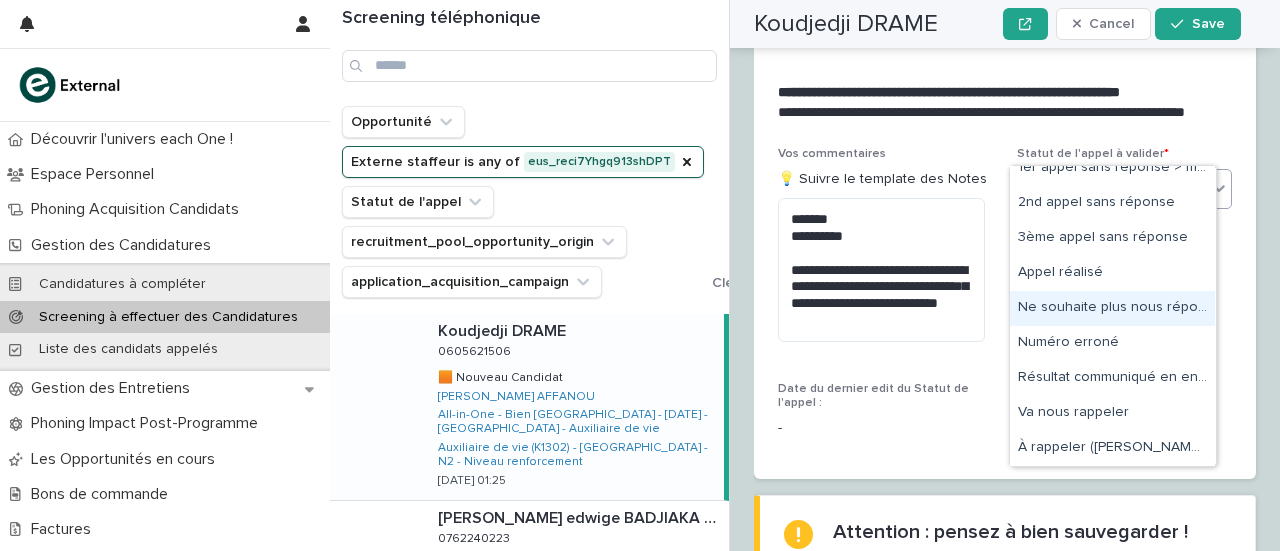 scroll, scrollTop: 0, scrollLeft: 0, axis: both 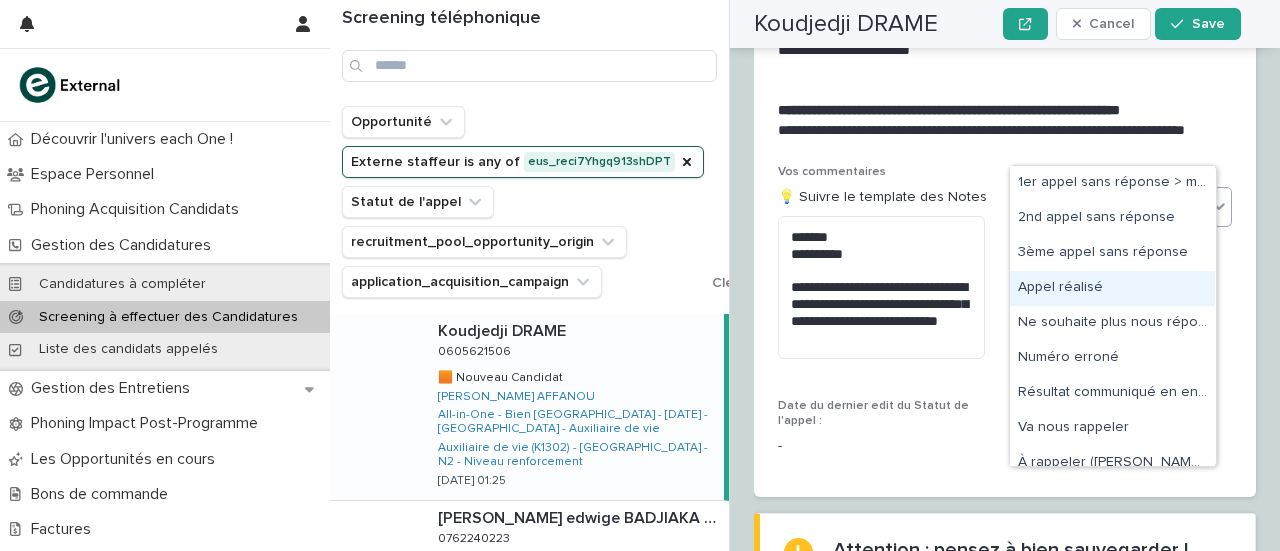click on "Appel réalisé" at bounding box center (1112, 288) 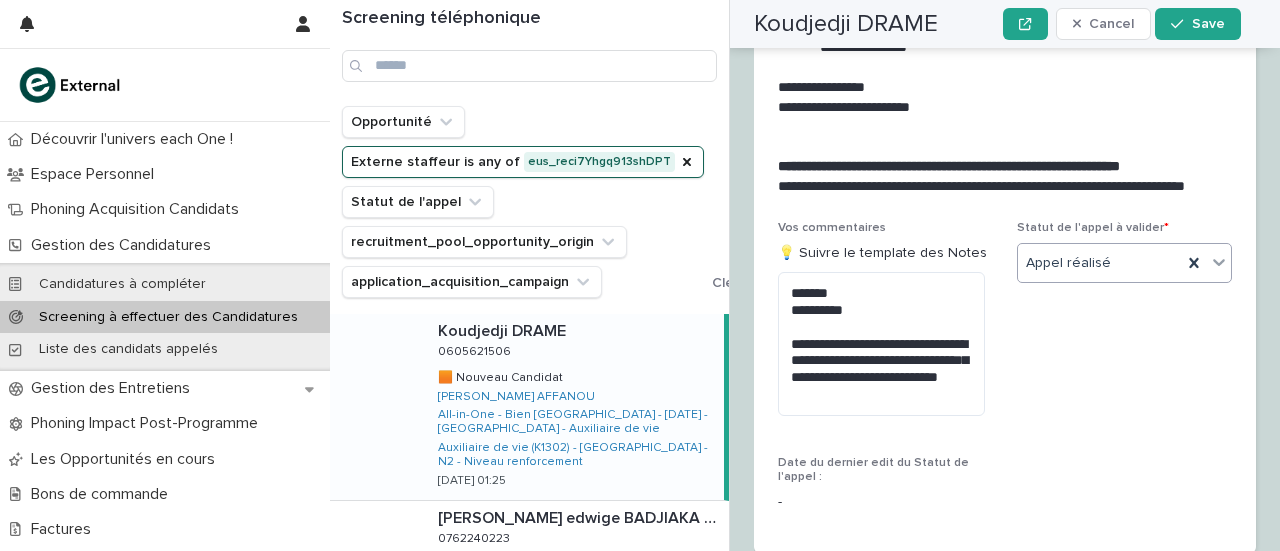 scroll, scrollTop: 3467, scrollLeft: 0, axis: vertical 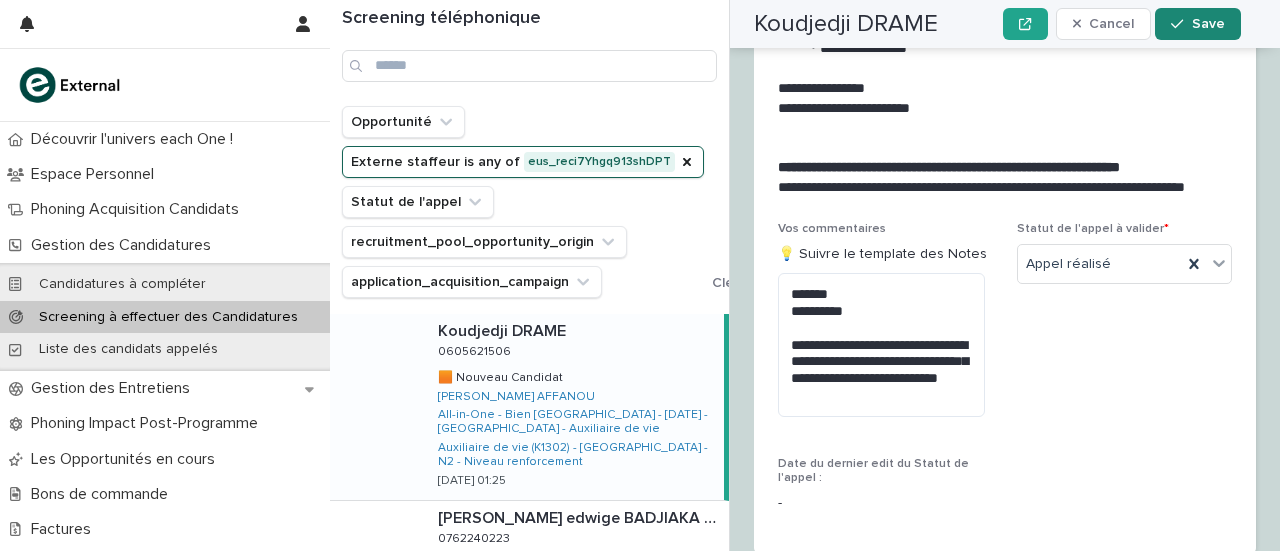 click on "Save" at bounding box center (1208, 24) 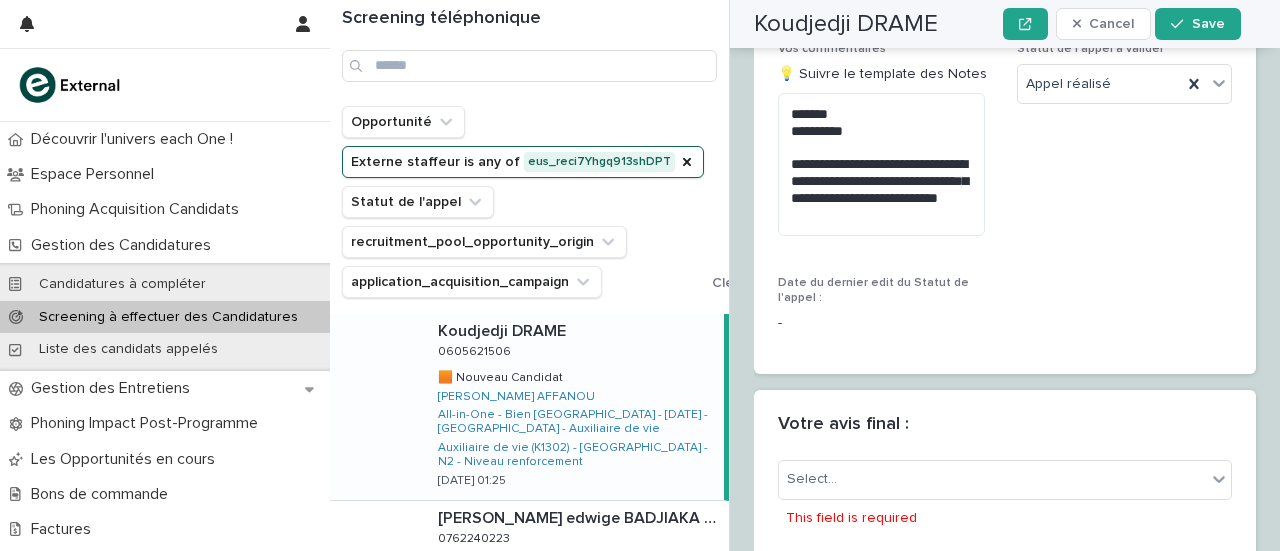 scroll, scrollTop: 3665, scrollLeft: 0, axis: vertical 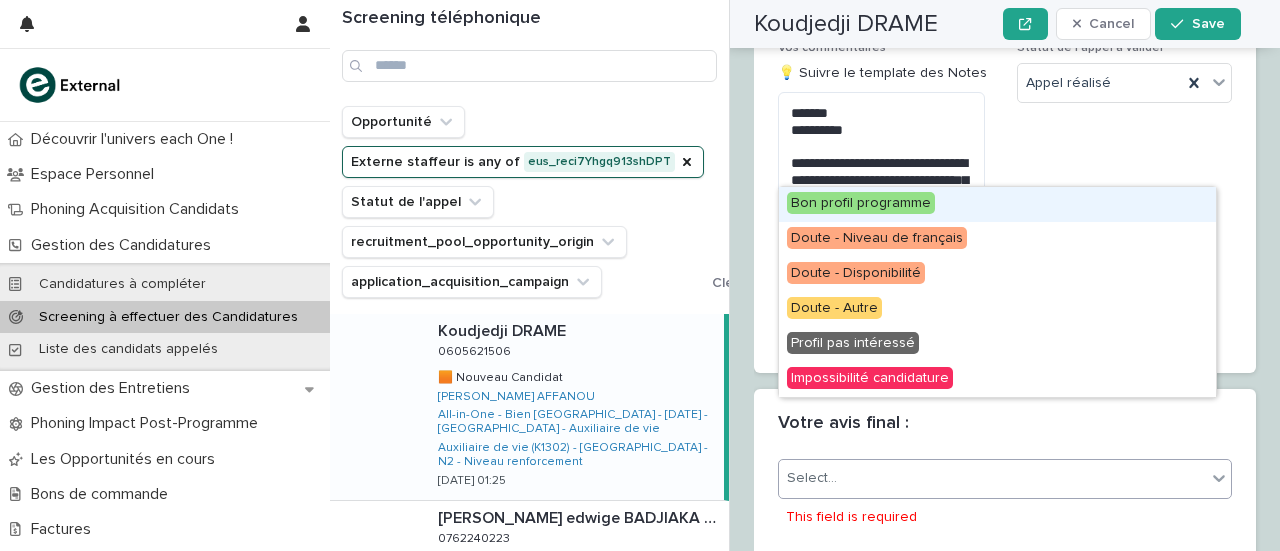 click on "Select..." at bounding box center [992, 478] 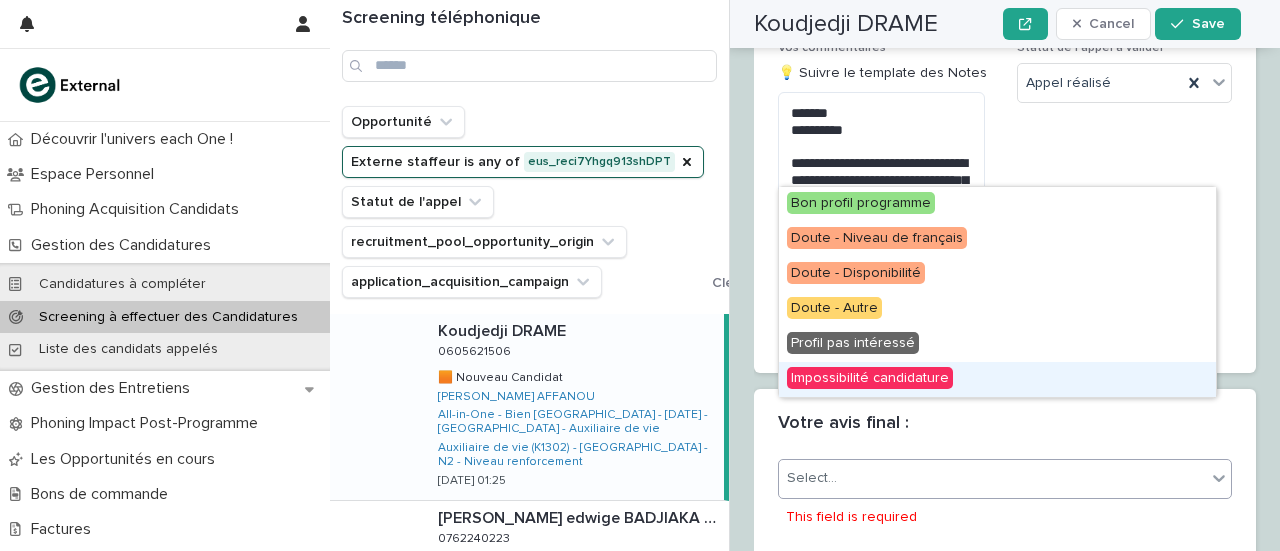 click on "Impossibilité candidature" at bounding box center [870, 378] 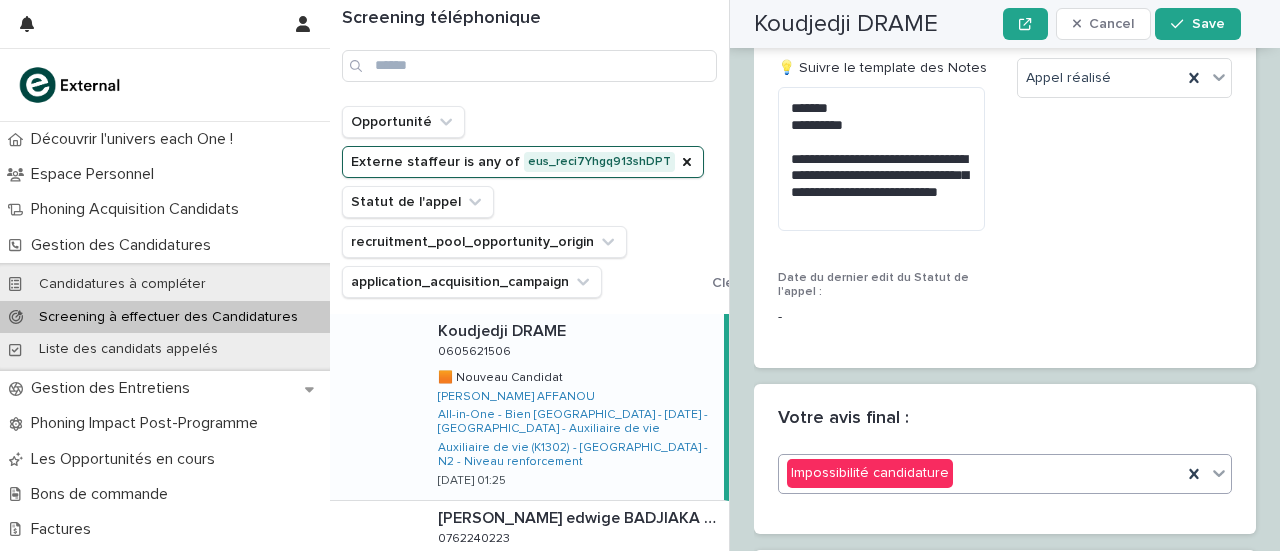 scroll, scrollTop: 3648, scrollLeft: 0, axis: vertical 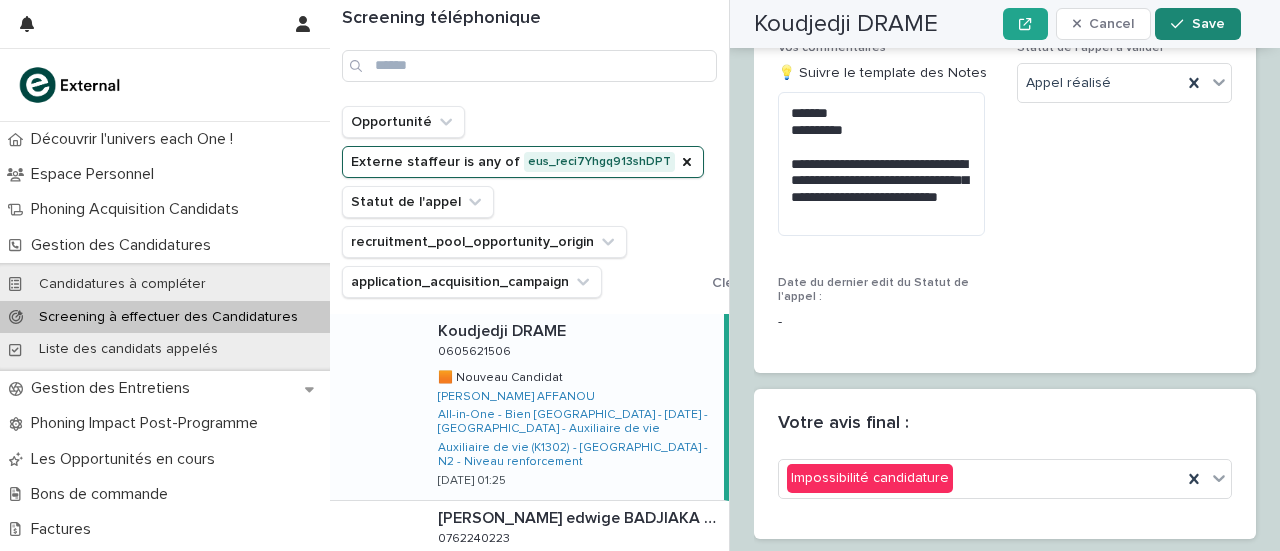 click on "Save" at bounding box center [1197, 24] 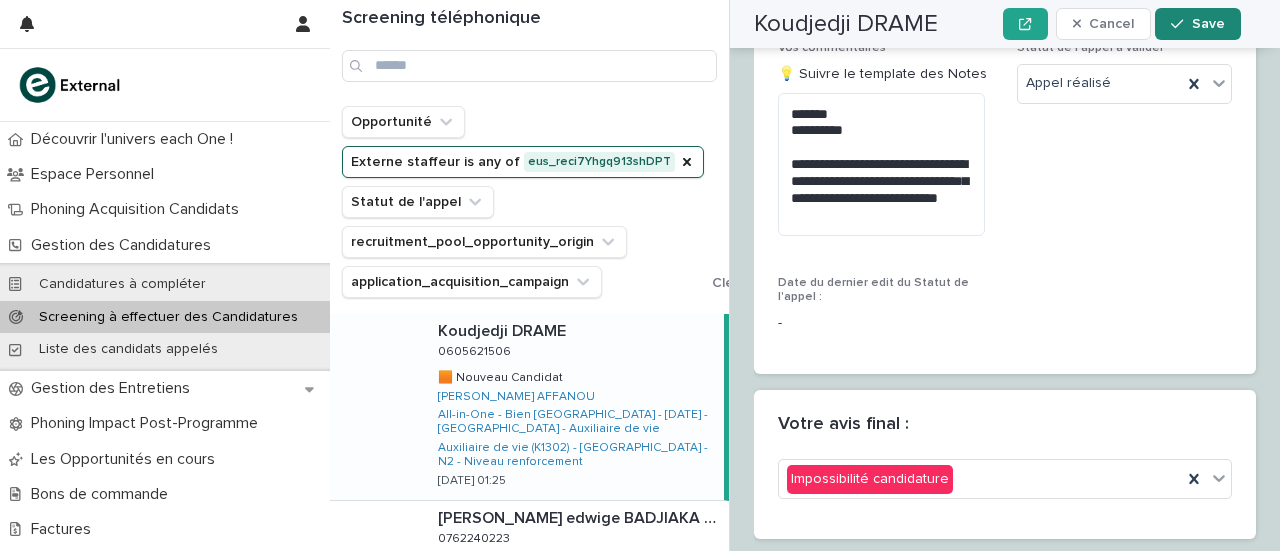 scroll, scrollTop: 4247, scrollLeft: 0, axis: vertical 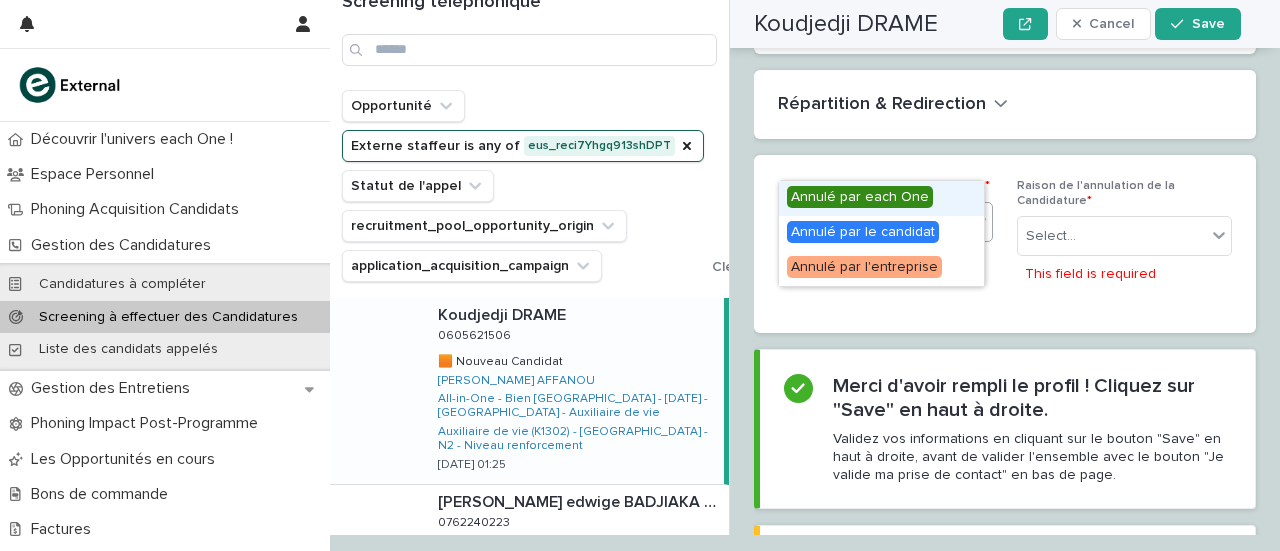 click on "Select..." at bounding box center [873, 221] 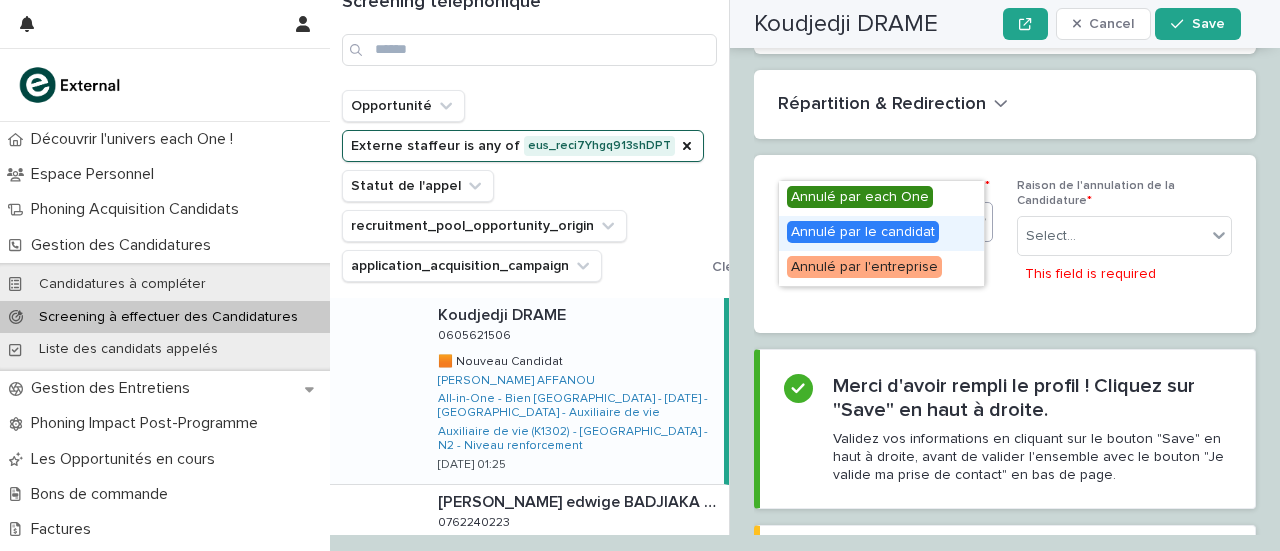 click on "Annulé par le candidat" at bounding box center (863, 232) 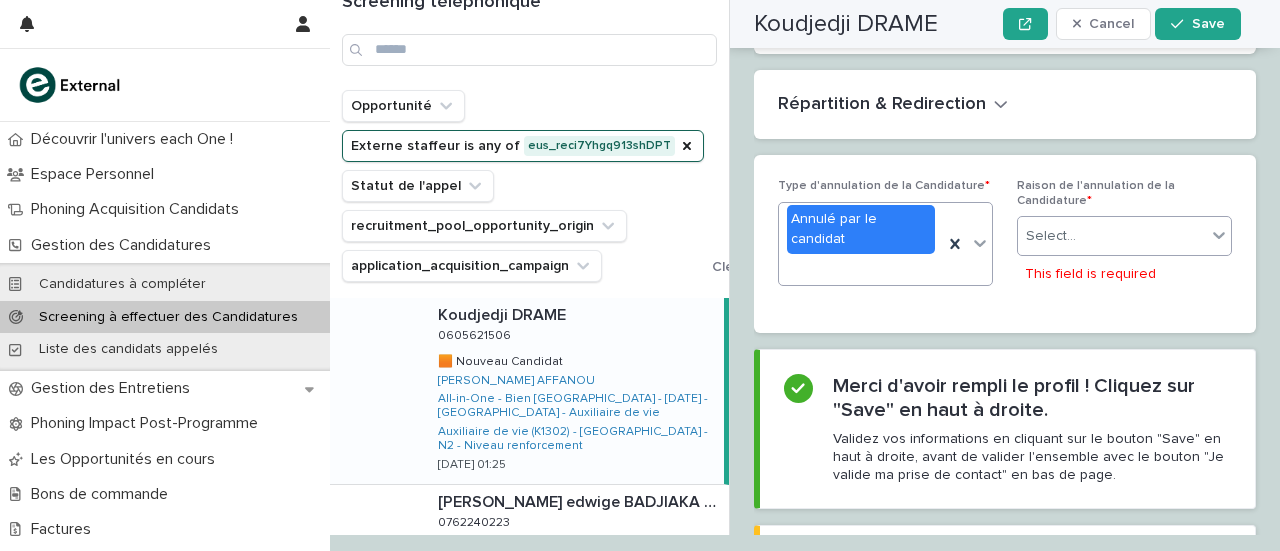 scroll, scrollTop: 4116, scrollLeft: 0, axis: vertical 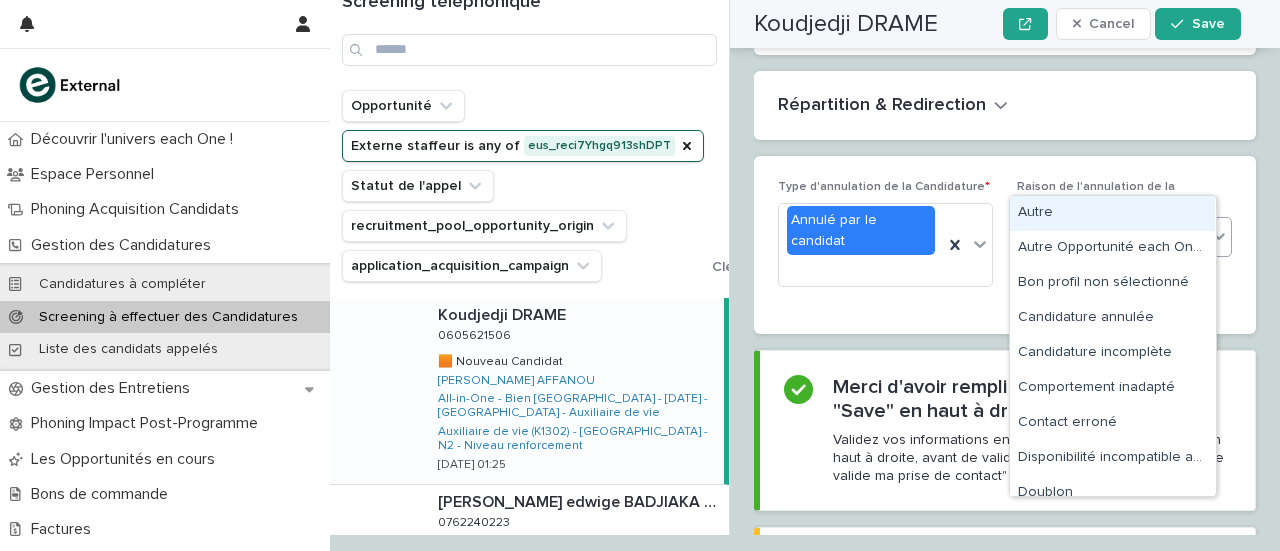 click on "Select..." at bounding box center [1112, 237] 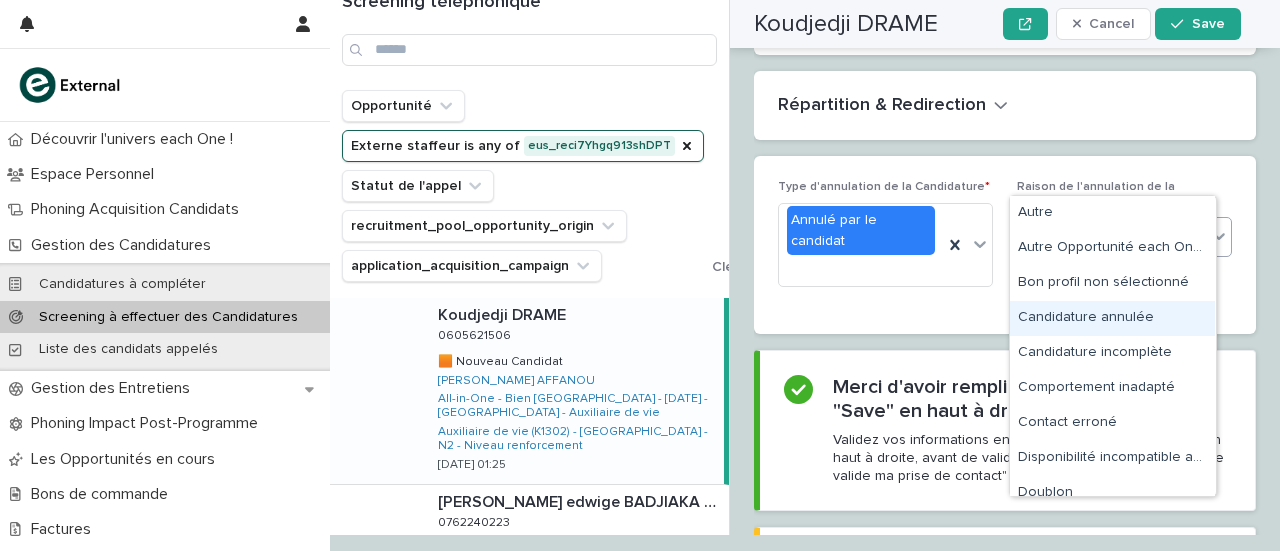click on "Candidature annulée" at bounding box center [1112, 318] 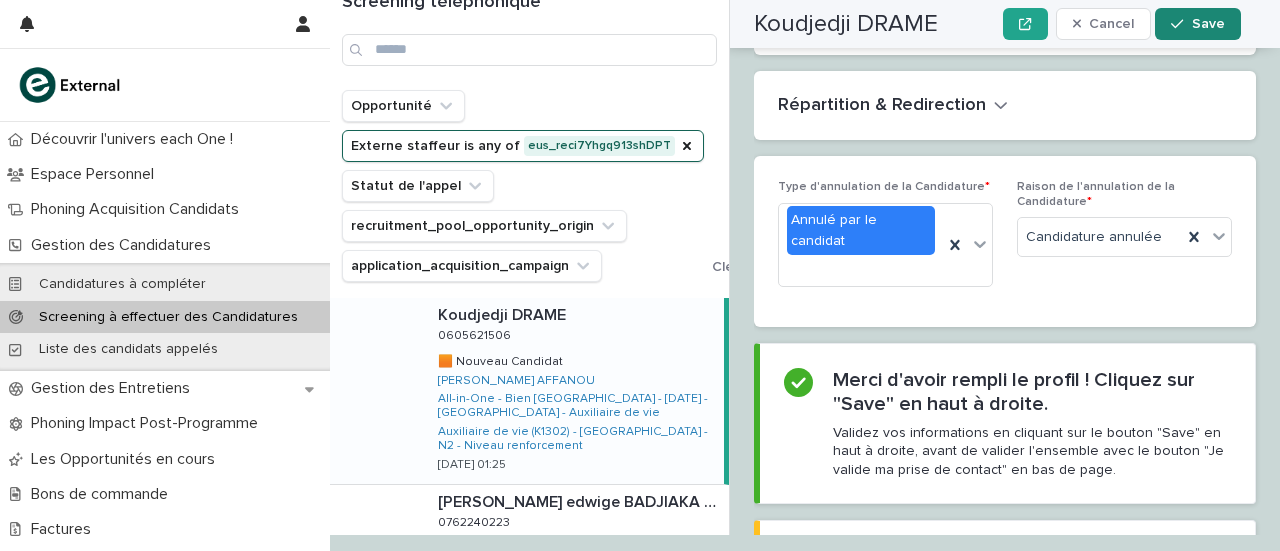click 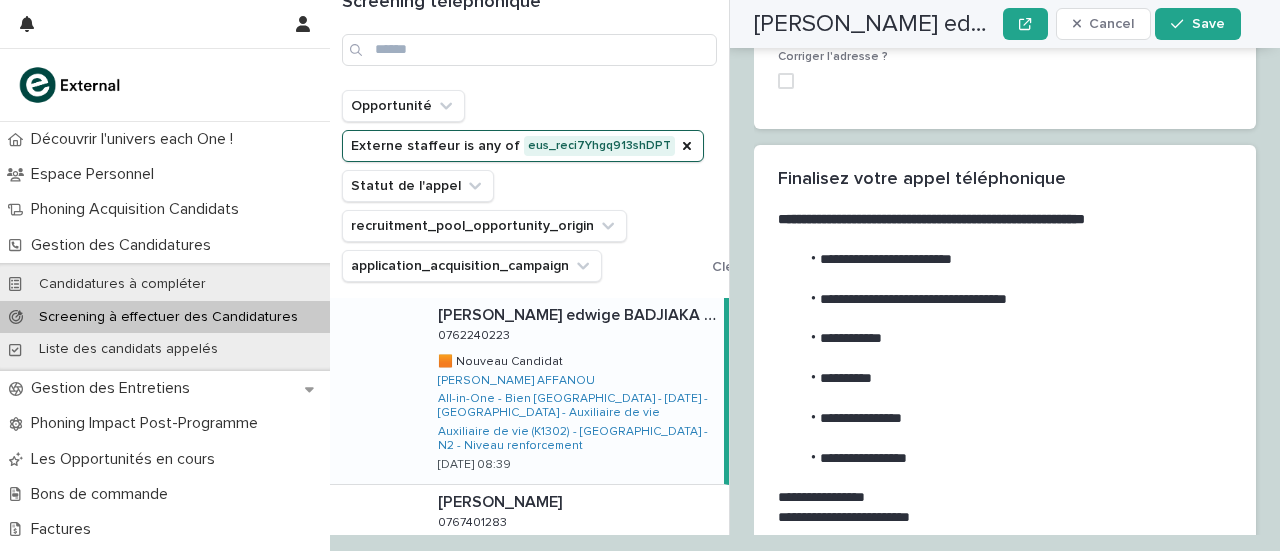 scroll, scrollTop: 2932, scrollLeft: 0, axis: vertical 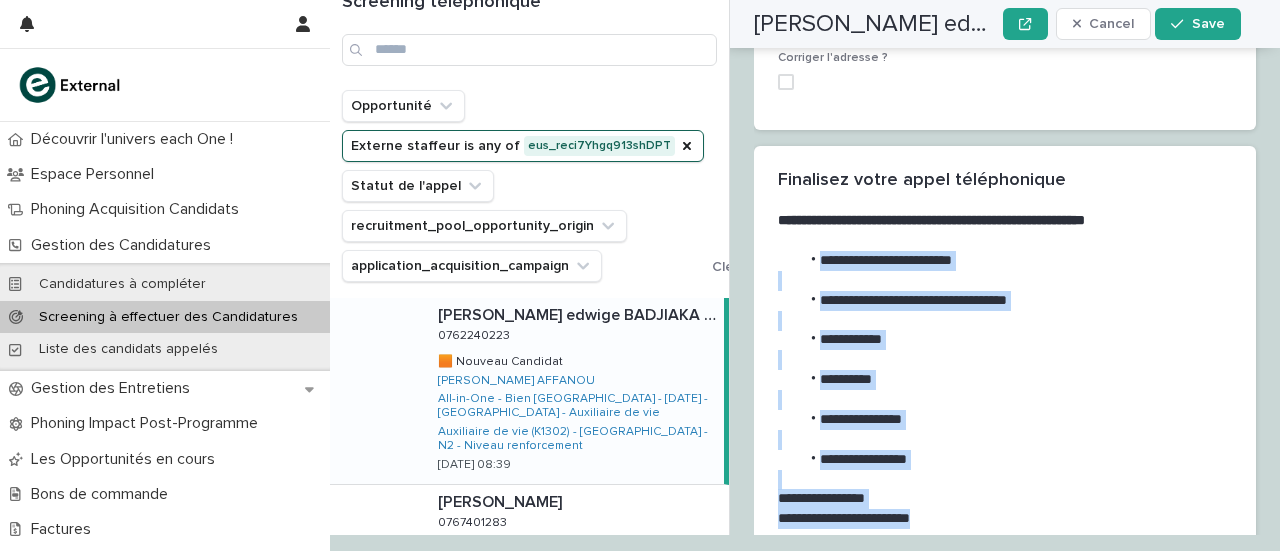 drag, startPoint x: 804, startPoint y: 151, endPoint x: 966, endPoint y: 419, distance: 313.1581 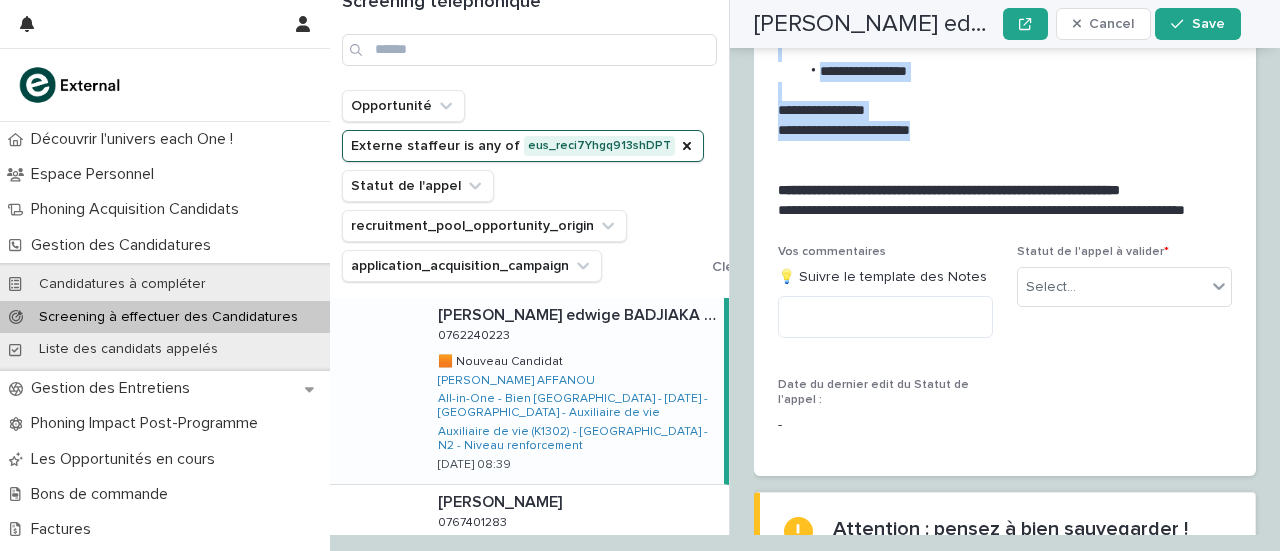 scroll, scrollTop: 3382, scrollLeft: 0, axis: vertical 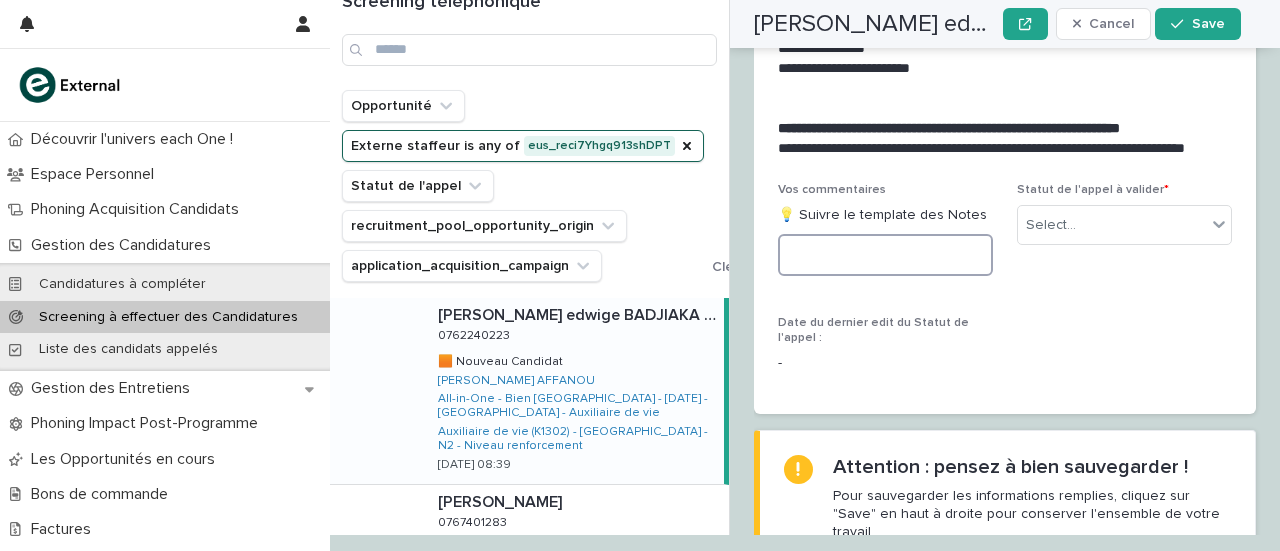 click at bounding box center (885, 255) 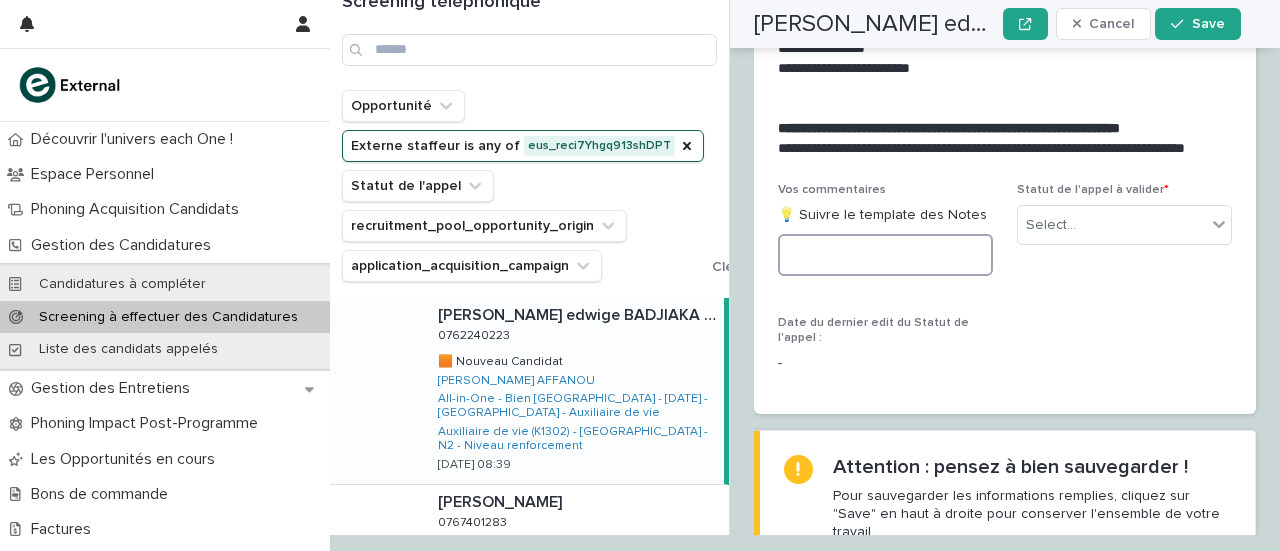 paste on "**********" 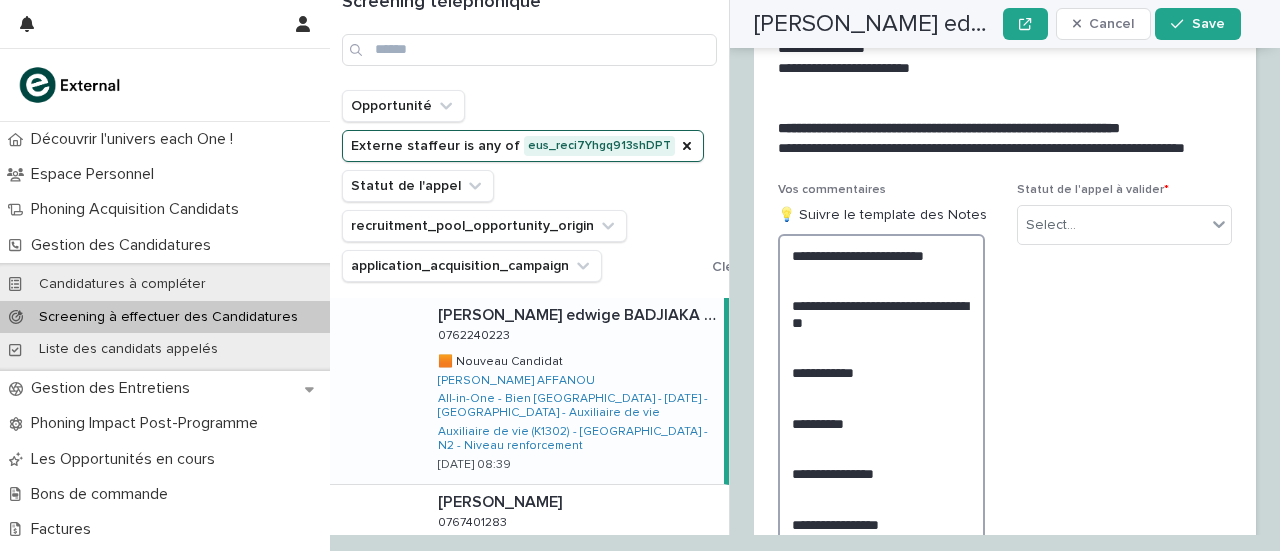 click on "**********" at bounding box center (881, 431) 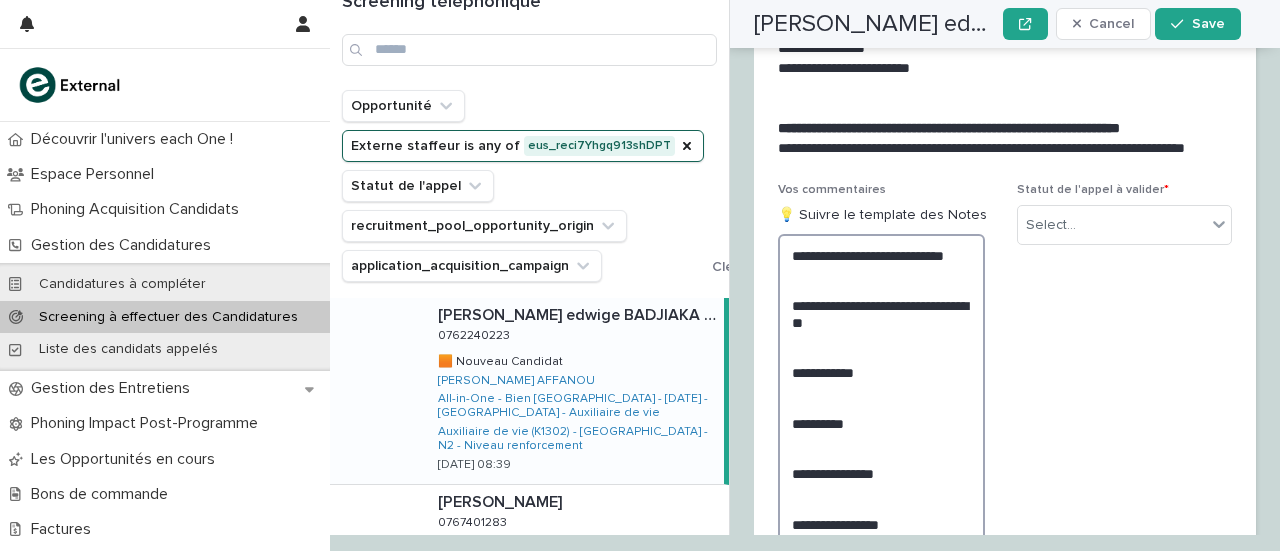 click on "**********" at bounding box center (881, 431) 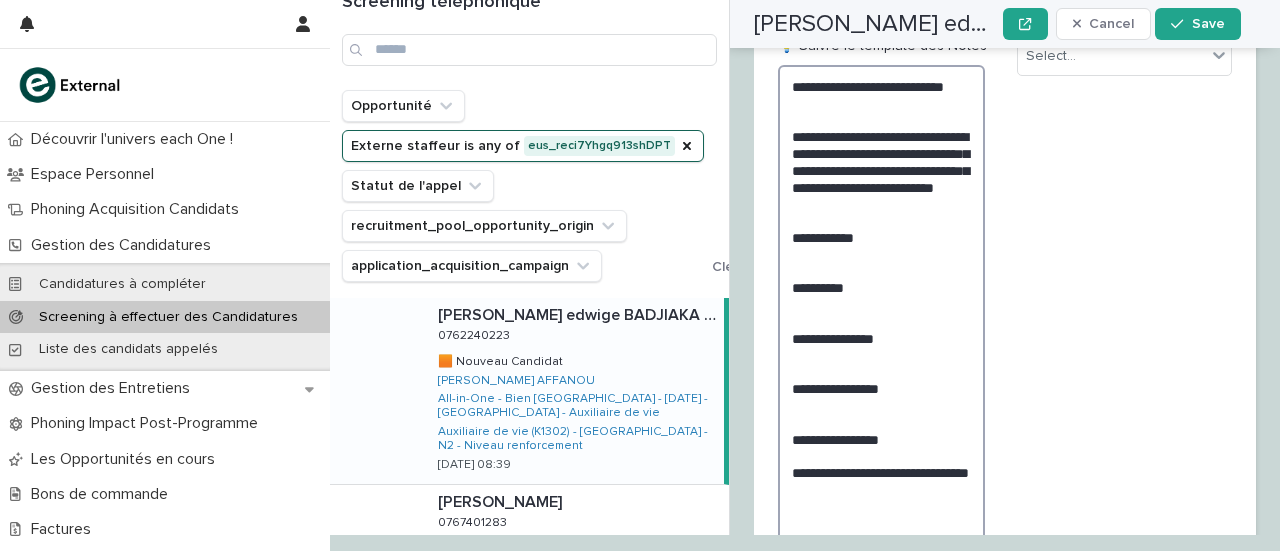 scroll, scrollTop: 3554, scrollLeft: 0, axis: vertical 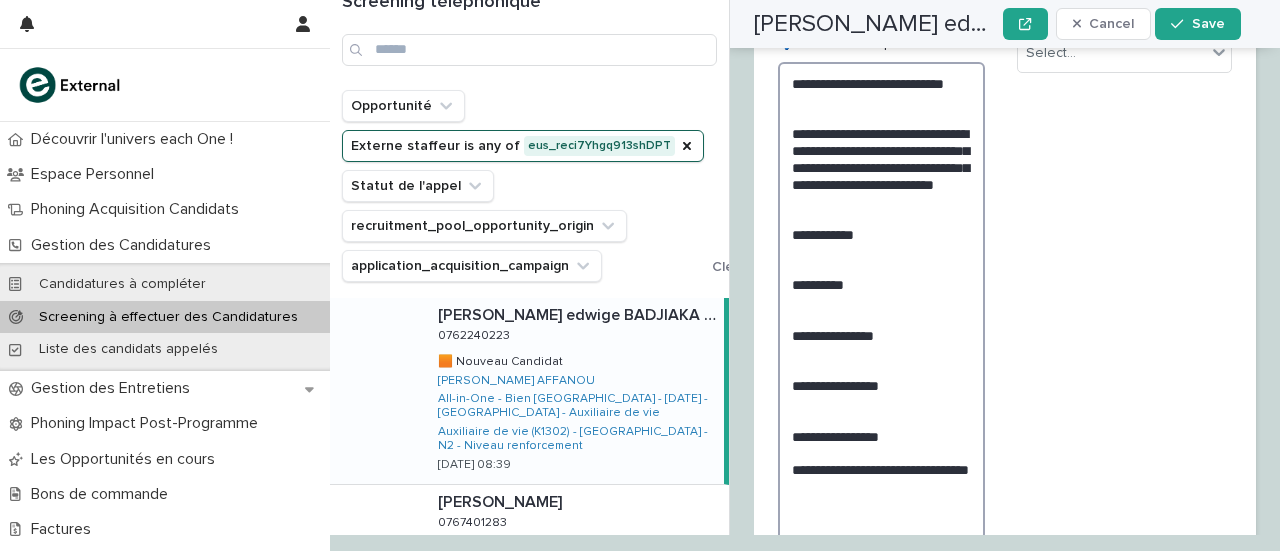 click on "**********" at bounding box center [881, 301] 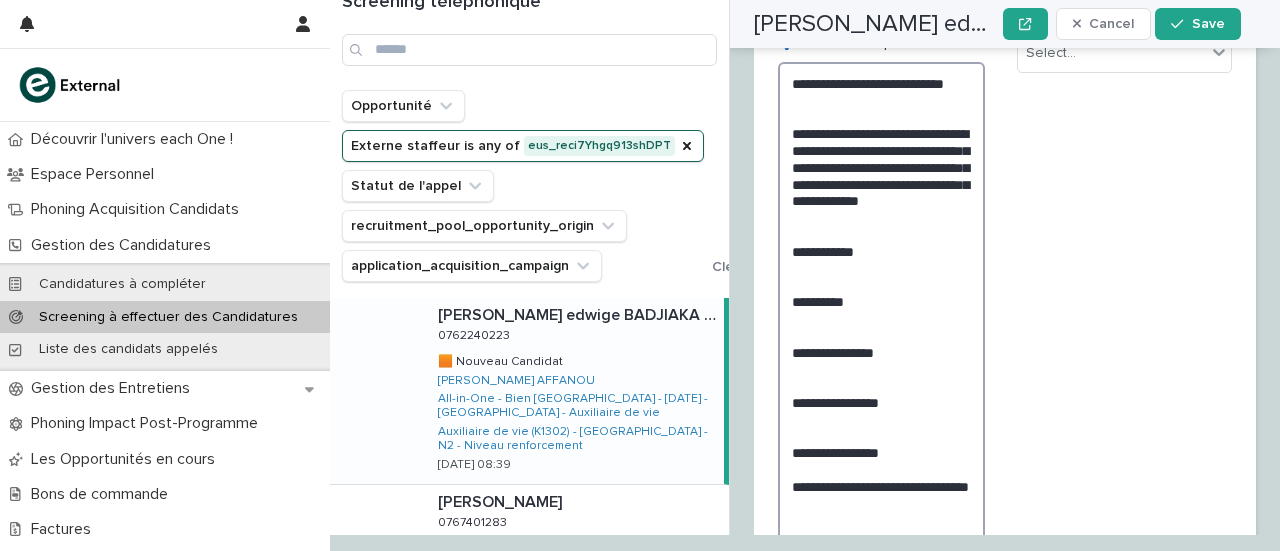 scroll, scrollTop: 3834, scrollLeft: 0, axis: vertical 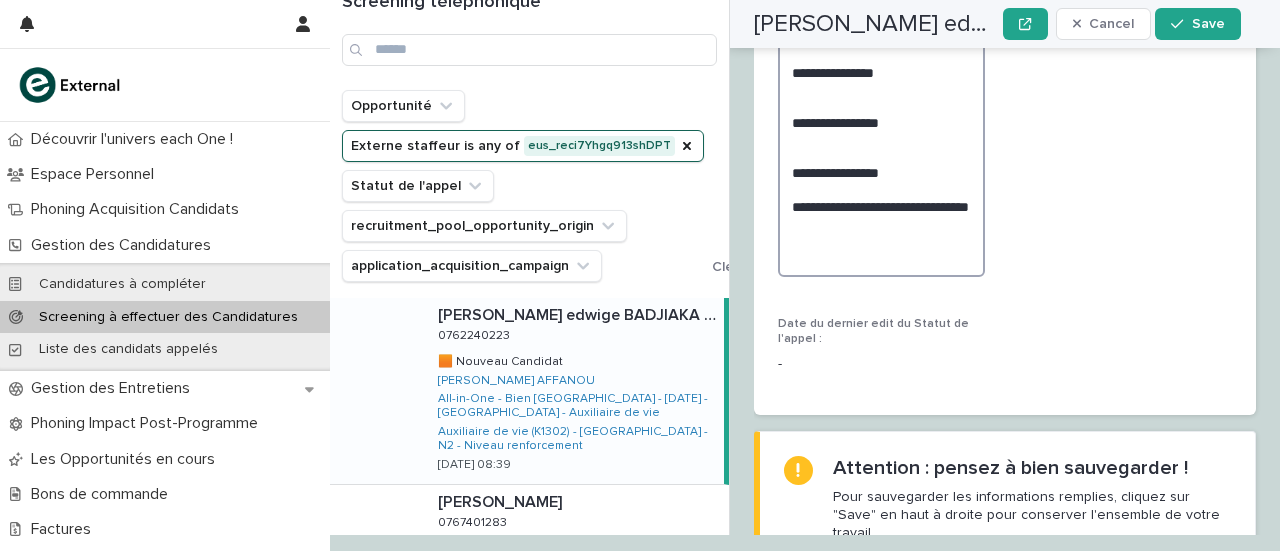 drag, startPoint x: 848, startPoint y: 171, endPoint x: 798, endPoint y: 171, distance: 50 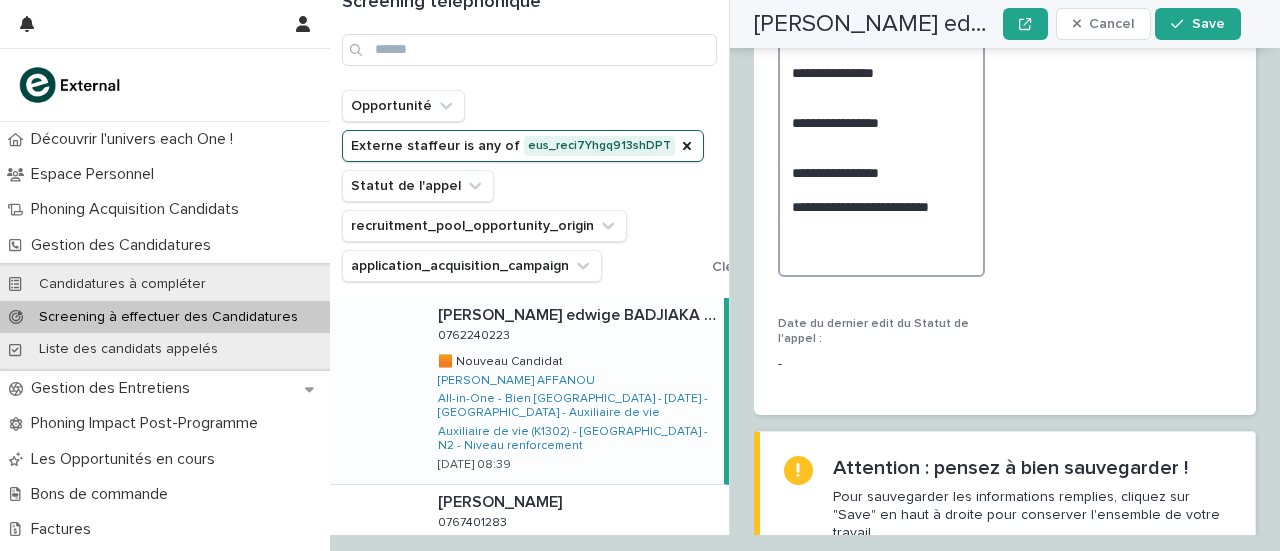 scroll, scrollTop: 3818, scrollLeft: 0, axis: vertical 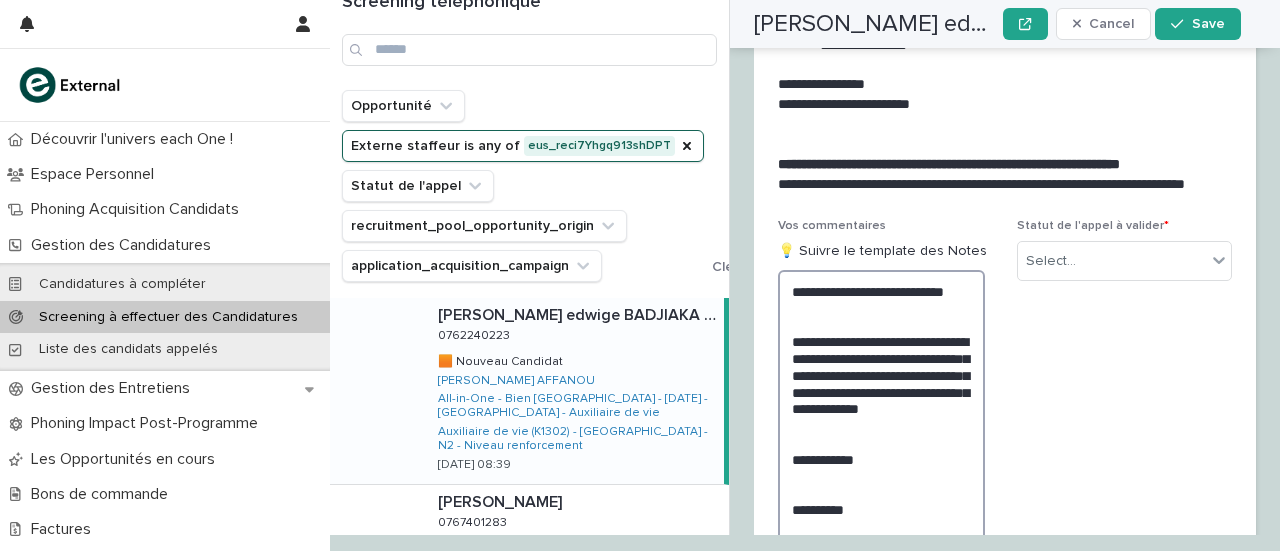 click on "**********" at bounding box center (881, 509) 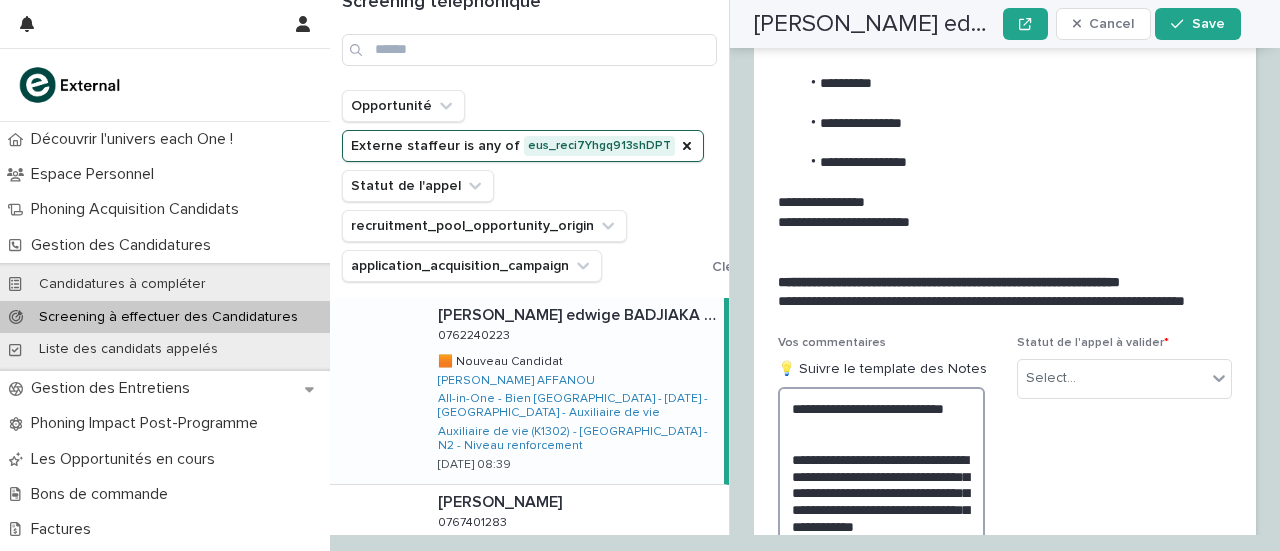 scroll, scrollTop: 3446, scrollLeft: 0, axis: vertical 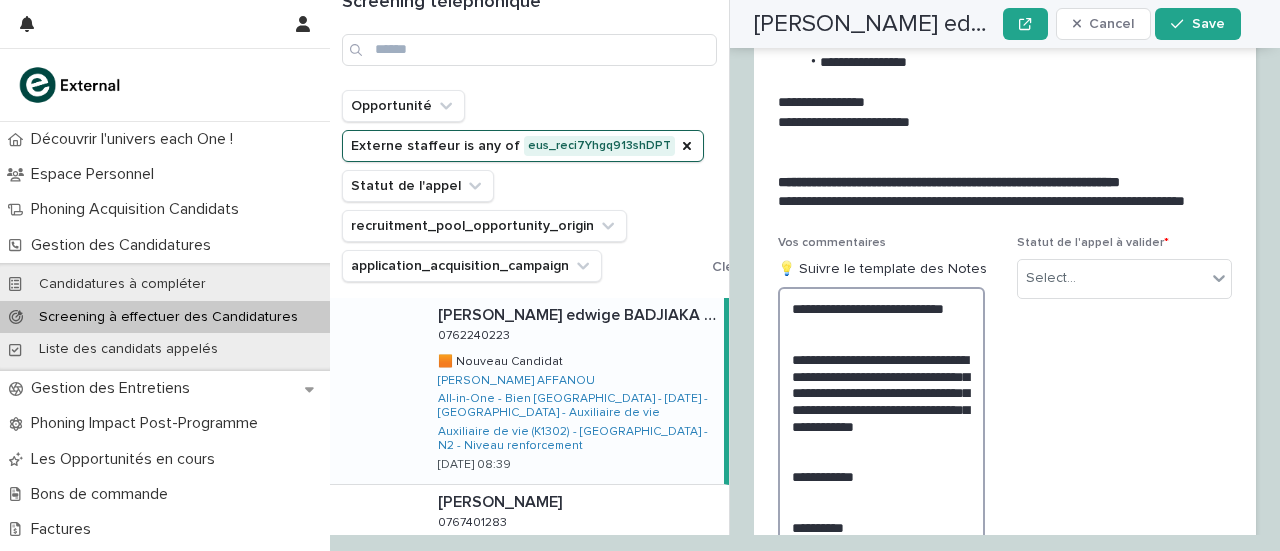 click on "**********" at bounding box center (881, 518) 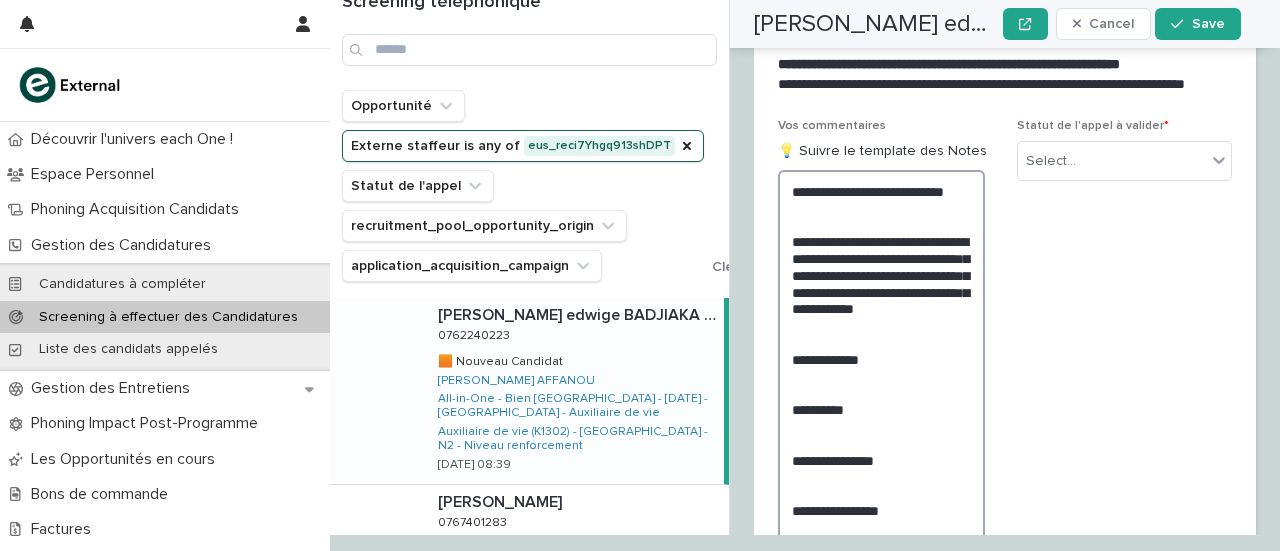 scroll, scrollTop: 3346, scrollLeft: 0, axis: vertical 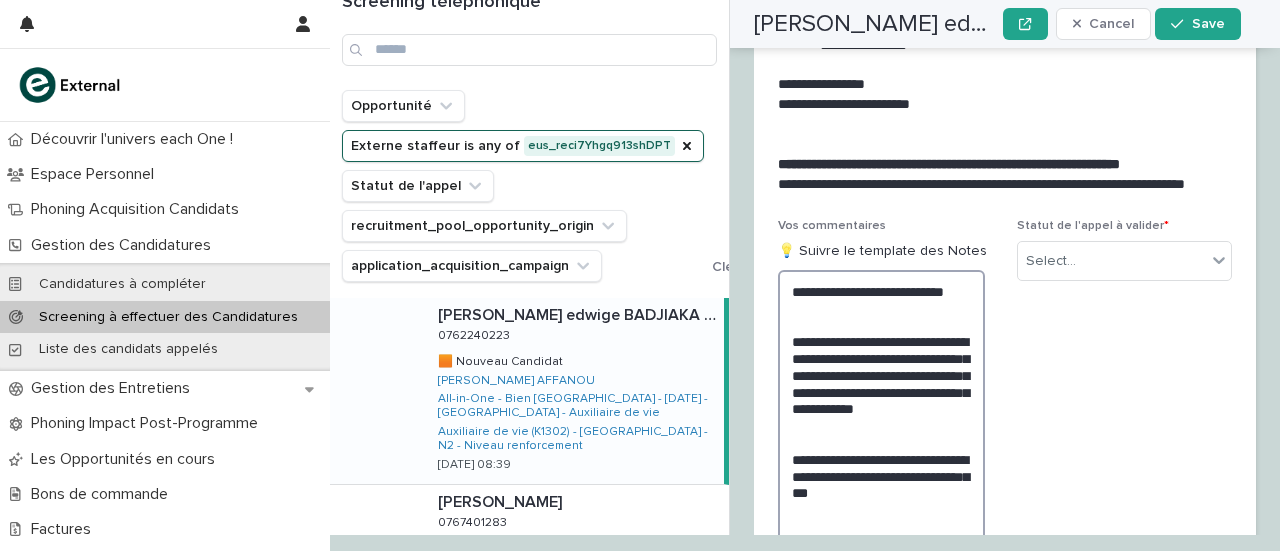 click on "**********" at bounding box center (881, 517) 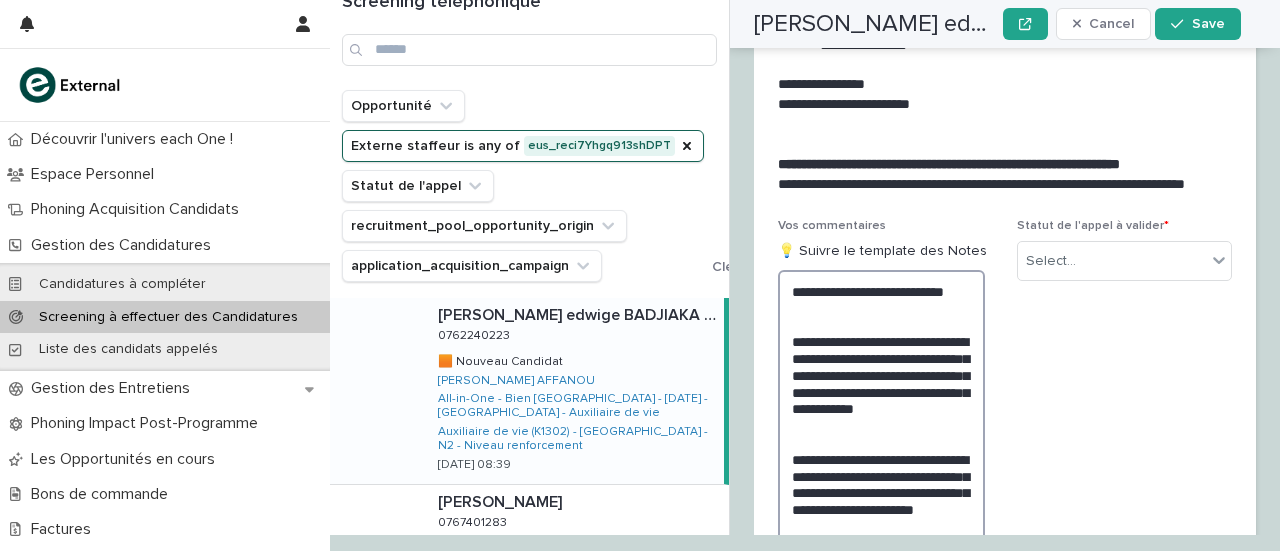 scroll, scrollTop: 3506, scrollLeft: 0, axis: vertical 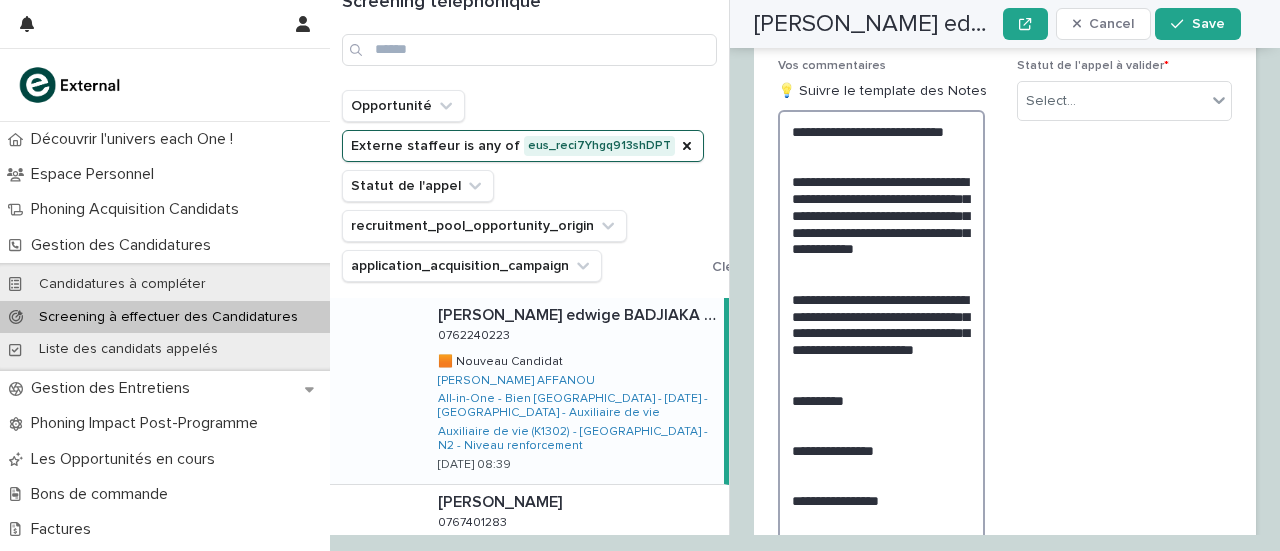click on "**********" at bounding box center [881, 374] 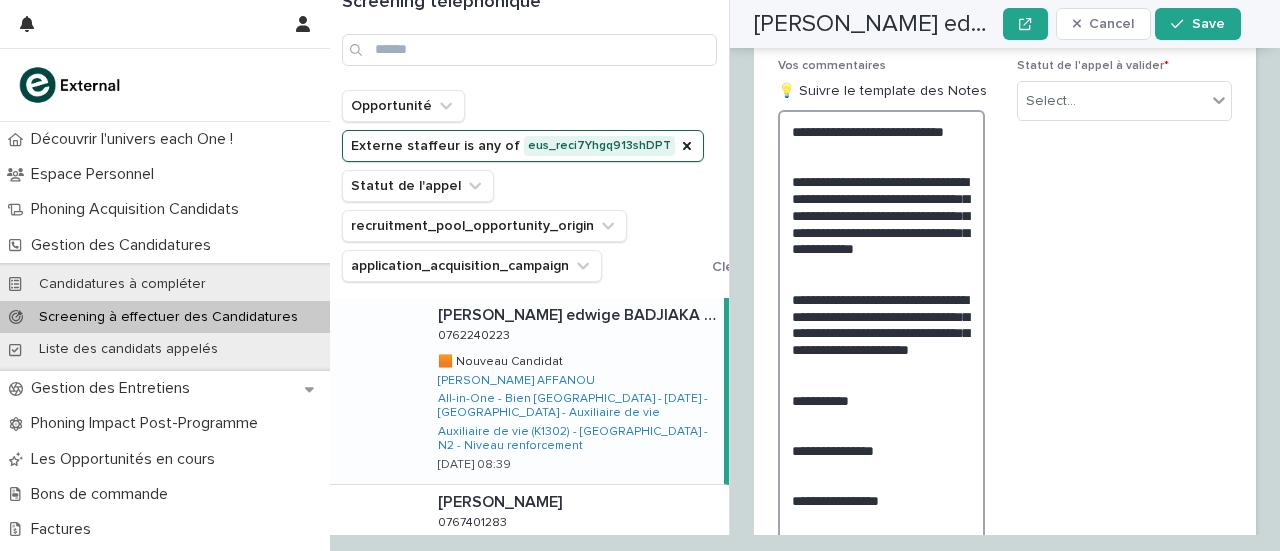 drag, startPoint x: 796, startPoint y: 129, endPoint x: 928, endPoint y: 251, distance: 179.74426 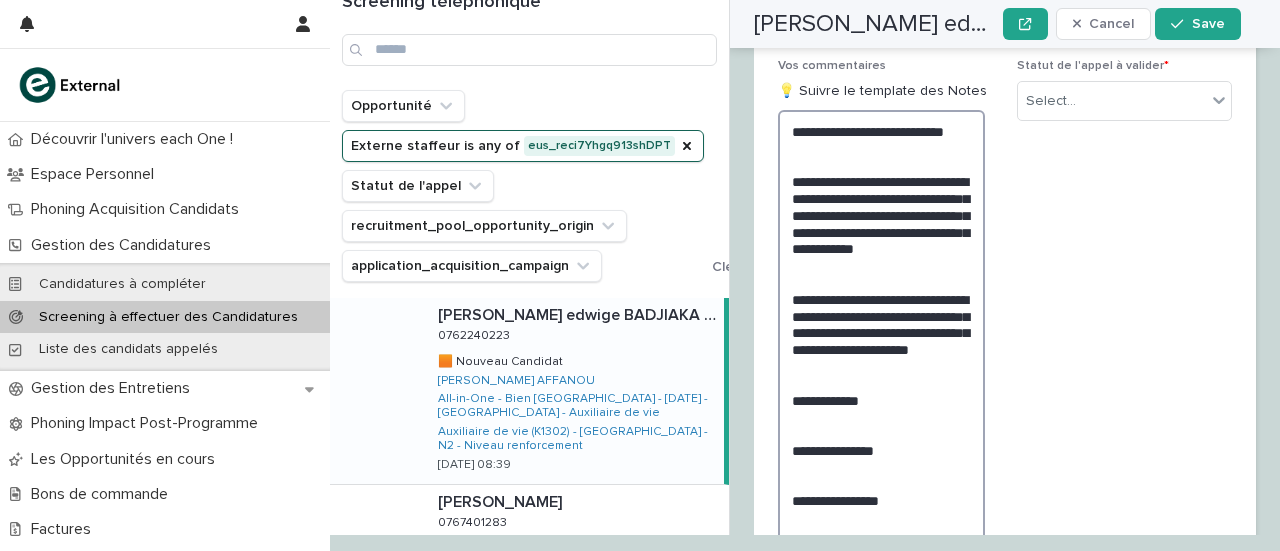 click on "**********" at bounding box center (881, 374) 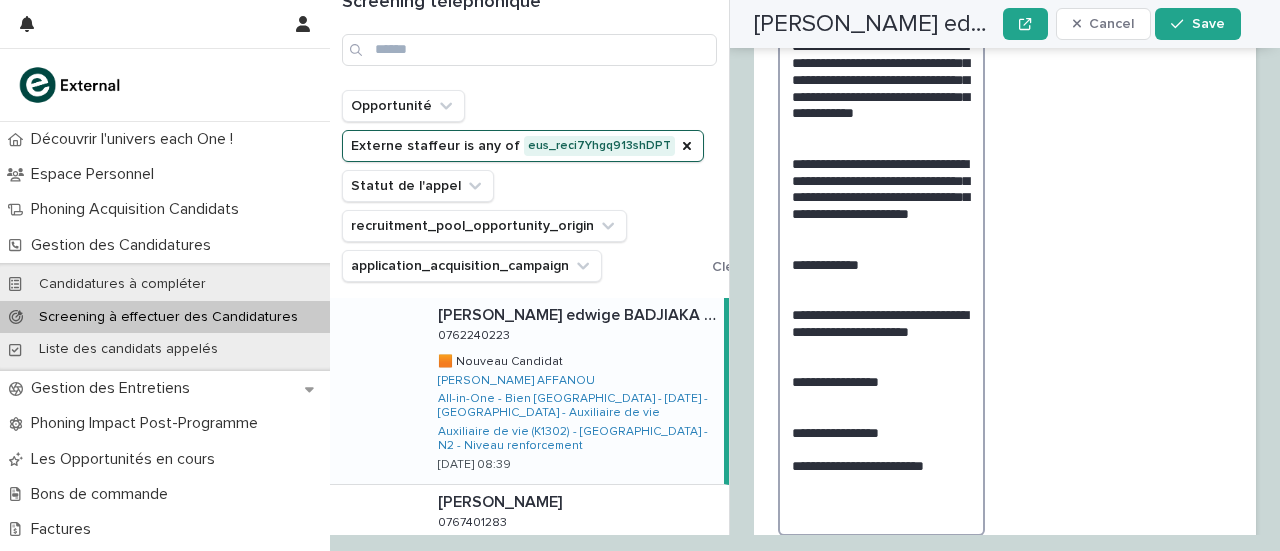 scroll, scrollTop: 3670, scrollLeft: 0, axis: vertical 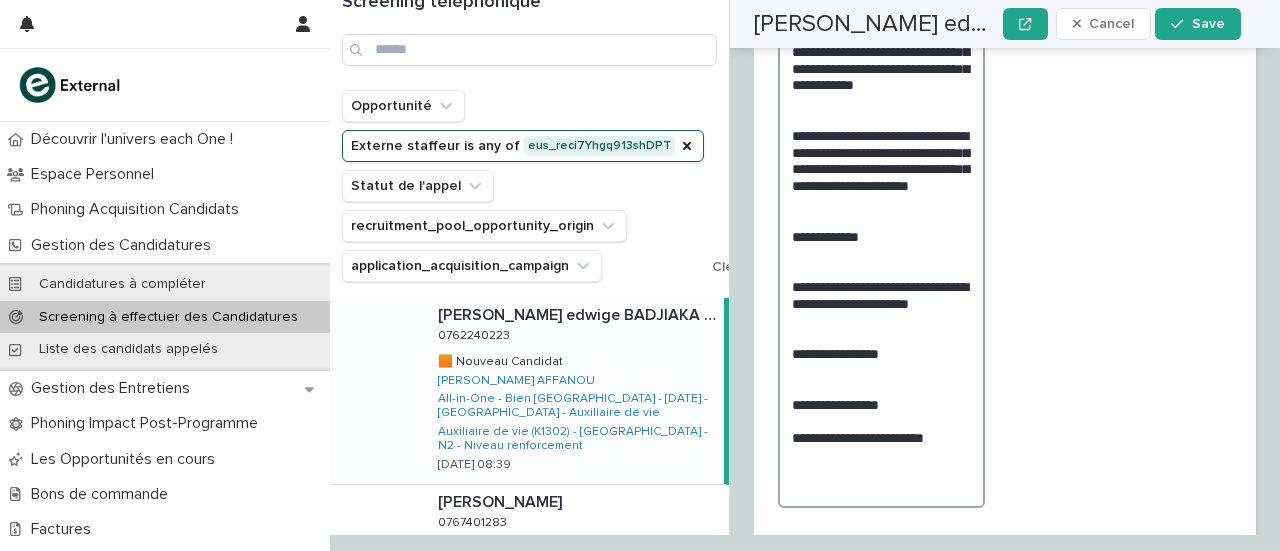 click on "**********" at bounding box center (881, 227) 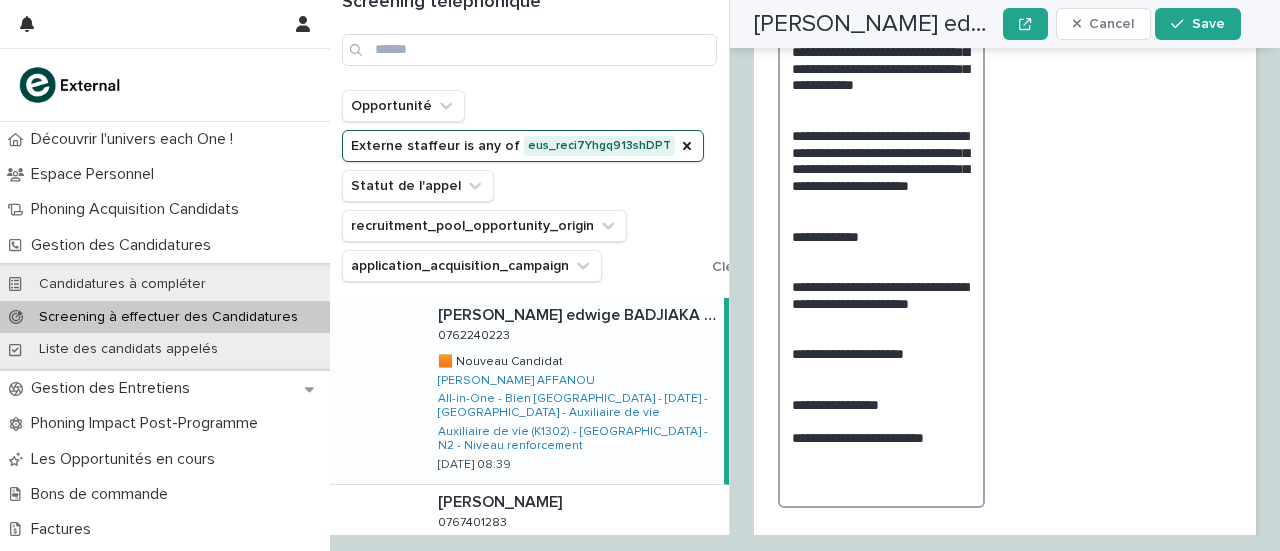 click on "**********" at bounding box center [881, 227] 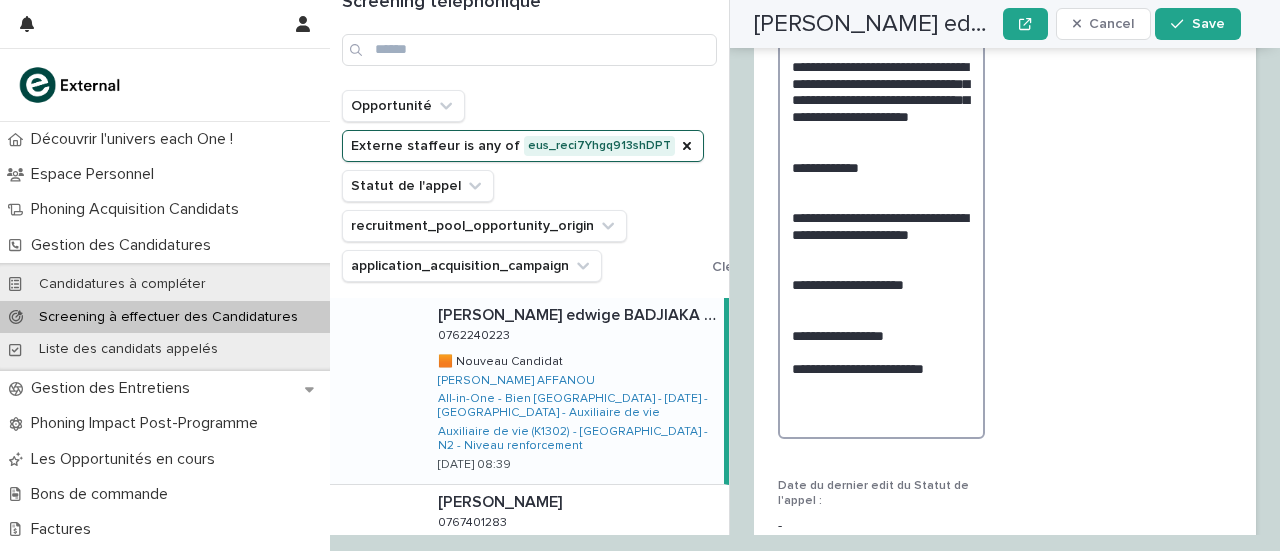 click on "**********" at bounding box center [881, 158] 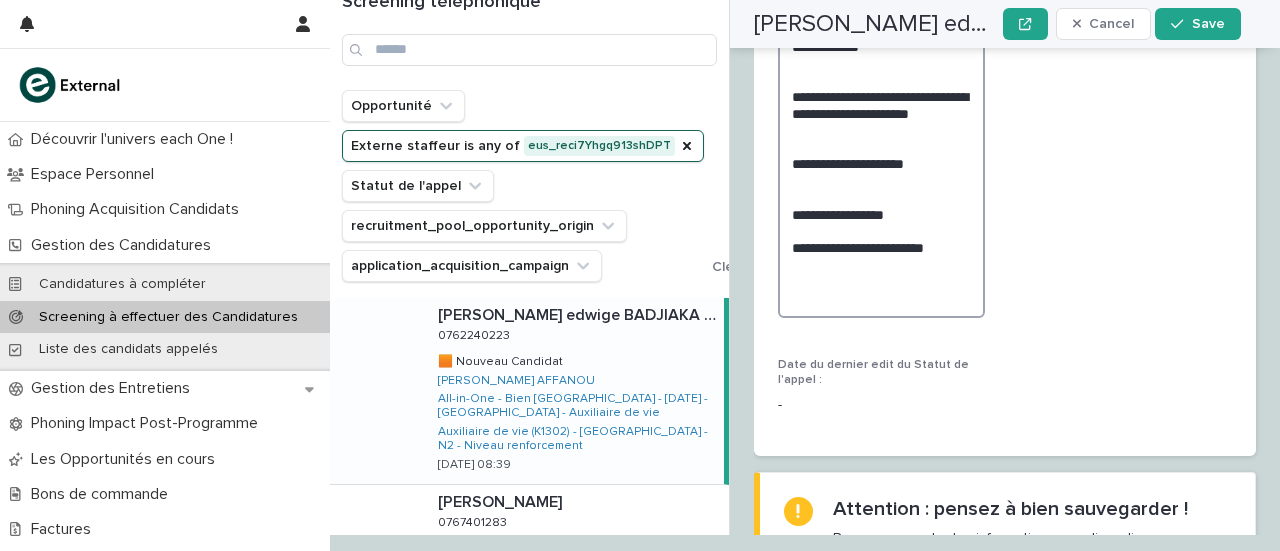 scroll, scrollTop: 3759, scrollLeft: 0, axis: vertical 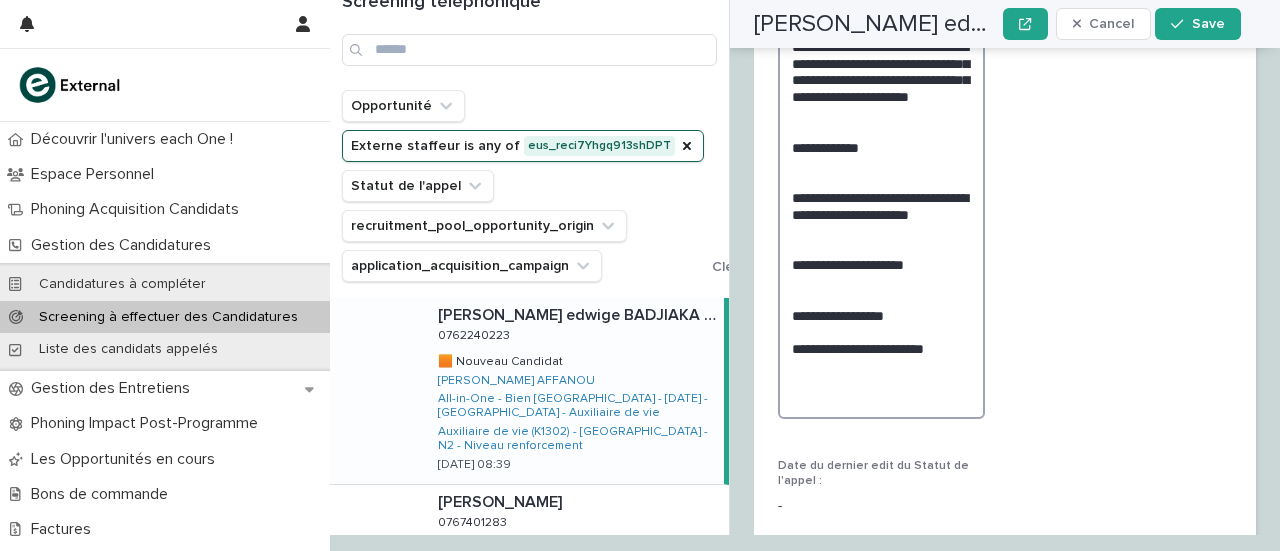 click on "**********" at bounding box center [881, 138] 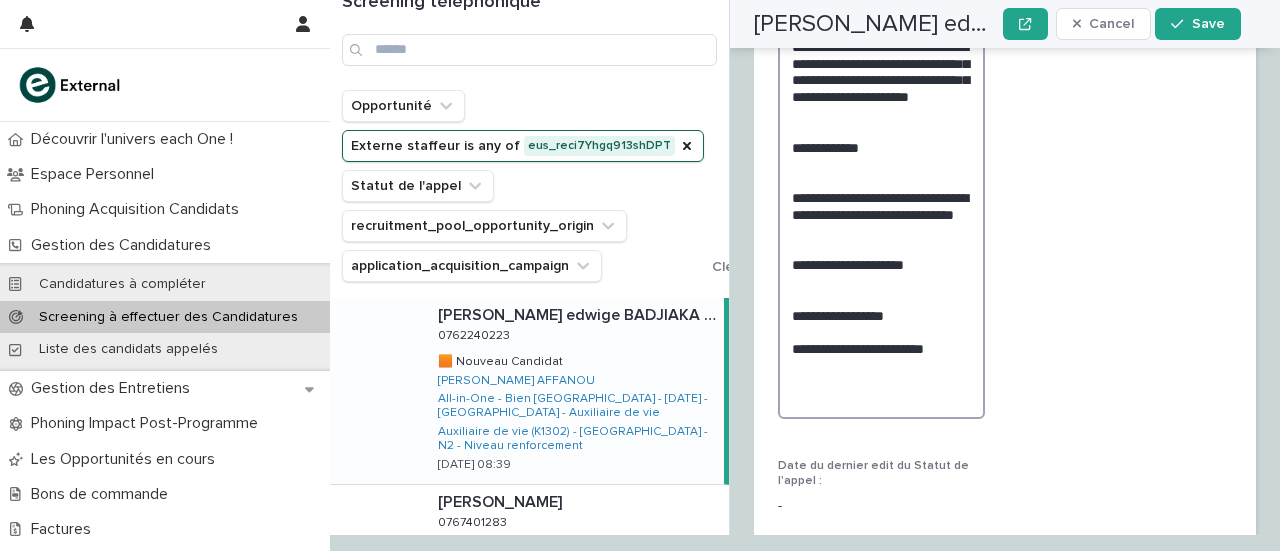 click on "**********" at bounding box center (881, 138) 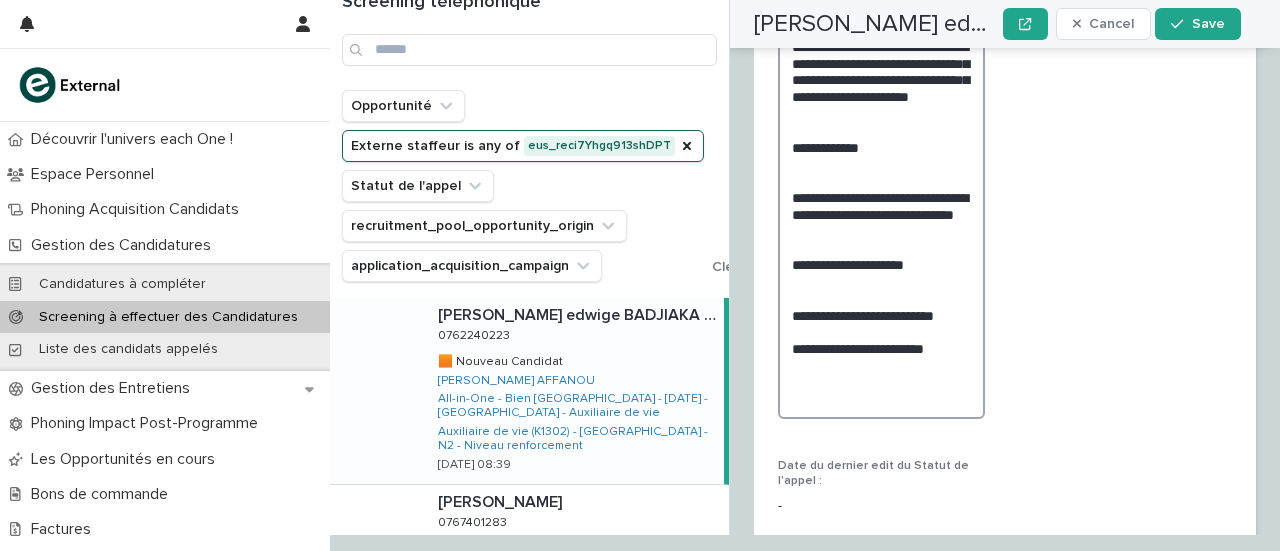 click on "**********" at bounding box center [881, 138] 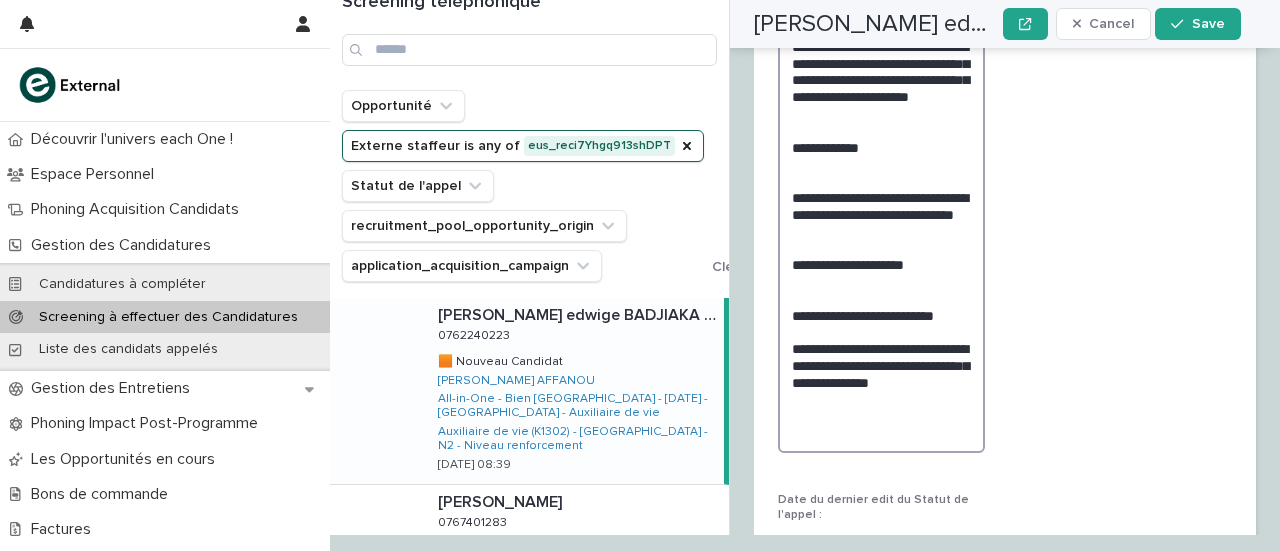 click on "**********" at bounding box center (881, 155) 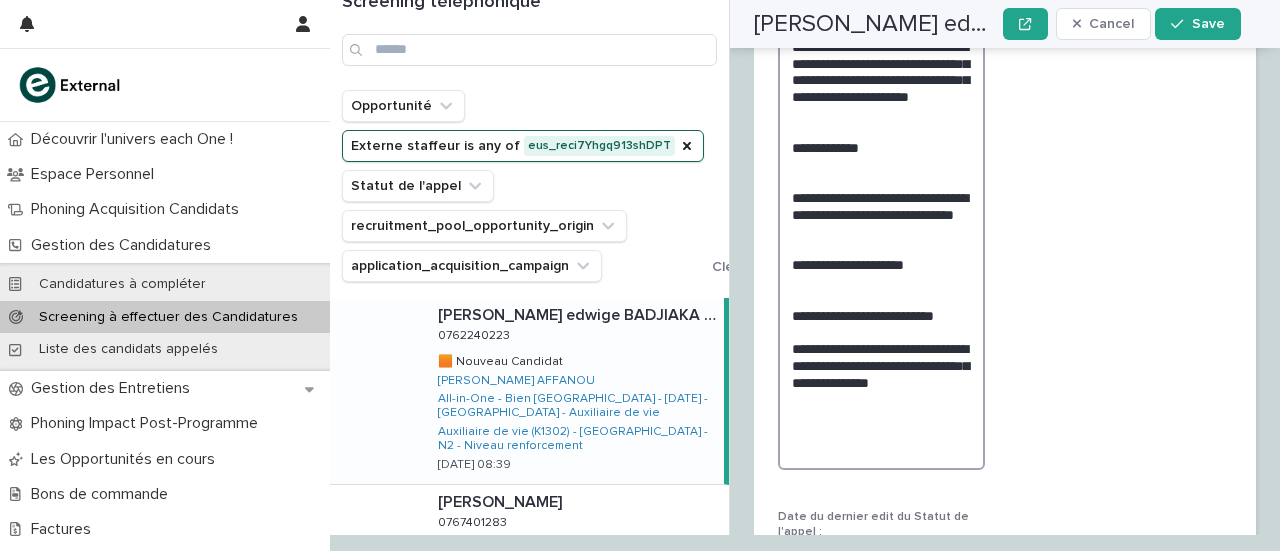 click on "**********" at bounding box center [881, 163] 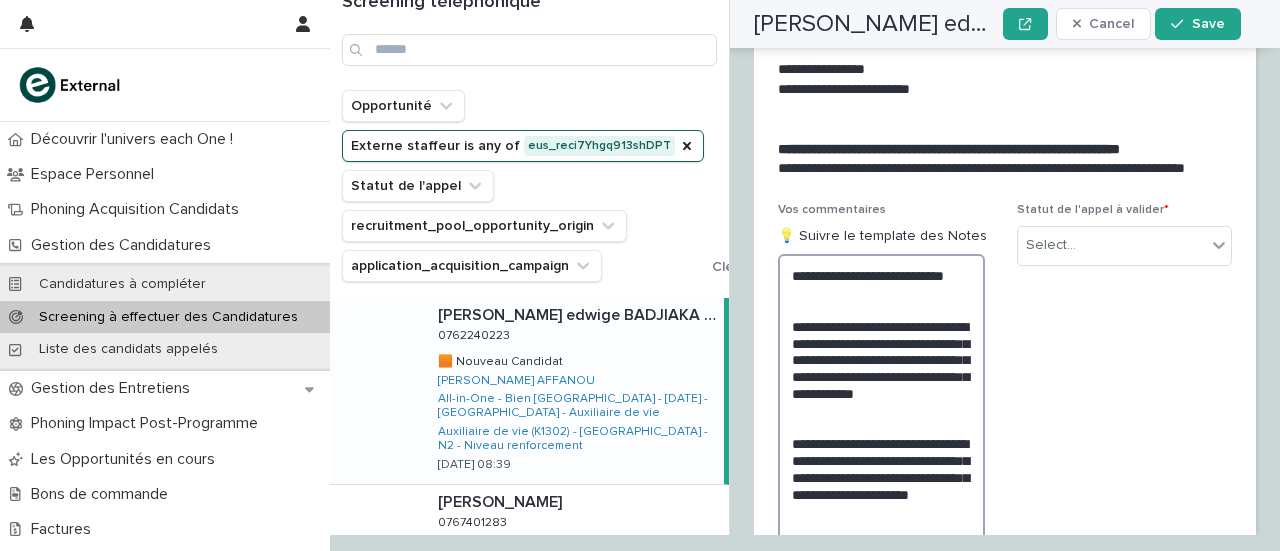 scroll, scrollTop: 3580, scrollLeft: 0, axis: vertical 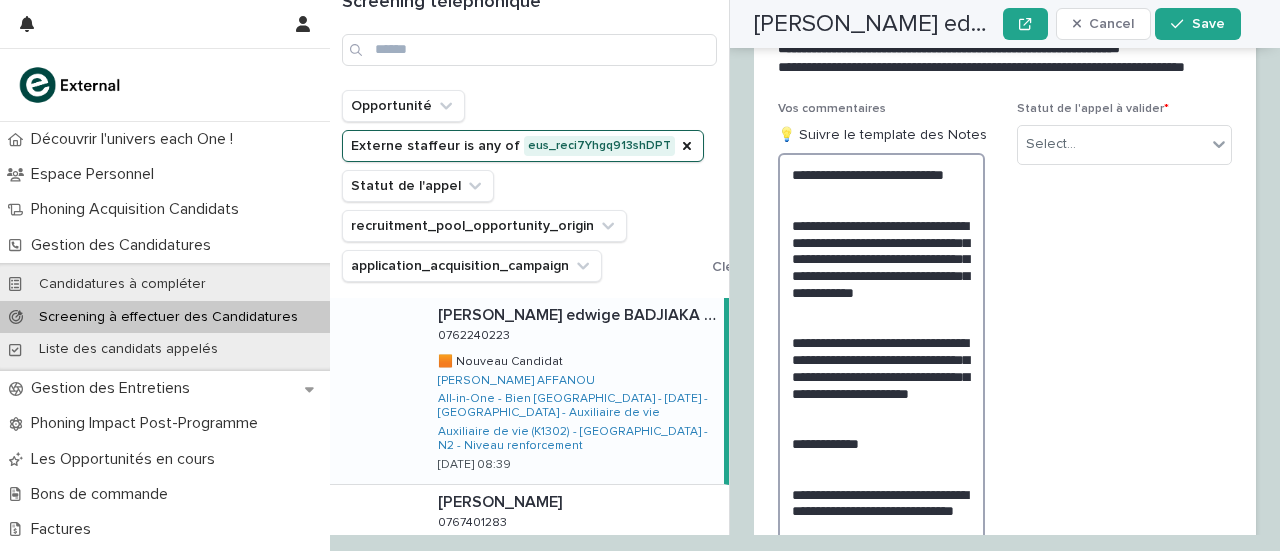 click on "**********" at bounding box center [881, 459] 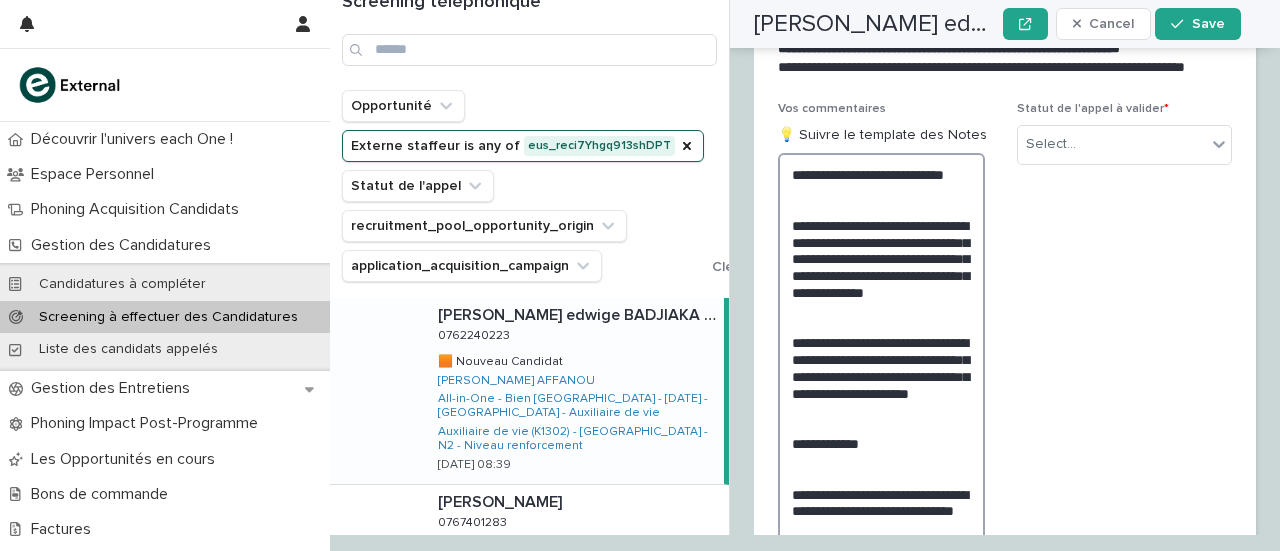 click on "**********" at bounding box center [881, 459] 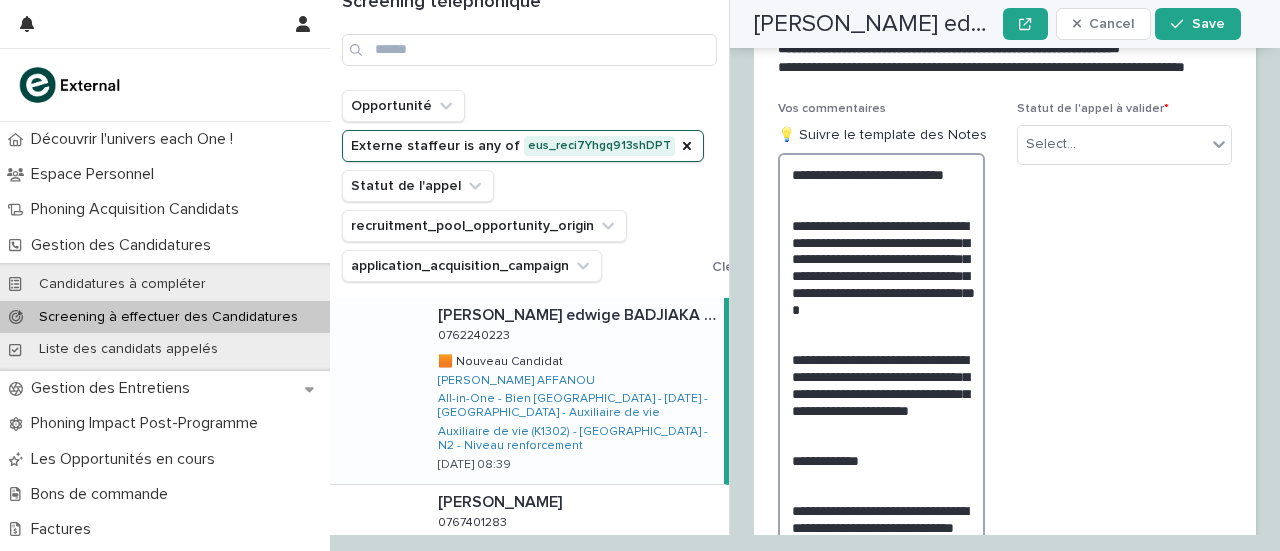 click on "**********" at bounding box center [881, 468] 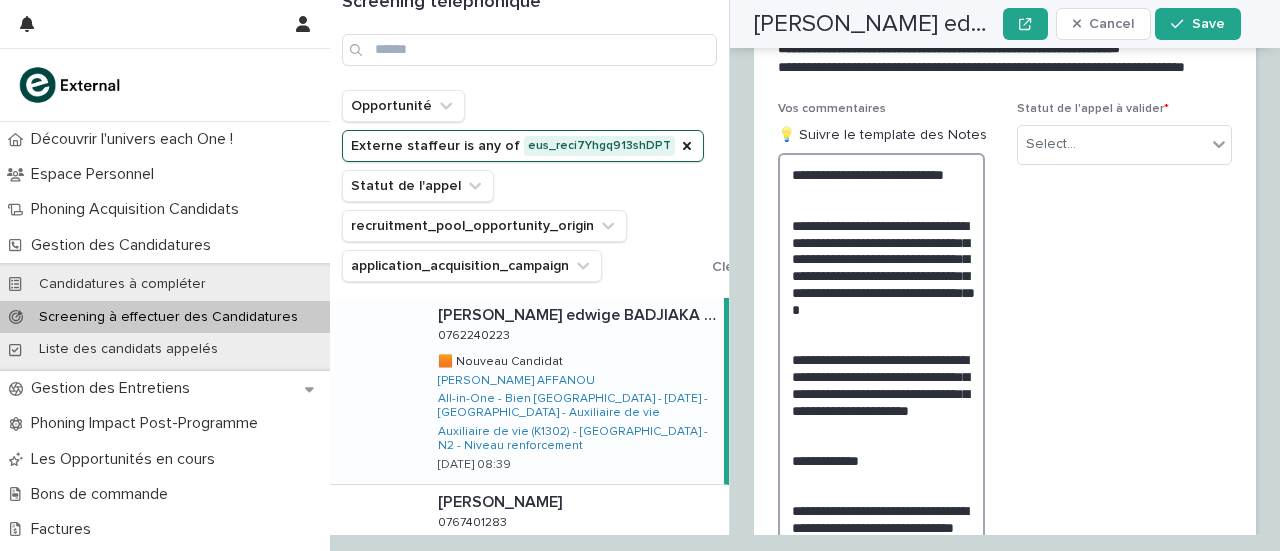 drag, startPoint x: 859, startPoint y: 191, endPoint x: 844, endPoint y: 207, distance: 21.931713 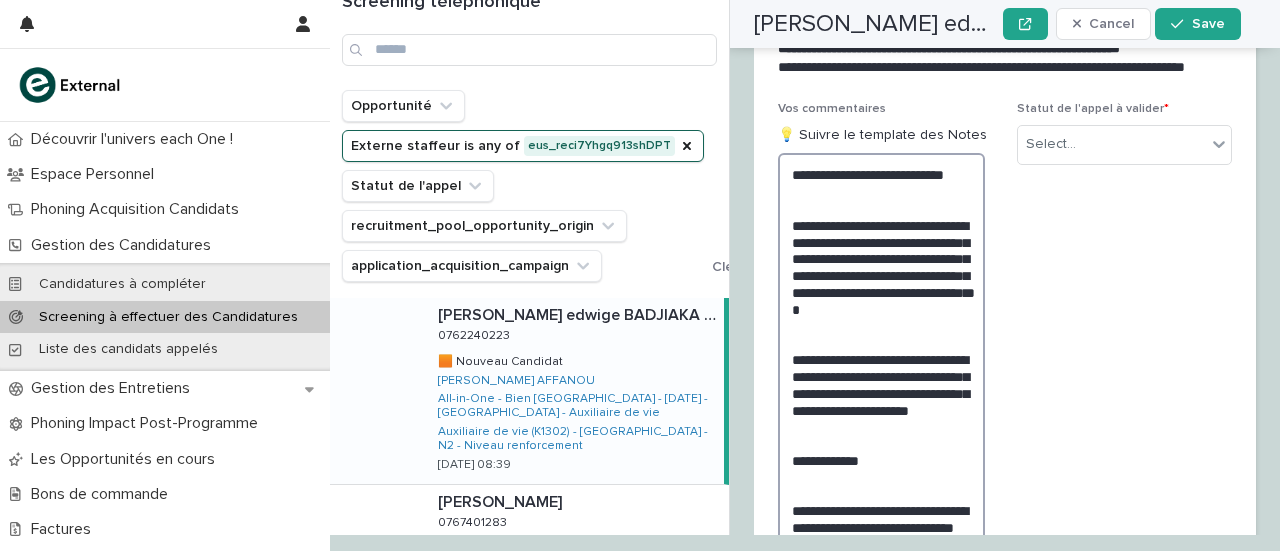 click on "**********" at bounding box center [881, 468] 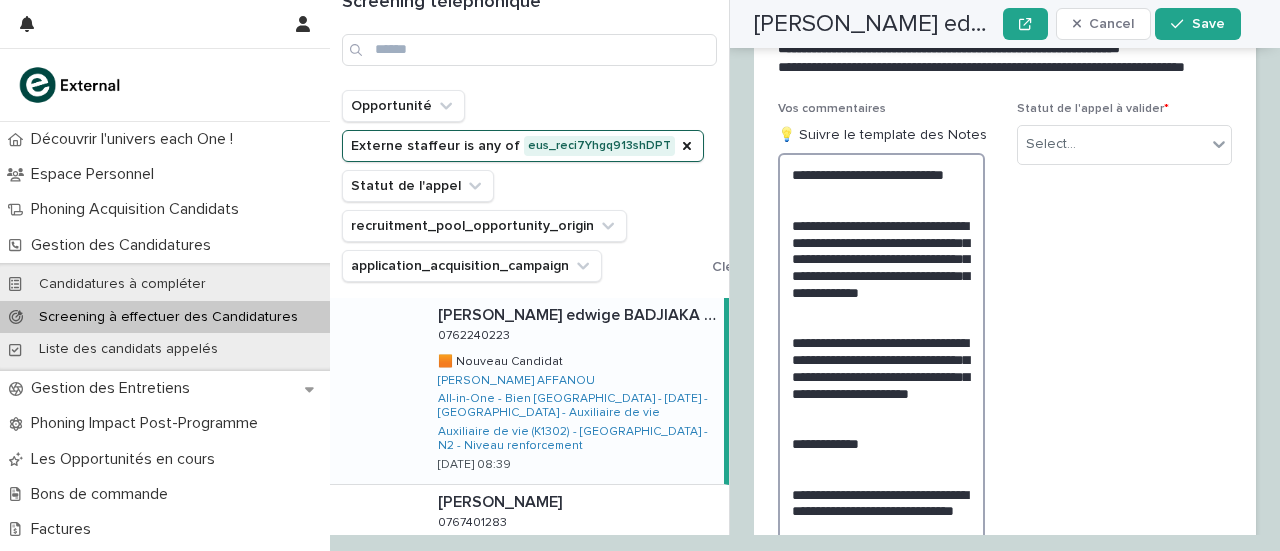 click on "**********" at bounding box center (881, 459) 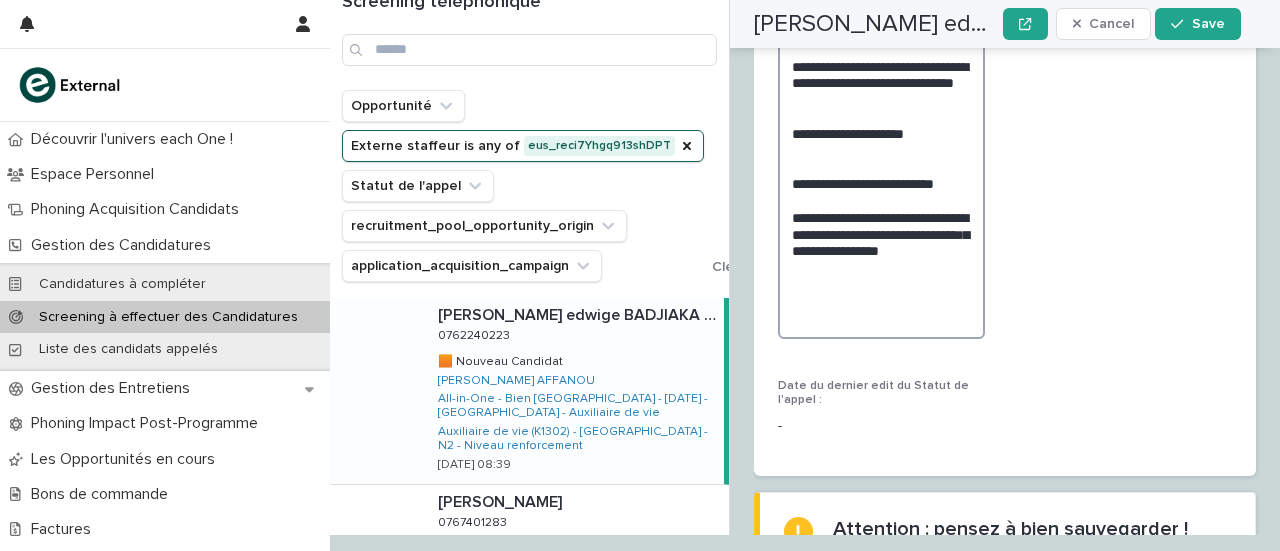 scroll, scrollTop: 4010, scrollLeft: 0, axis: vertical 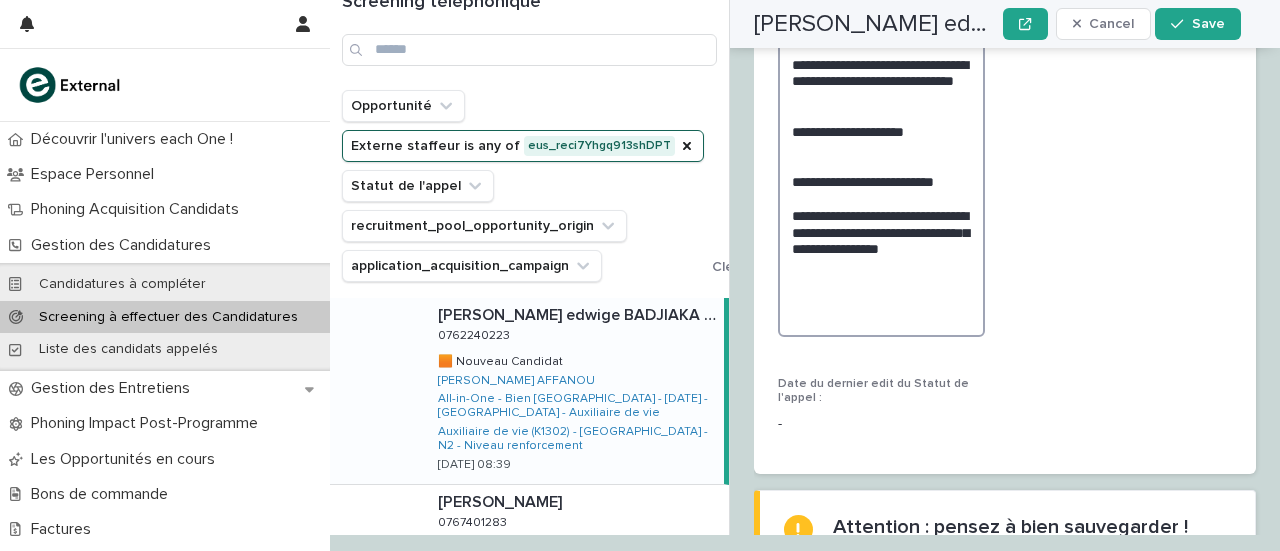 click on "**********" at bounding box center (881, 29) 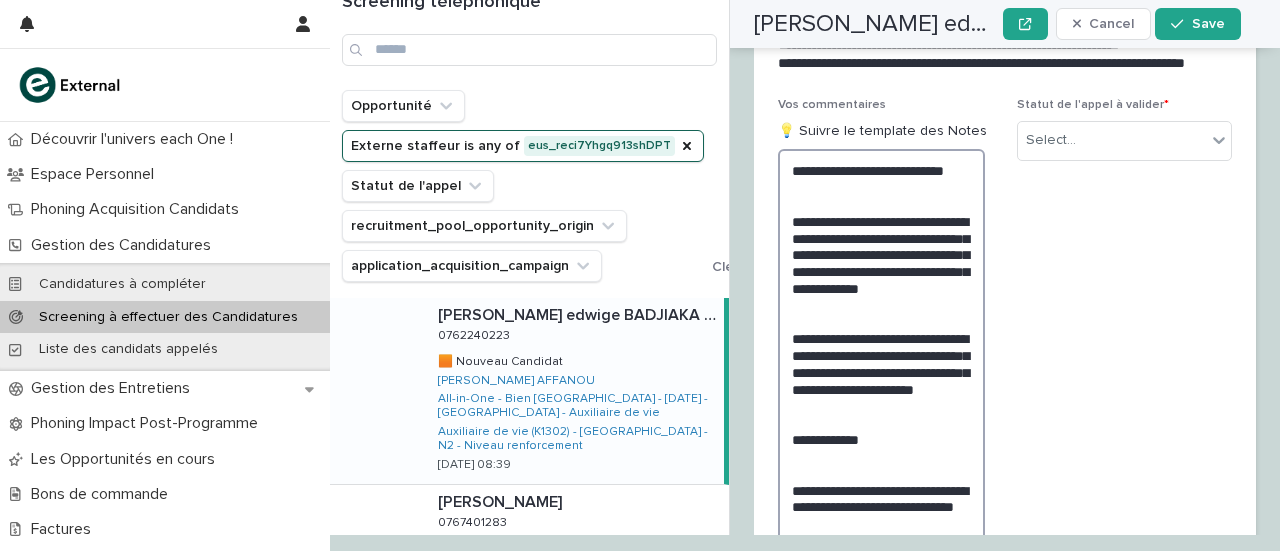 scroll, scrollTop: 3462, scrollLeft: 0, axis: vertical 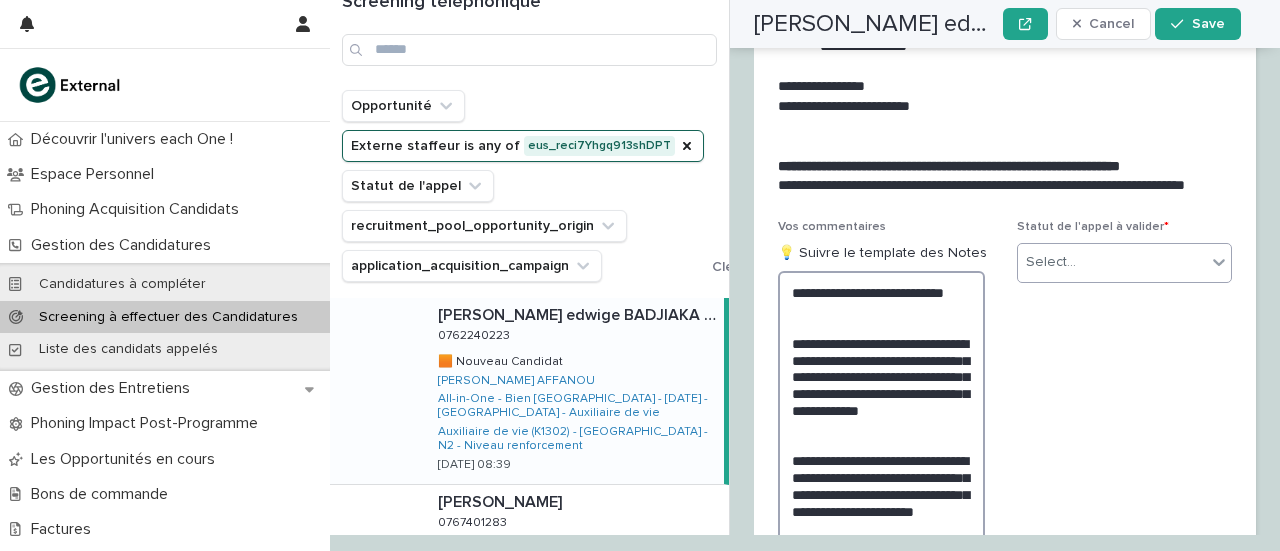 type on "**********" 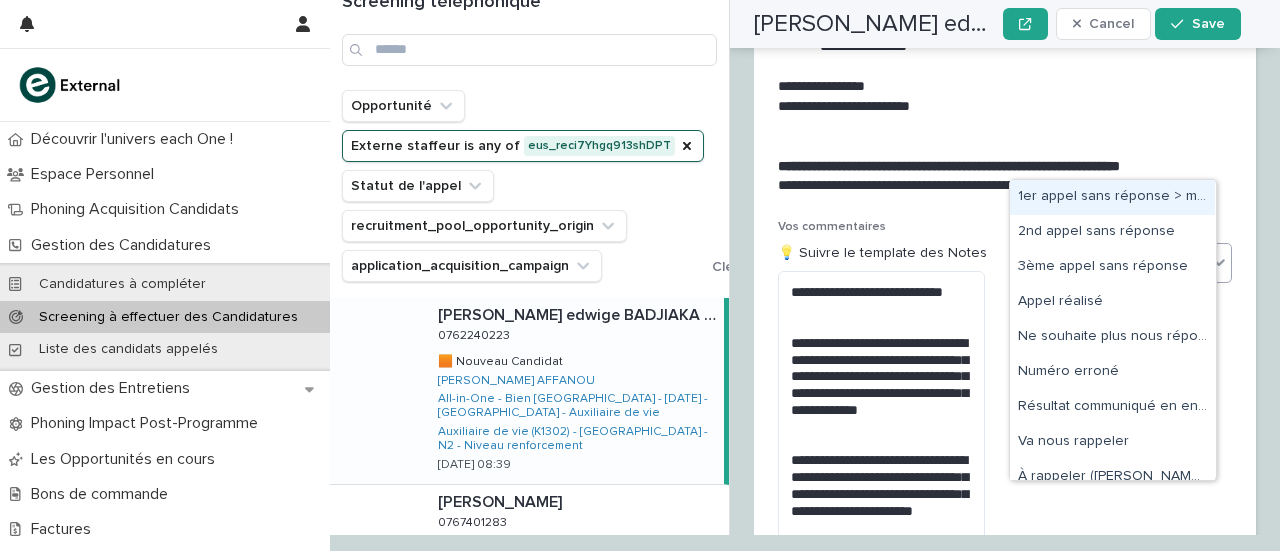 click on "Select..." at bounding box center (1051, 262) 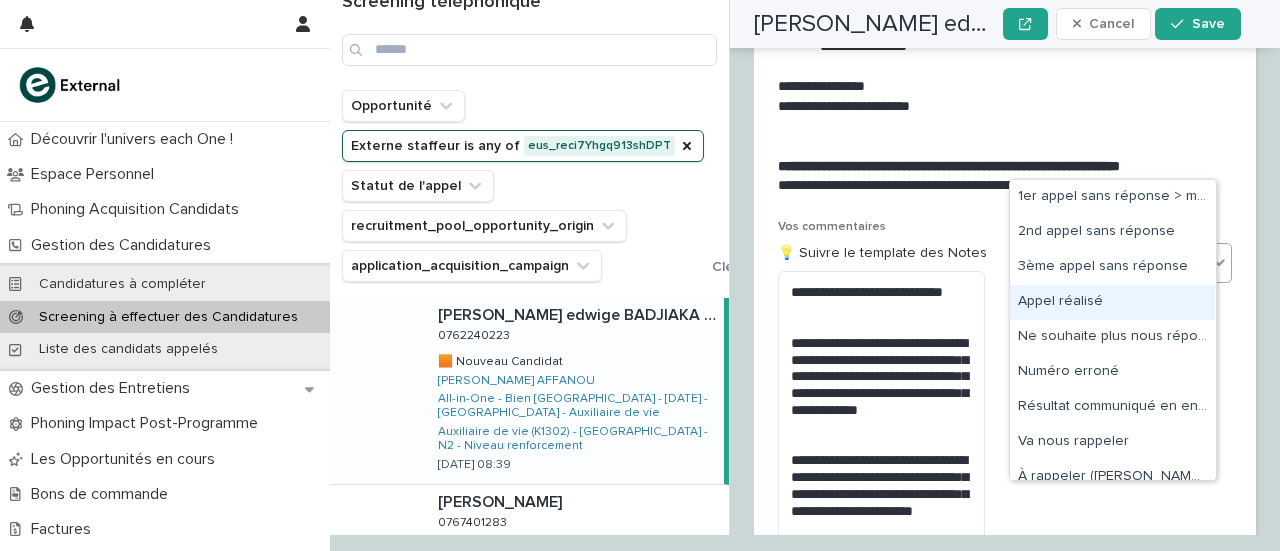 click on "Appel réalisé" at bounding box center [1112, 302] 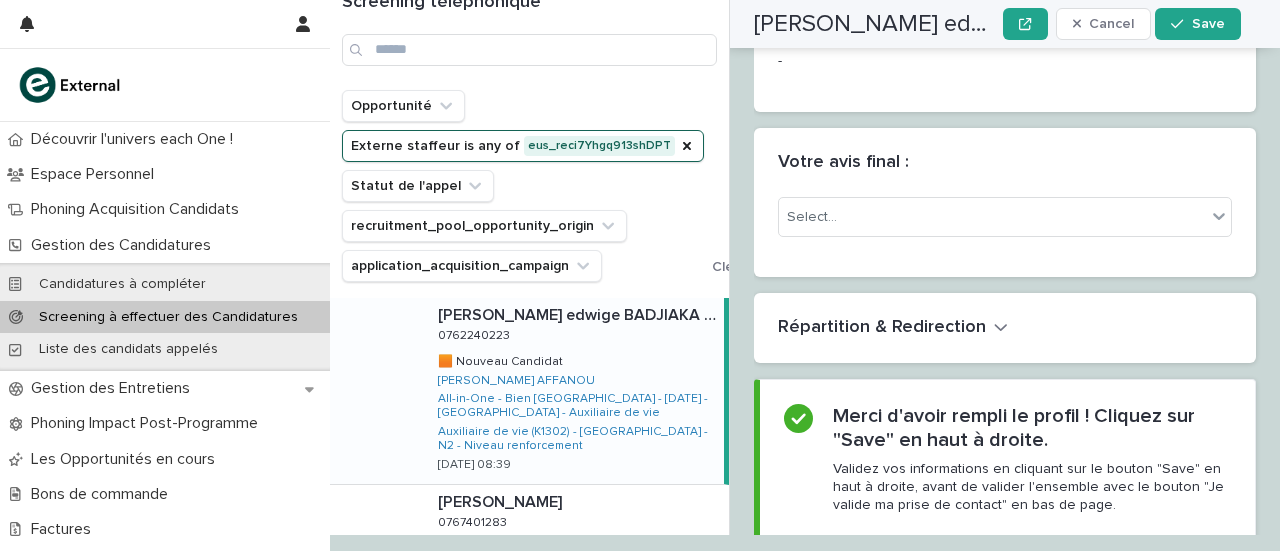 scroll, scrollTop: 4441, scrollLeft: 0, axis: vertical 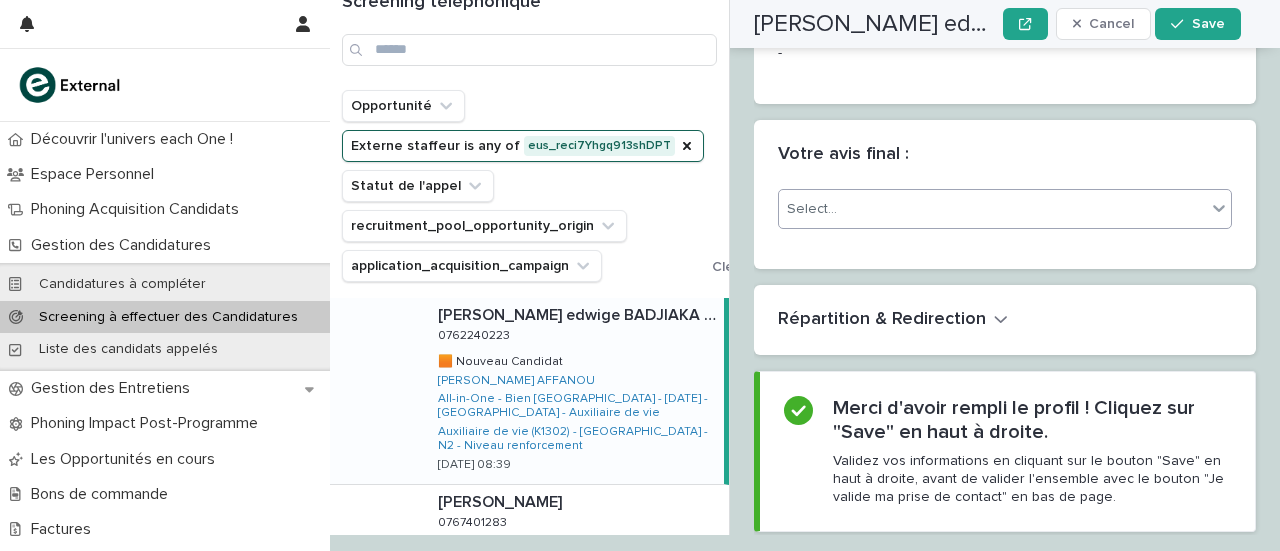 click on "Select..." at bounding box center (992, 209) 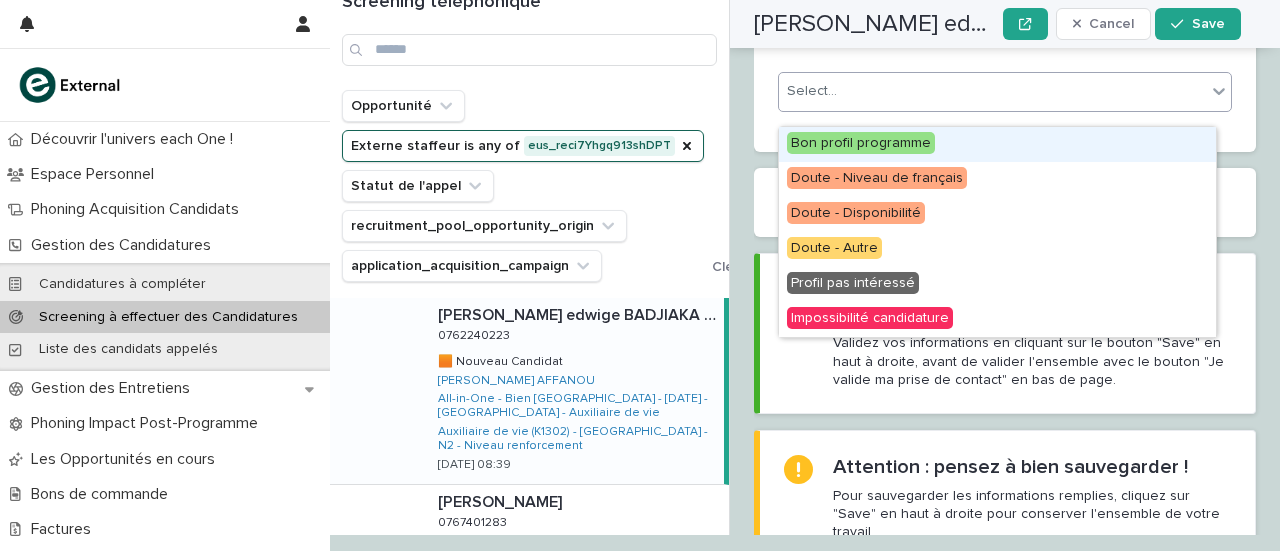 scroll, scrollTop: 4340, scrollLeft: 0, axis: vertical 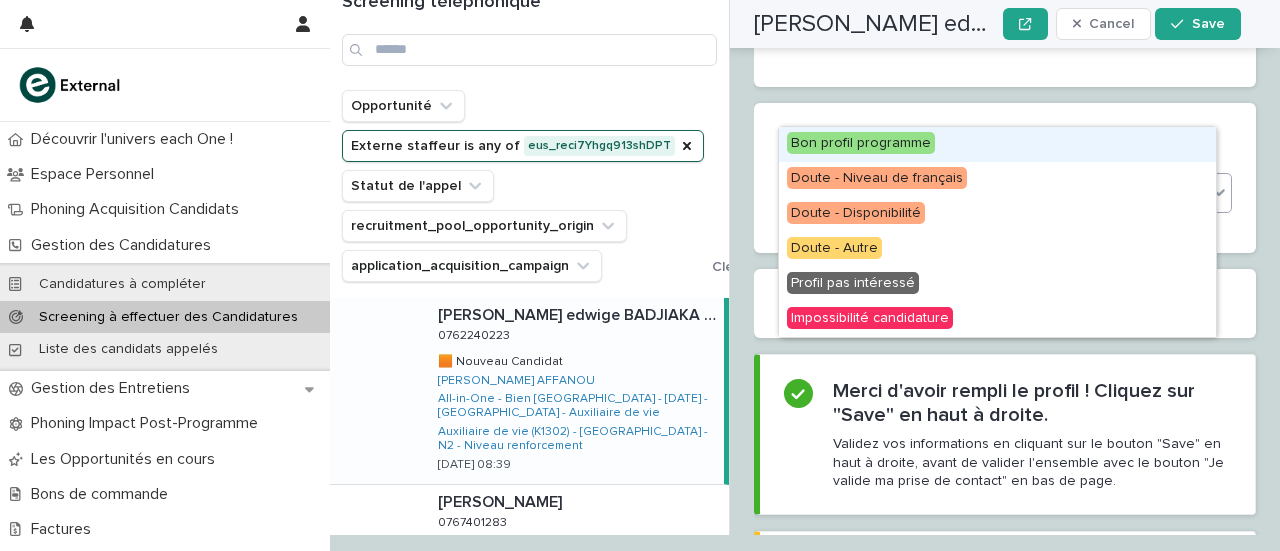click on "Bon profil programme" at bounding box center [861, 143] 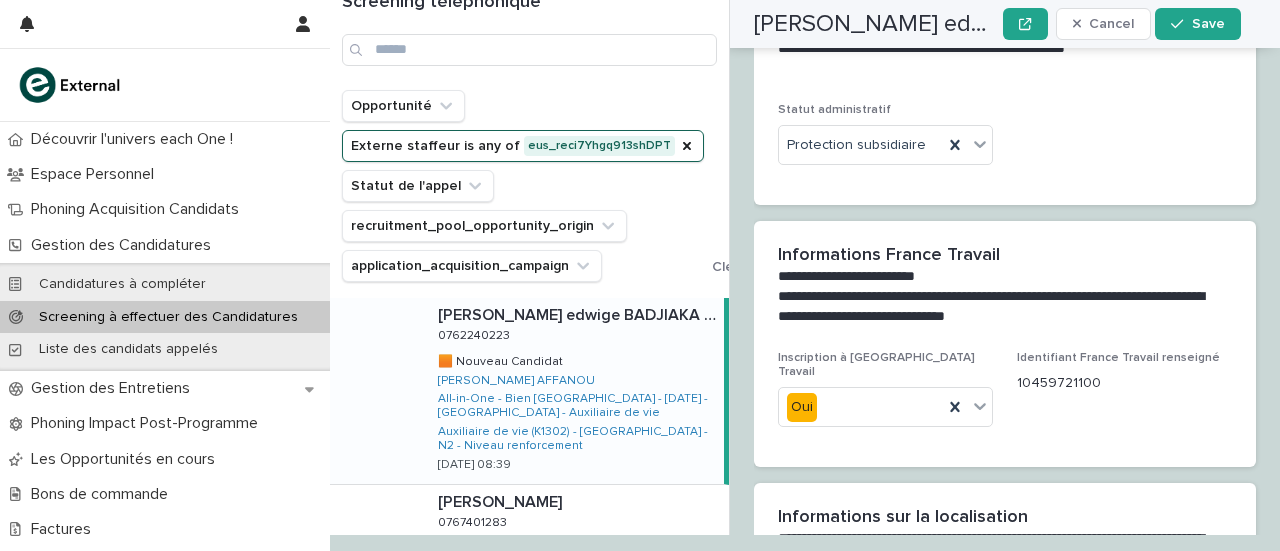 scroll, scrollTop: 2450, scrollLeft: 0, axis: vertical 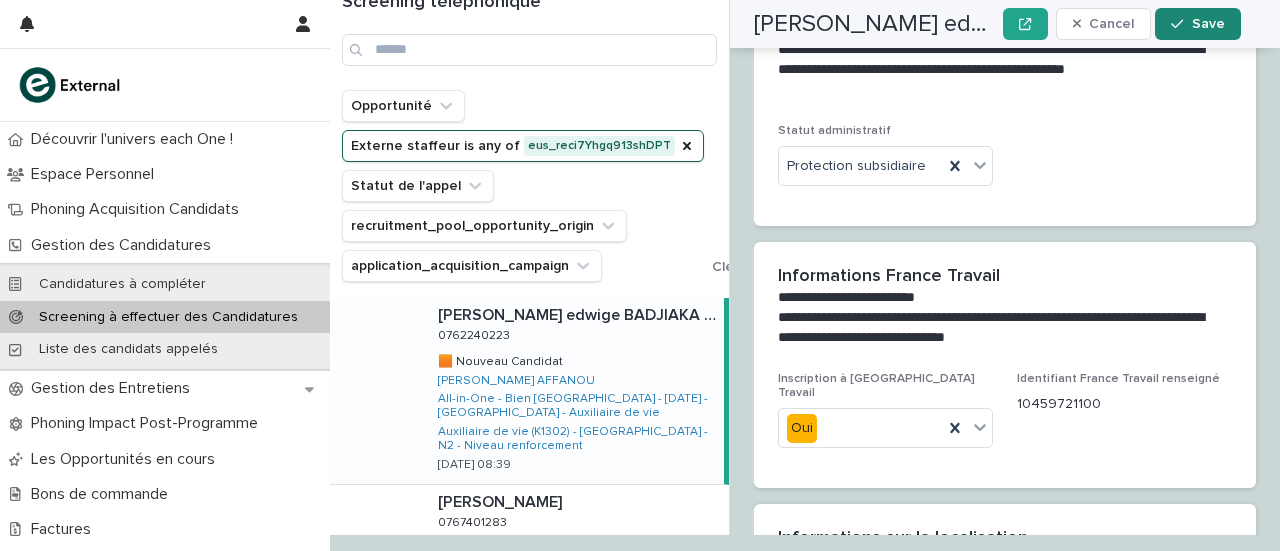 click 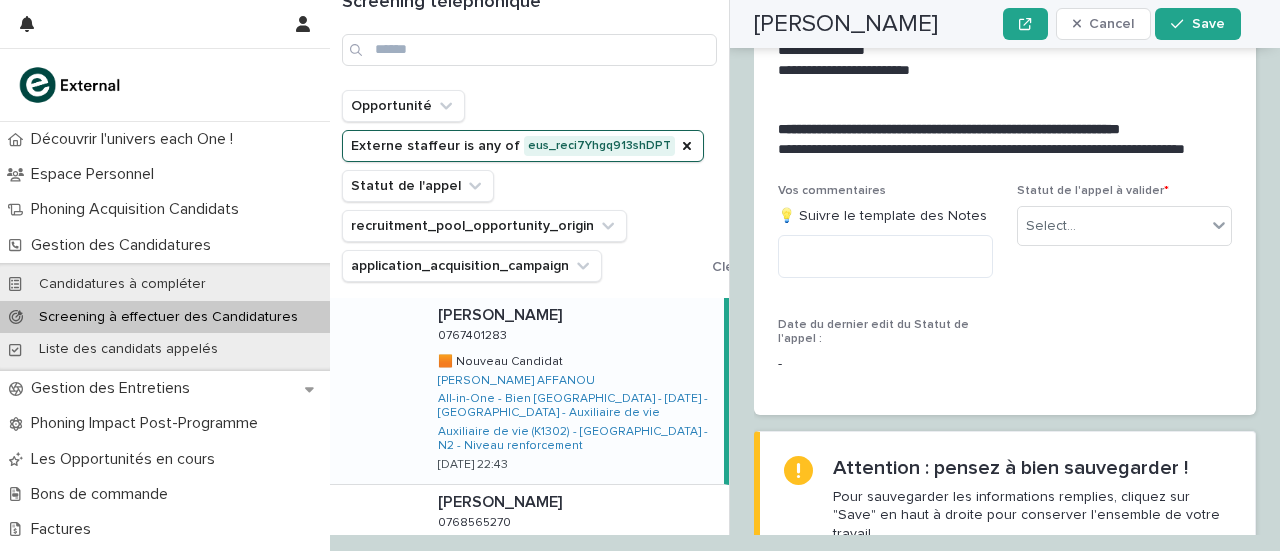 scroll, scrollTop: 3382, scrollLeft: 0, axis: vertical 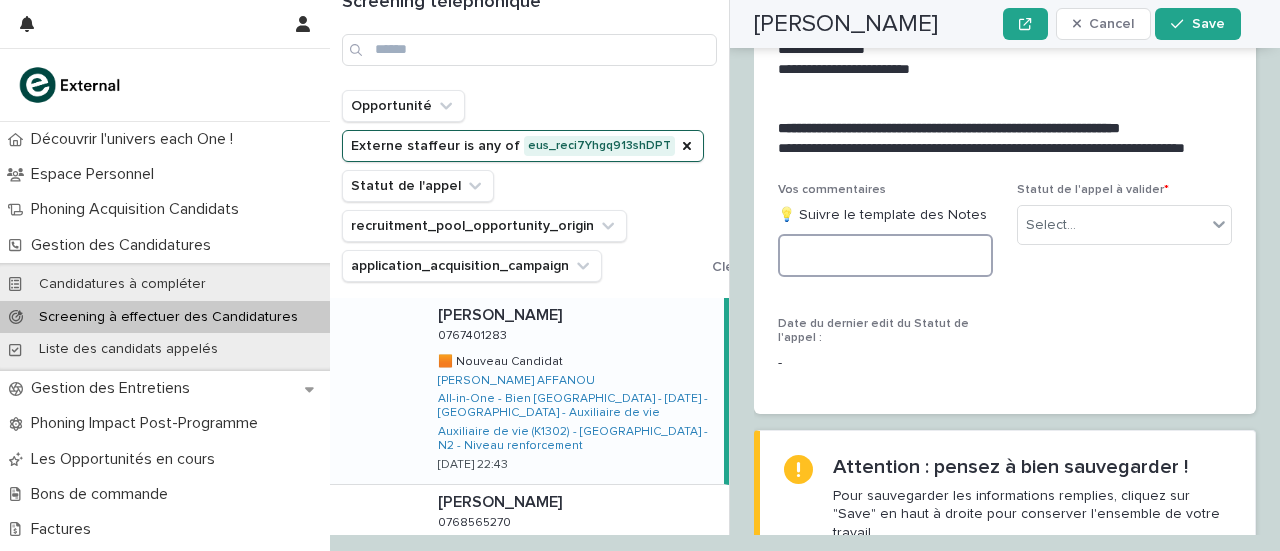 click at bounding box center [885, 255] 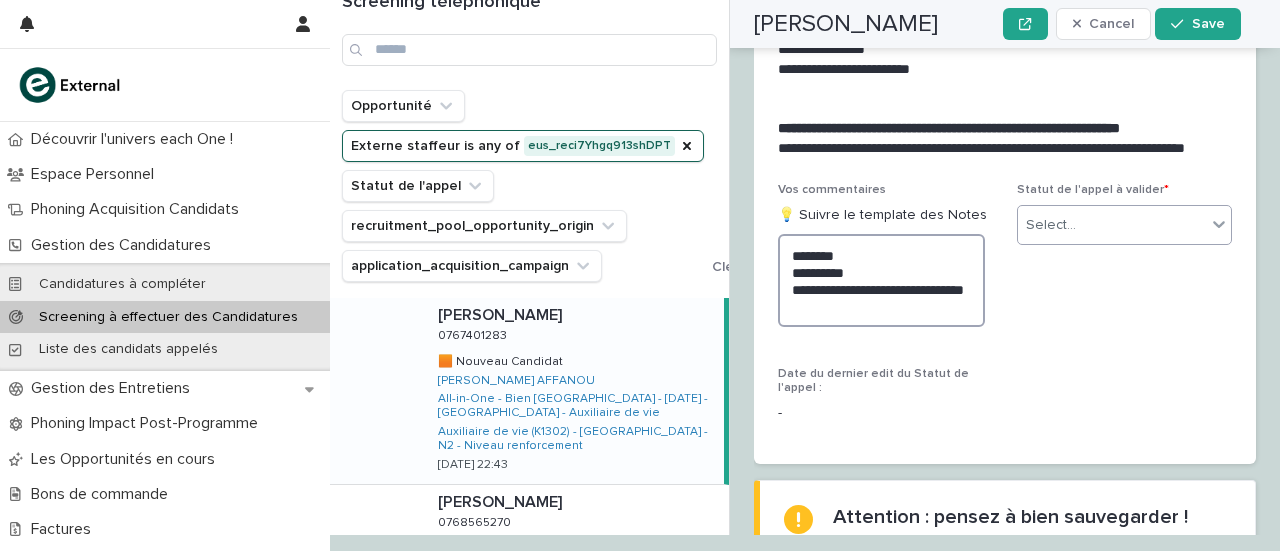 type on "**********" 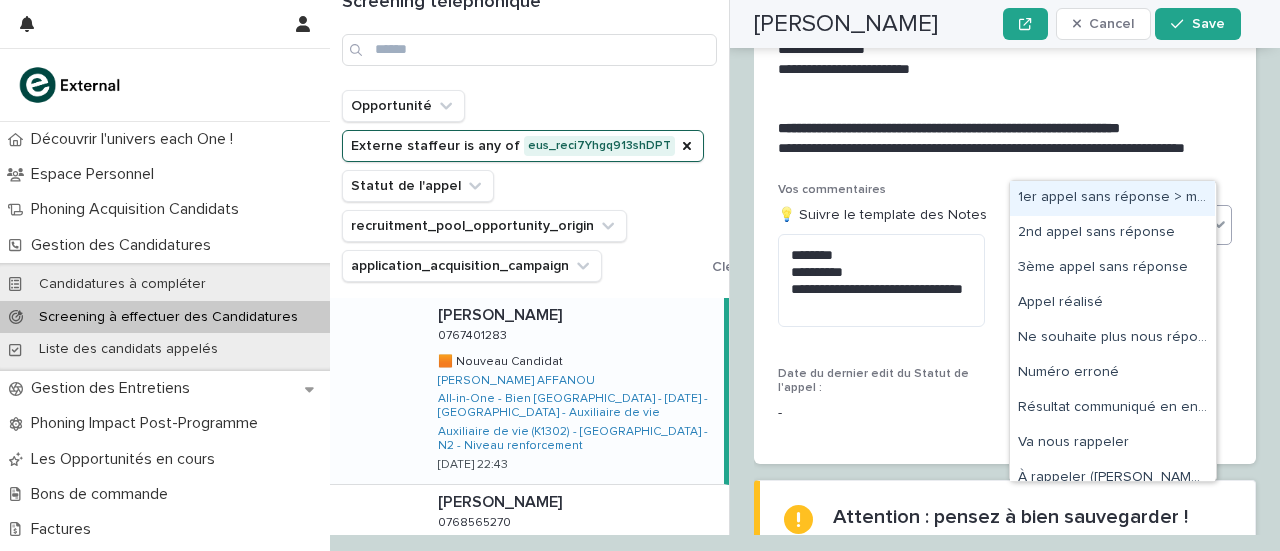 click on "Select..." at bounding box center (1124, 225) 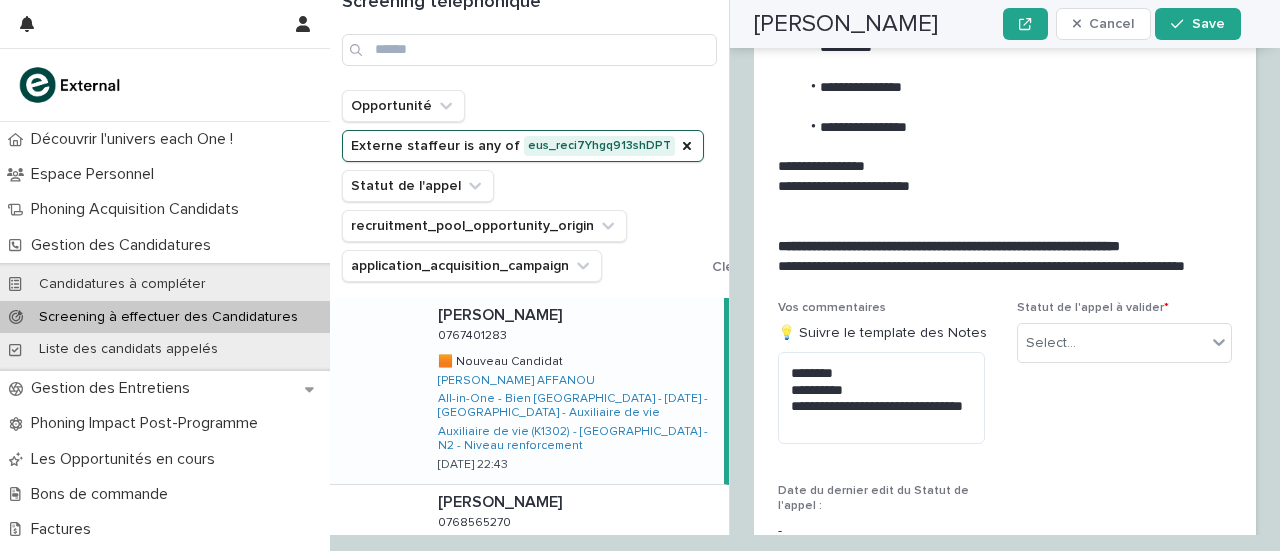scroll, scrollTop: 3482, scrollLeft: 0, axis: vertical 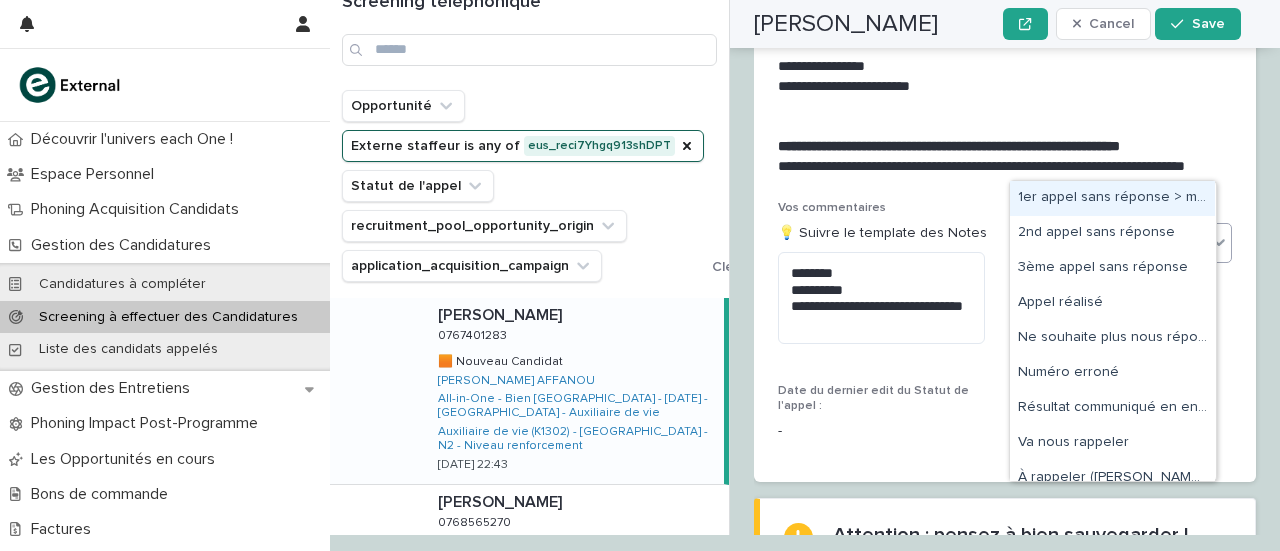 click on "Select..." at bounding box center [1112, 243] 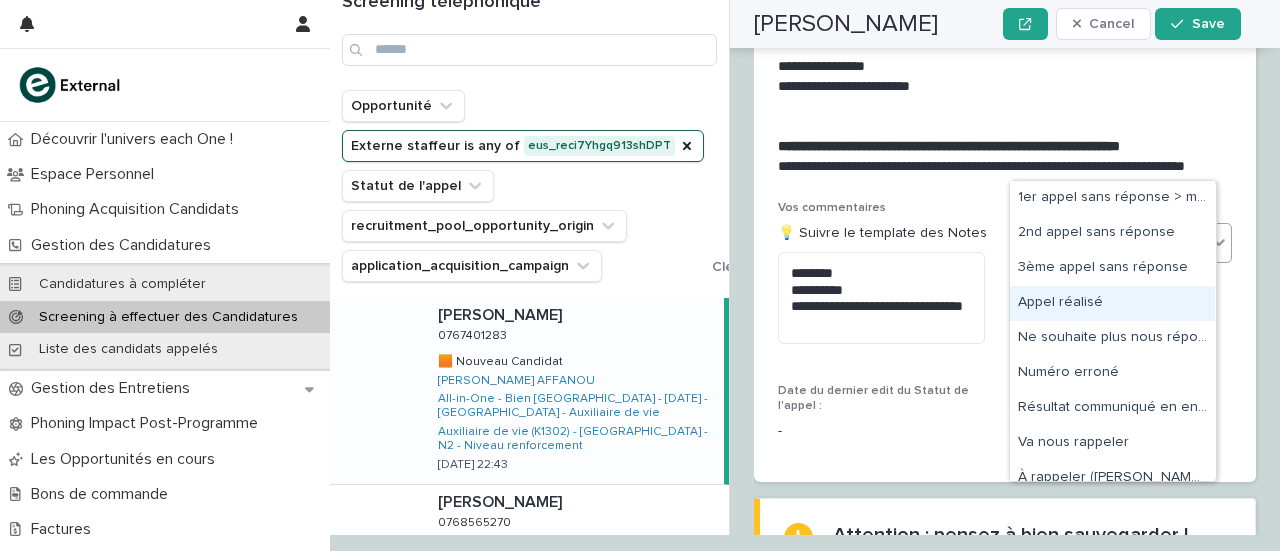 click on "Appel réalisé" at bounding box center [1112, 303] 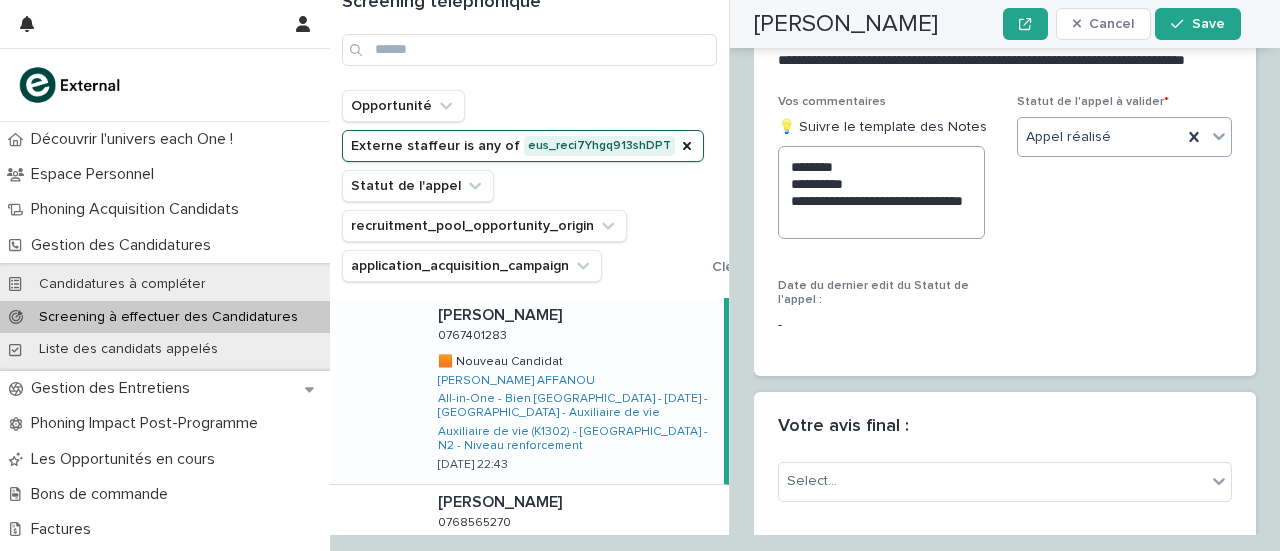 scroll, scrollTop: 3646, scrollLeft: 0, axis: vertical 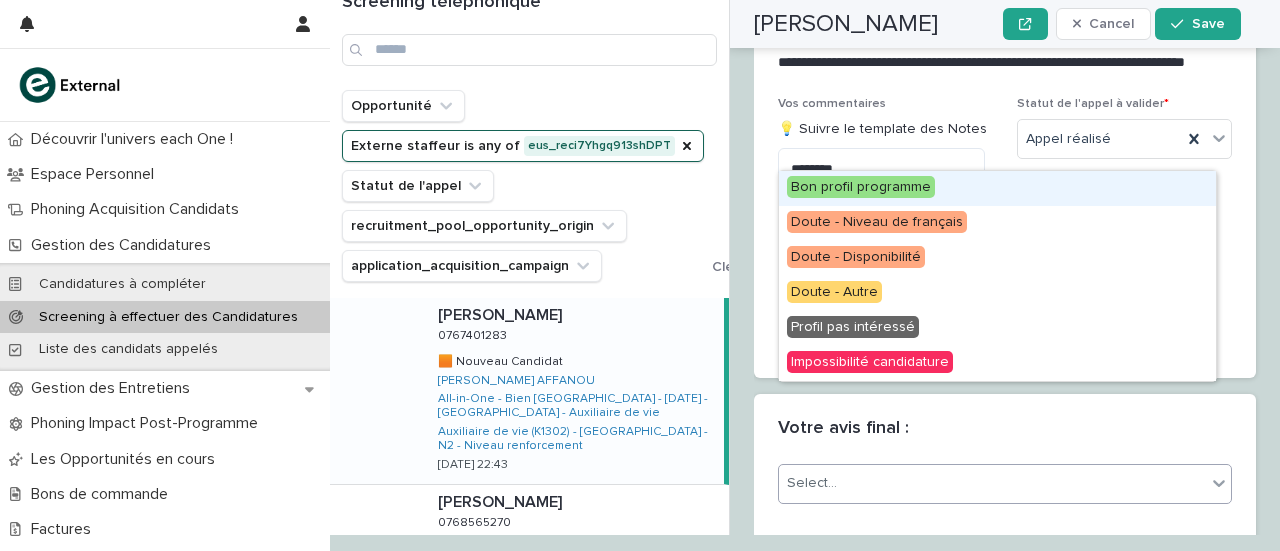 click on "Select..." at bounding box center [992, 483] 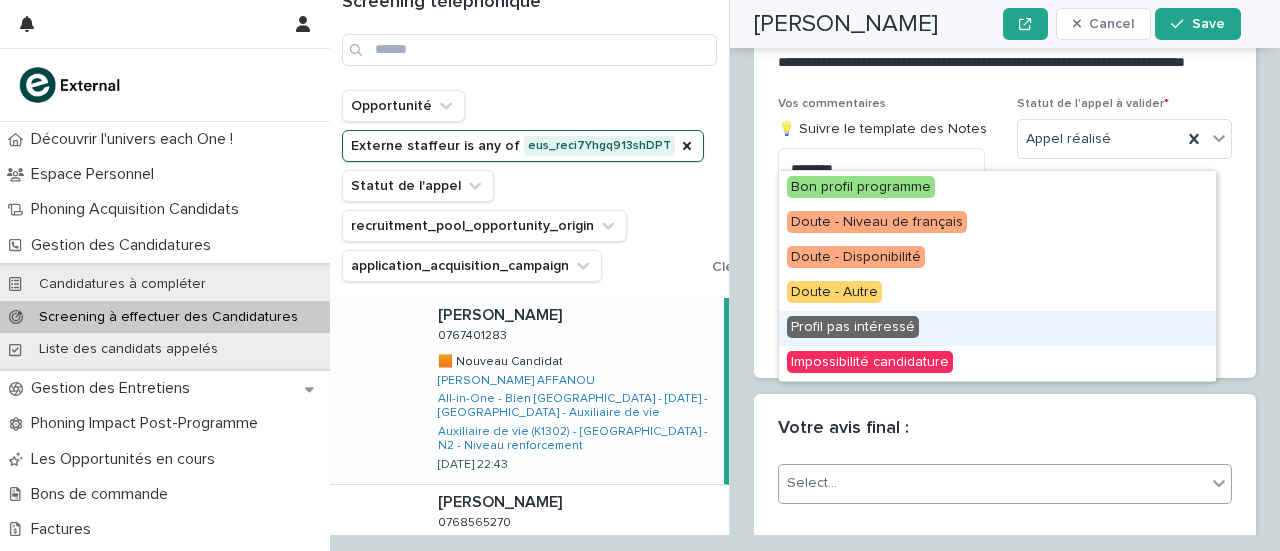 click on "Profil pas intéressé" at bounding box center [853, 327] 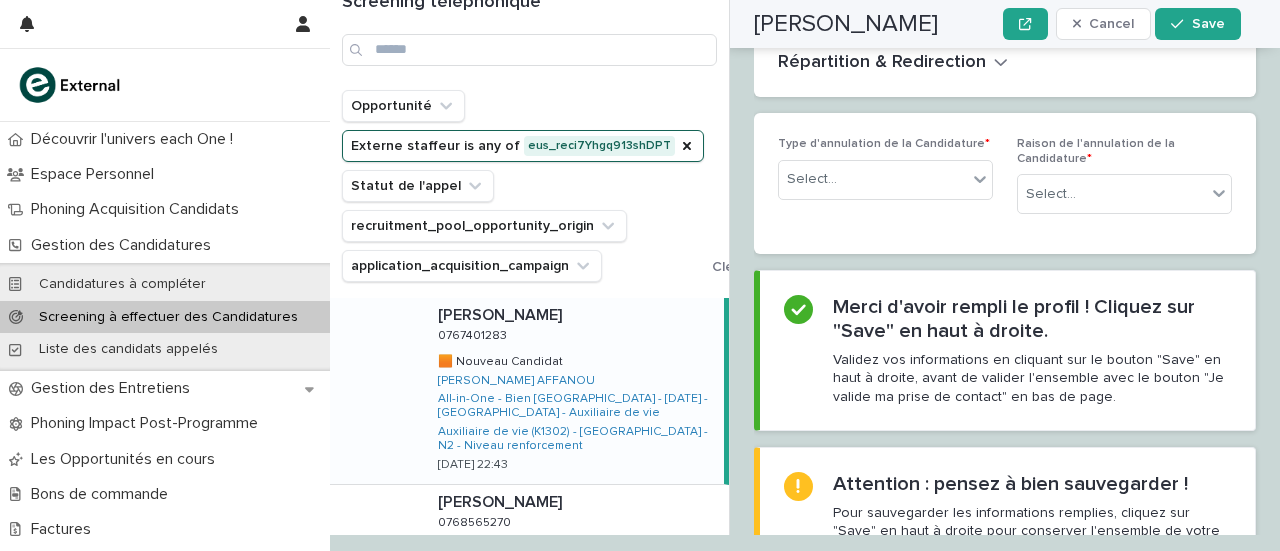 scroll, scrollTop: 4196, scrollLeft: 0, axis: vertical 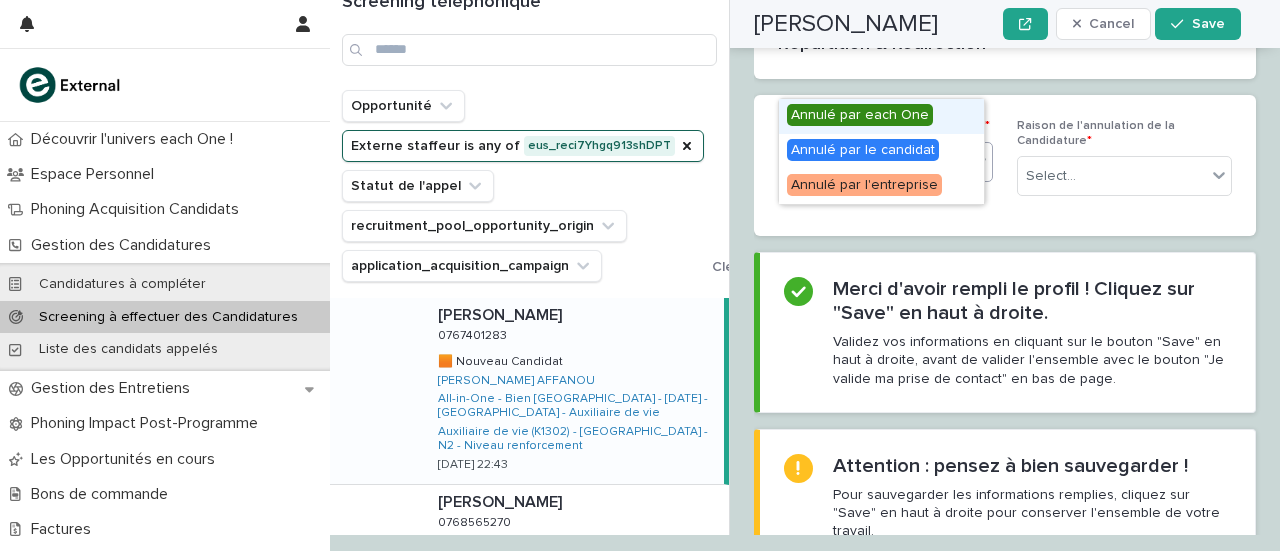 click on "Select..." at bounding box center [873, 161] 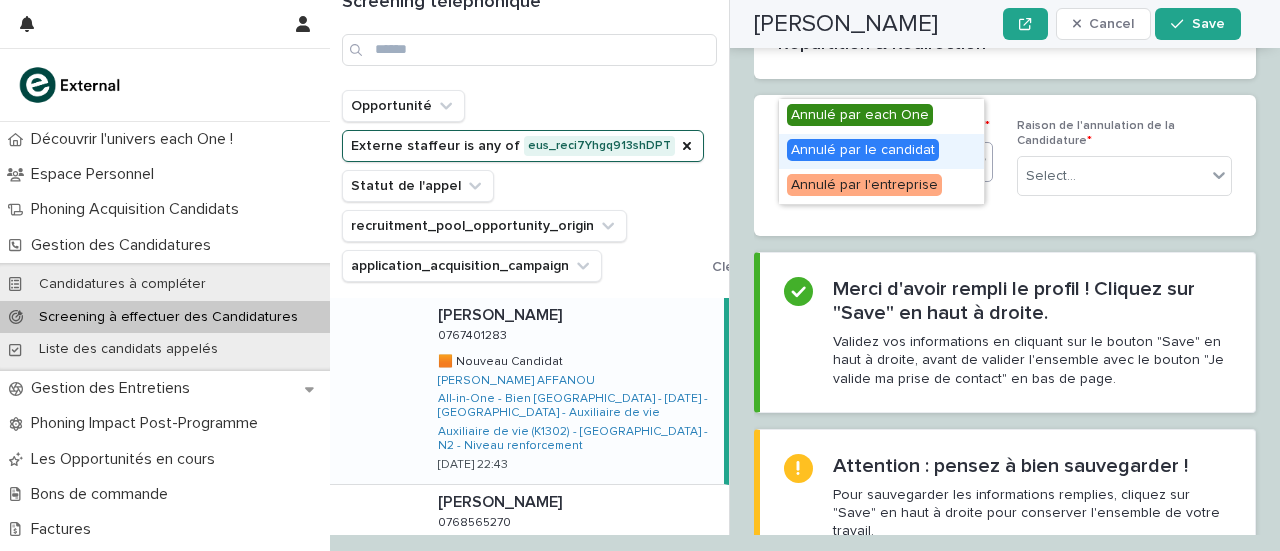 click on "Annulé par le candidat" at bounding box center (863, 150) 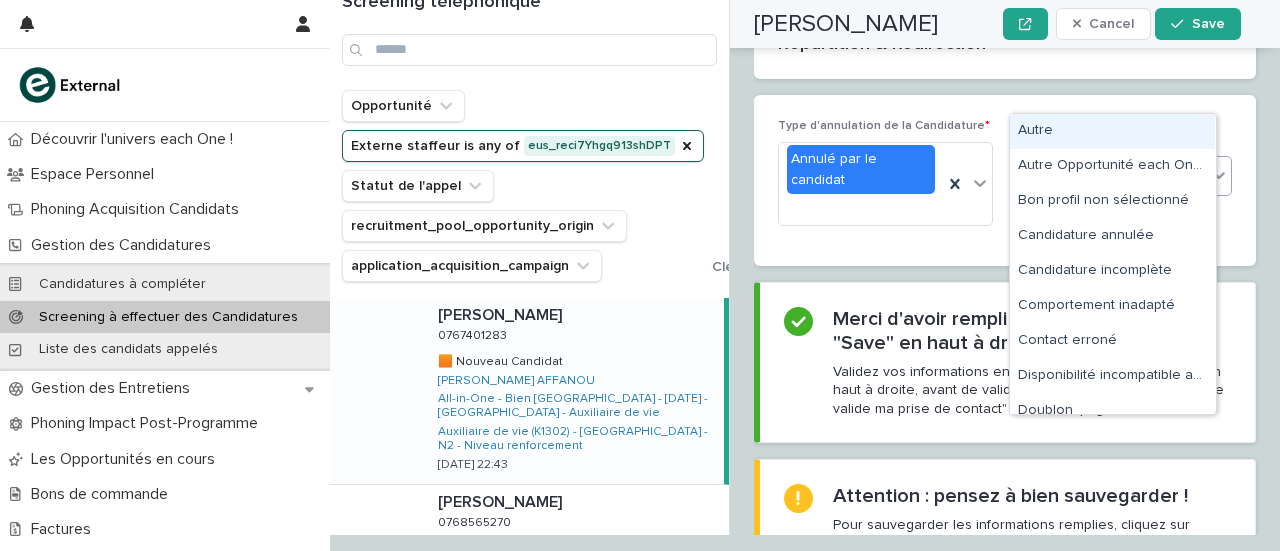 click on "Select..." at bounding box center [1112, 176] 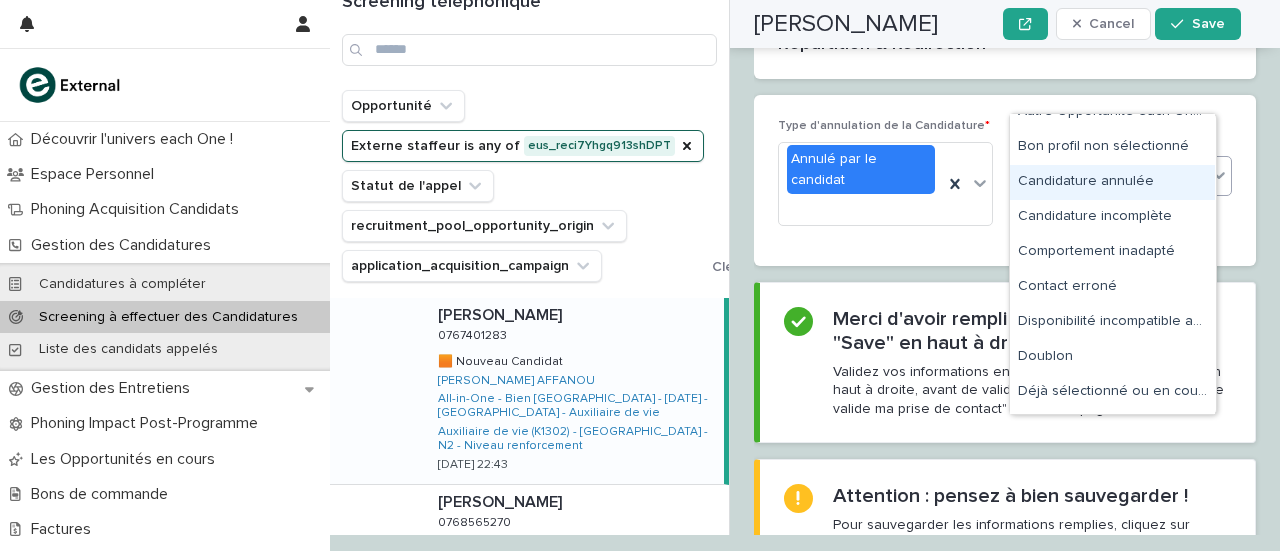scroll, scrollTop: 57, scrollLeft: 0, axis: vertical 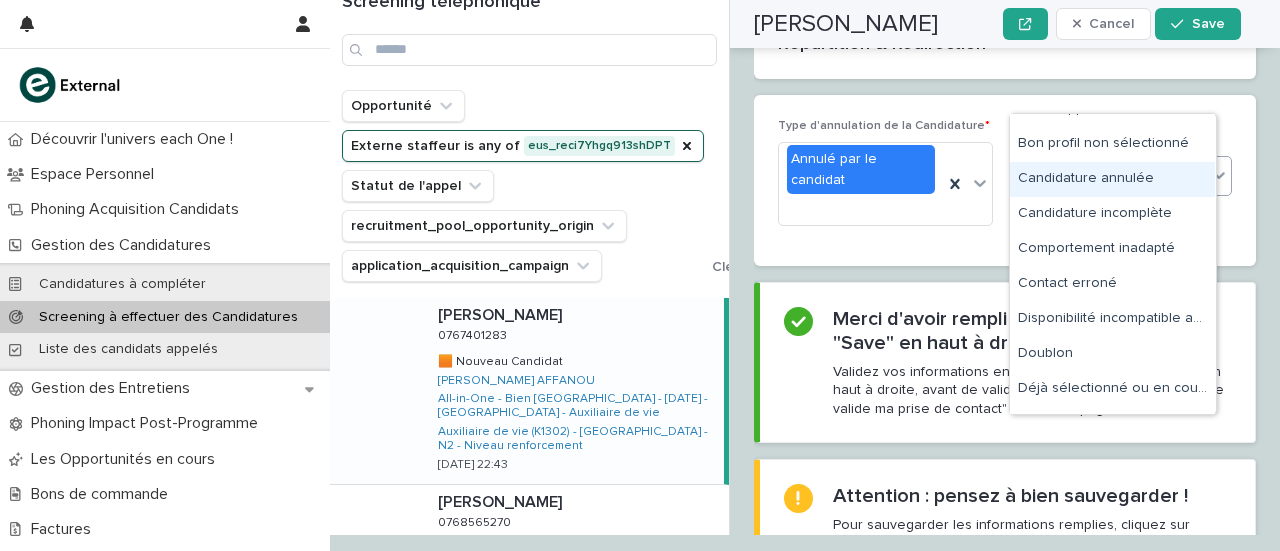 click on "Candidature annulée" at bounding box center [1112, 179] 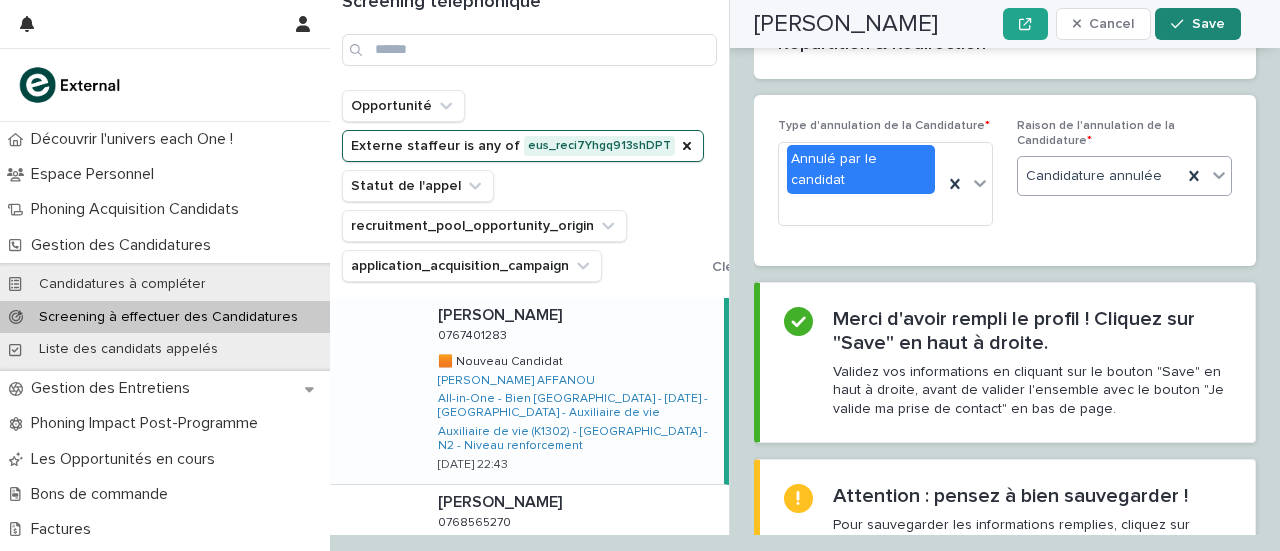 click on "Save" at bounding box center [1197, 24] 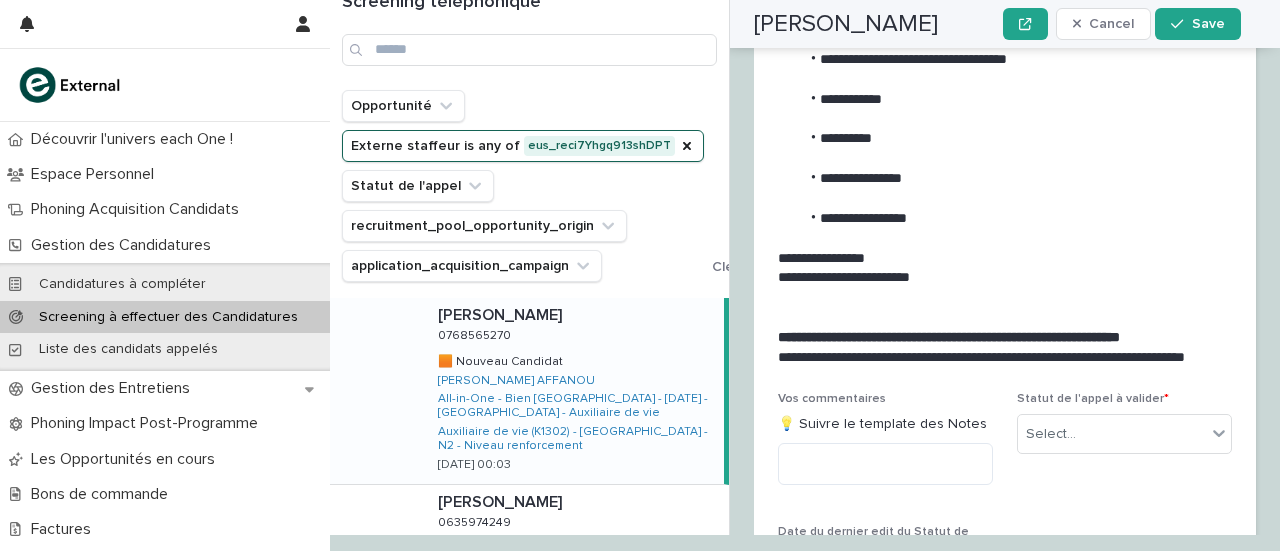scroll, scrollTop: 3320, scrollLeft: 0, axis: vertical 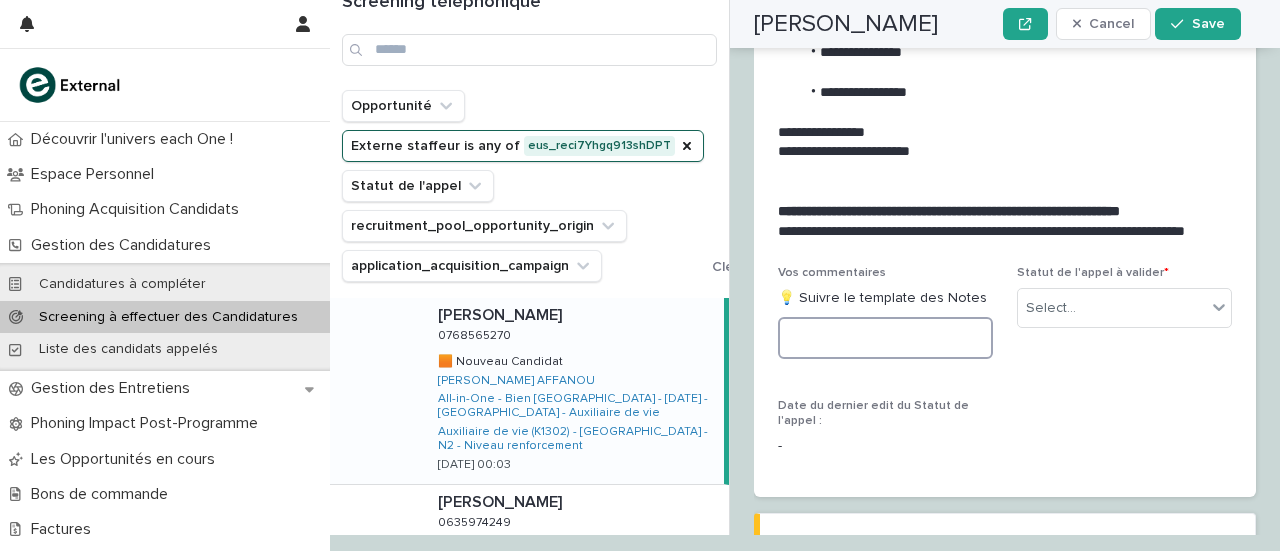 click at bounding box center (885, 338) 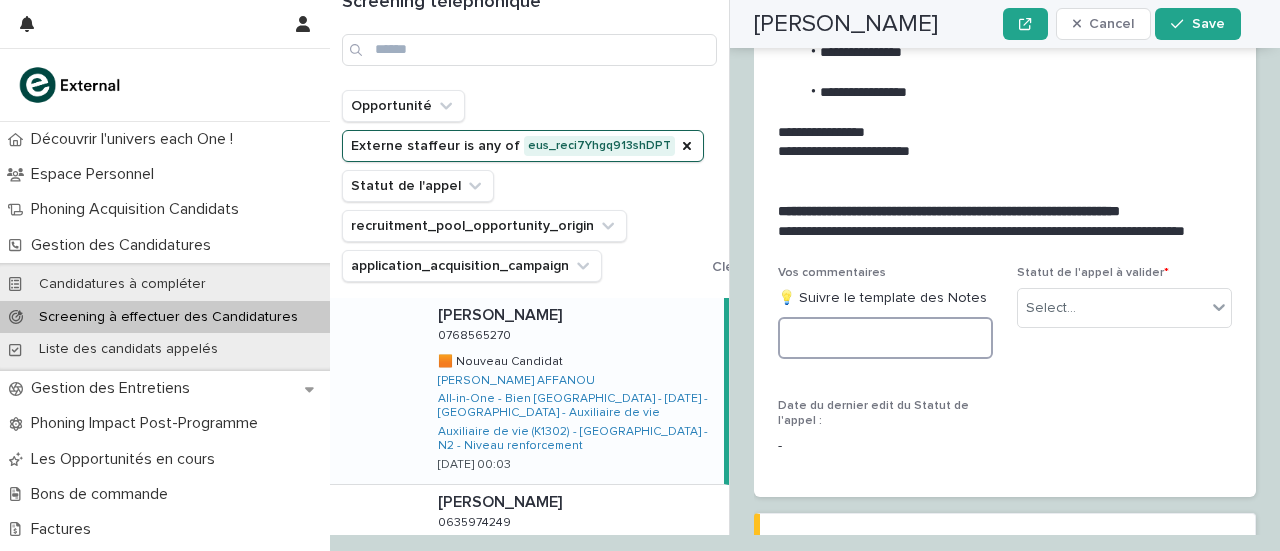 click at bounding box center (885, 338) 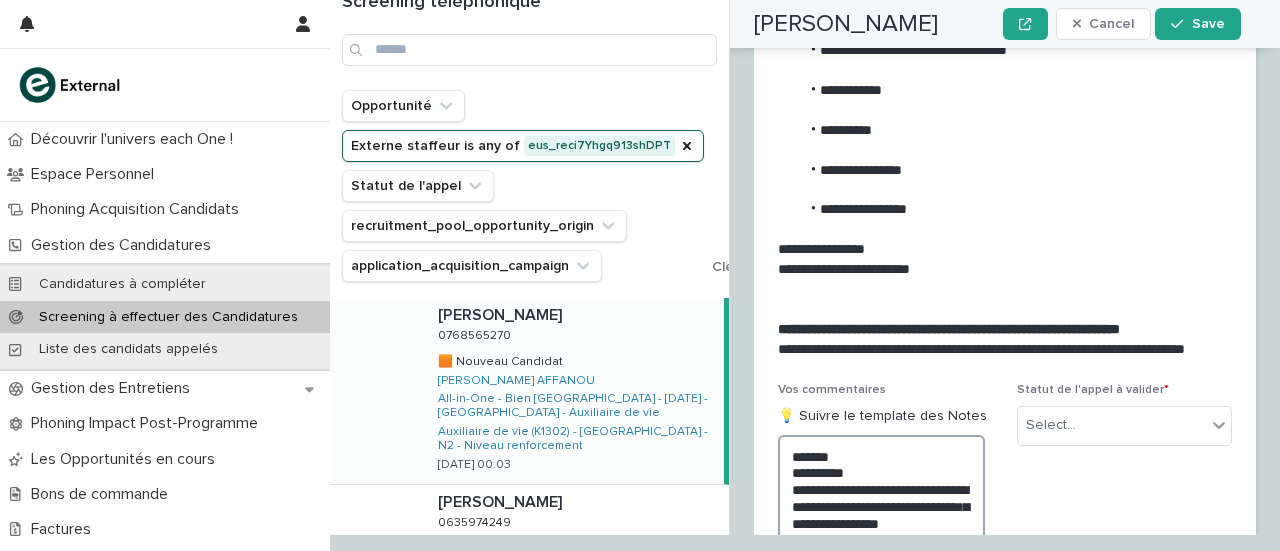 scroll, scrollTop: 3420, scrollLeft: 0, axis: vertical 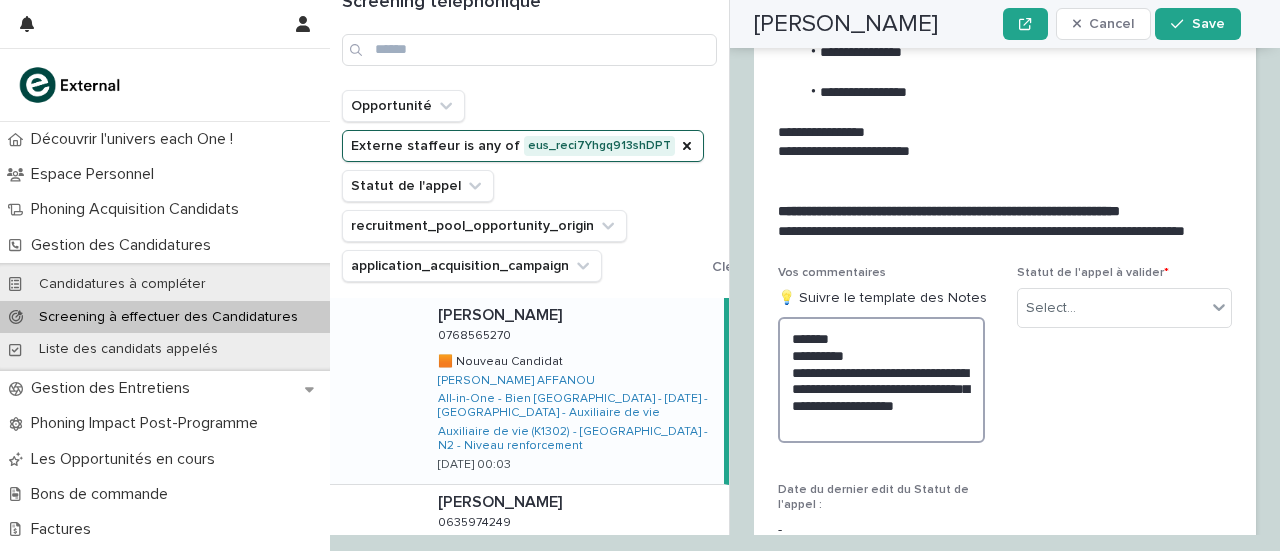 click on "**********" at bounding box center (881, 380) 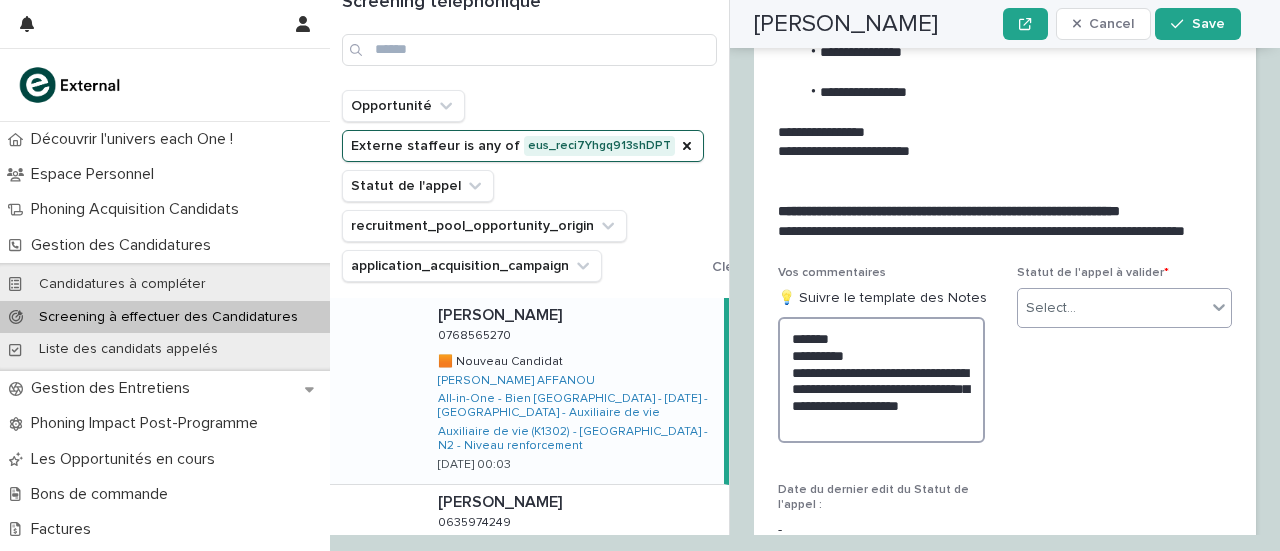 type on "**********" 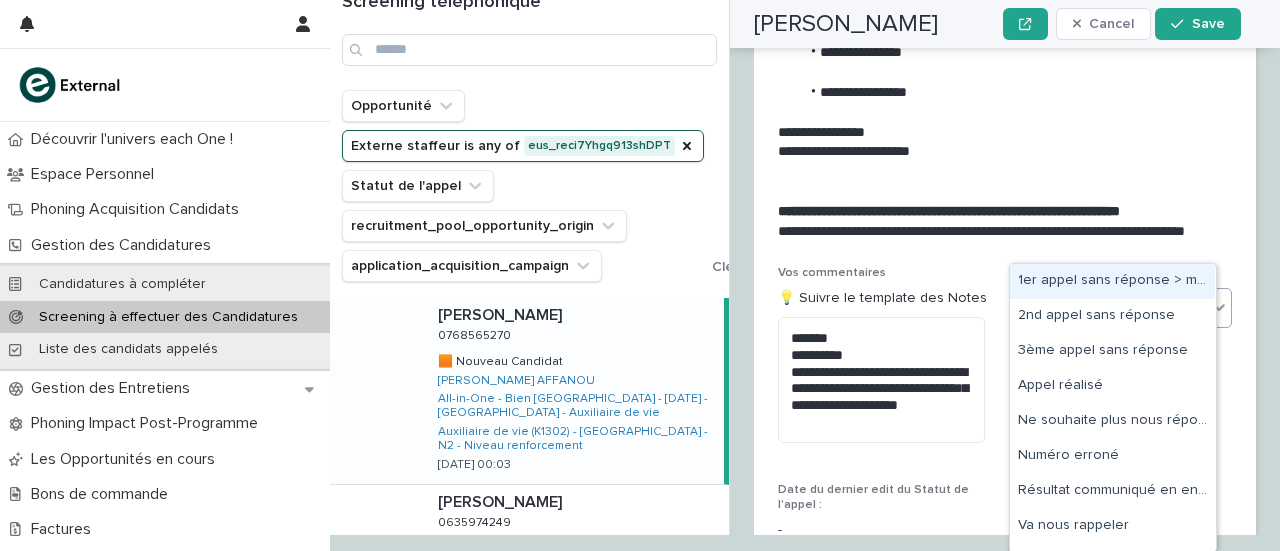 click on "Select..." at bounding box center (1112, 308) 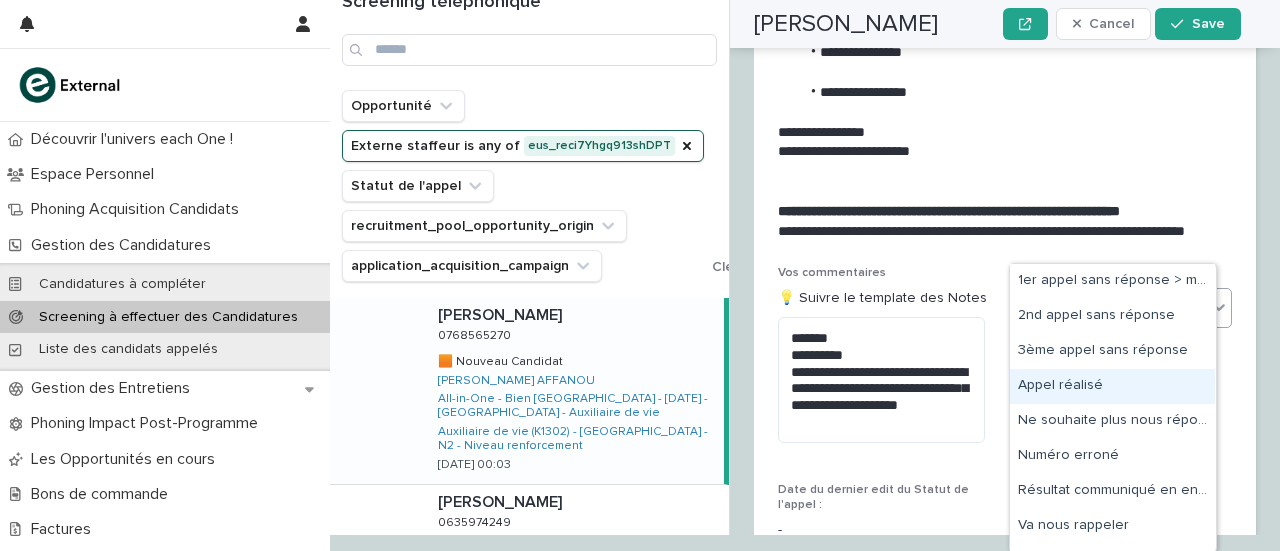 click on "Appel réalisé" at bounding box center [1112, 386] 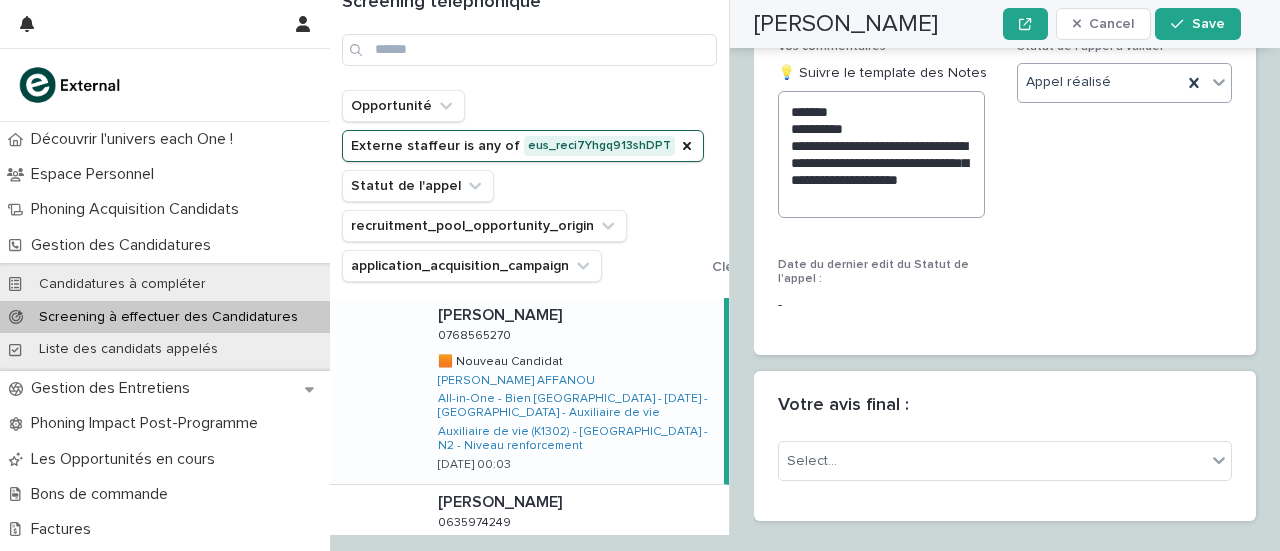 scroll, scrollTop: 3608, scrollLeft: 0, axis: vertical 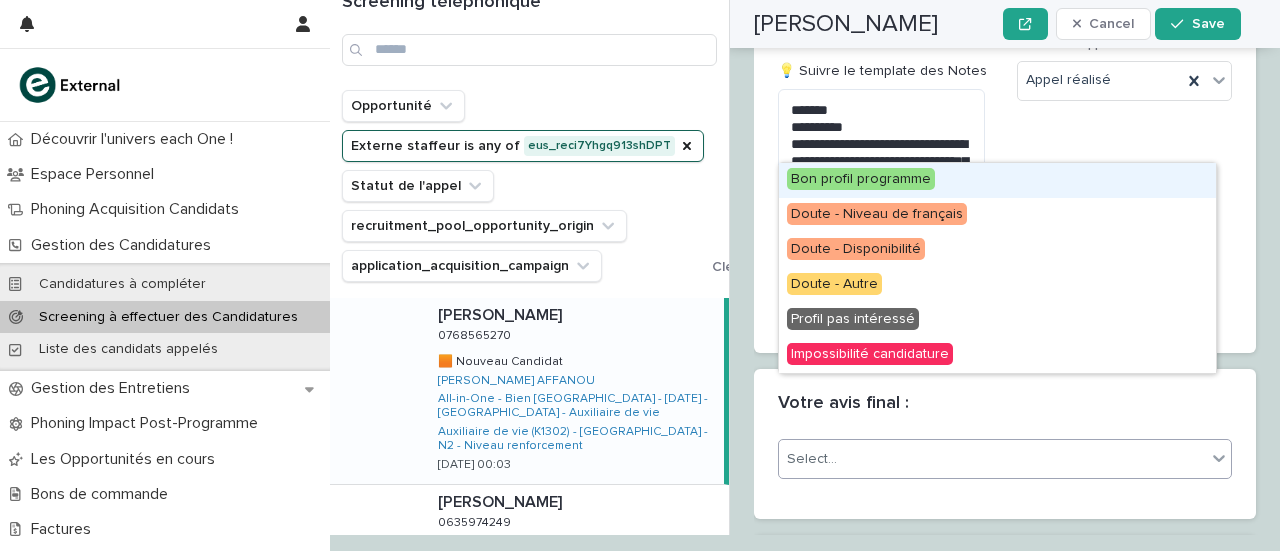 click on "Select..." at bounding box center (992, 459) 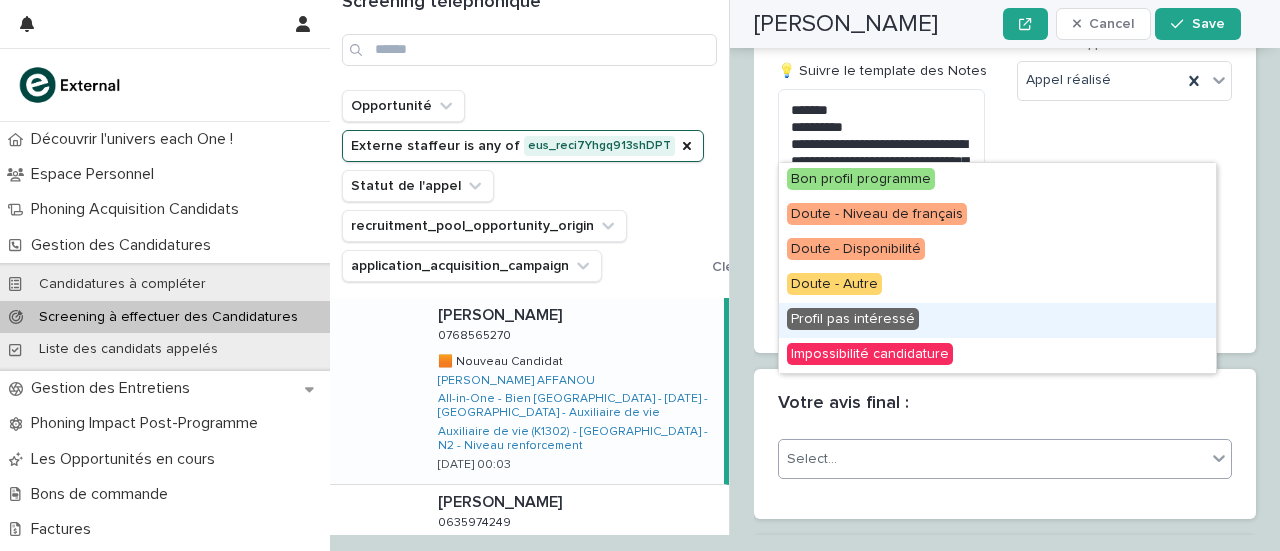 click on "Profil pas intéressé" at bounding box center [853, 319] 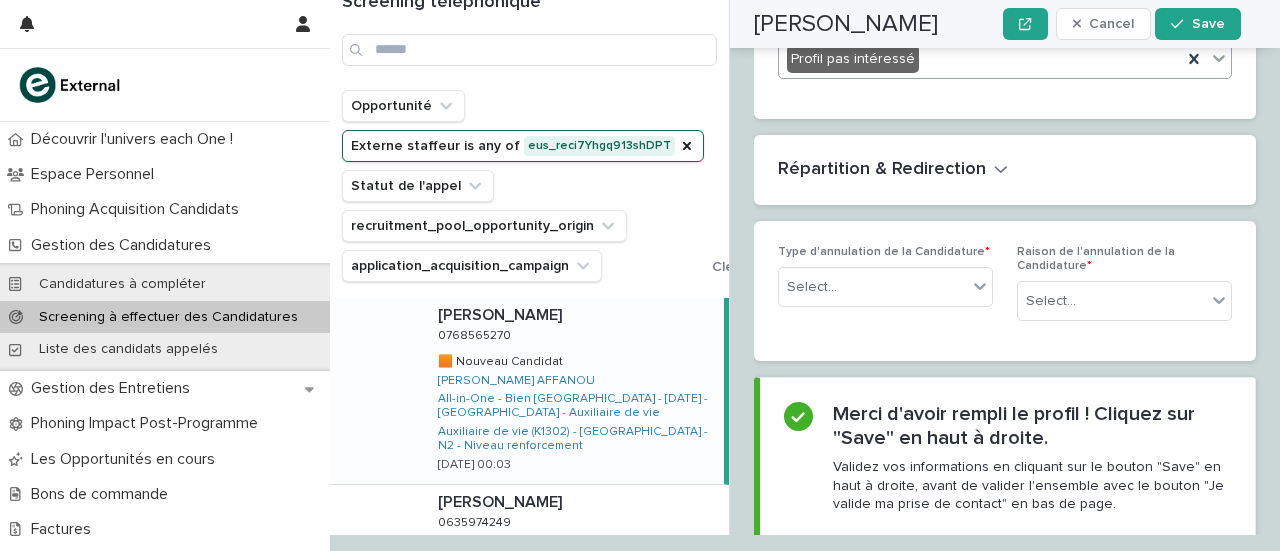 scroll, scrollTop: 4015, scrollLeft: 0, axis: vertical 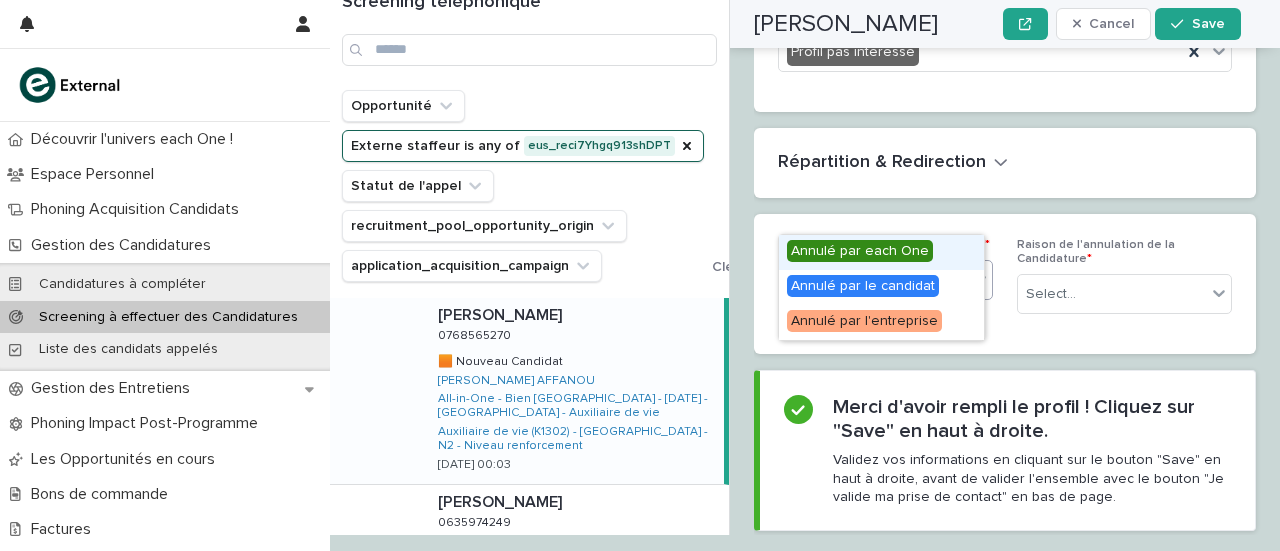 click on "Select..." at bounding box center [873, 280] 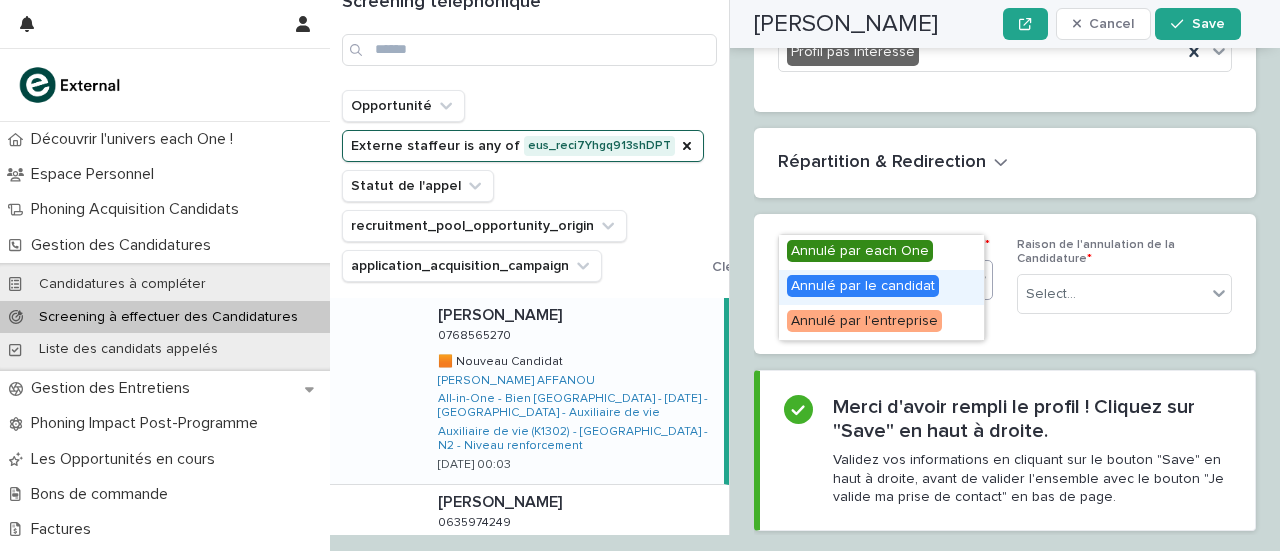 click on "Annulé par le candidat" at bounding box center (863, 286) 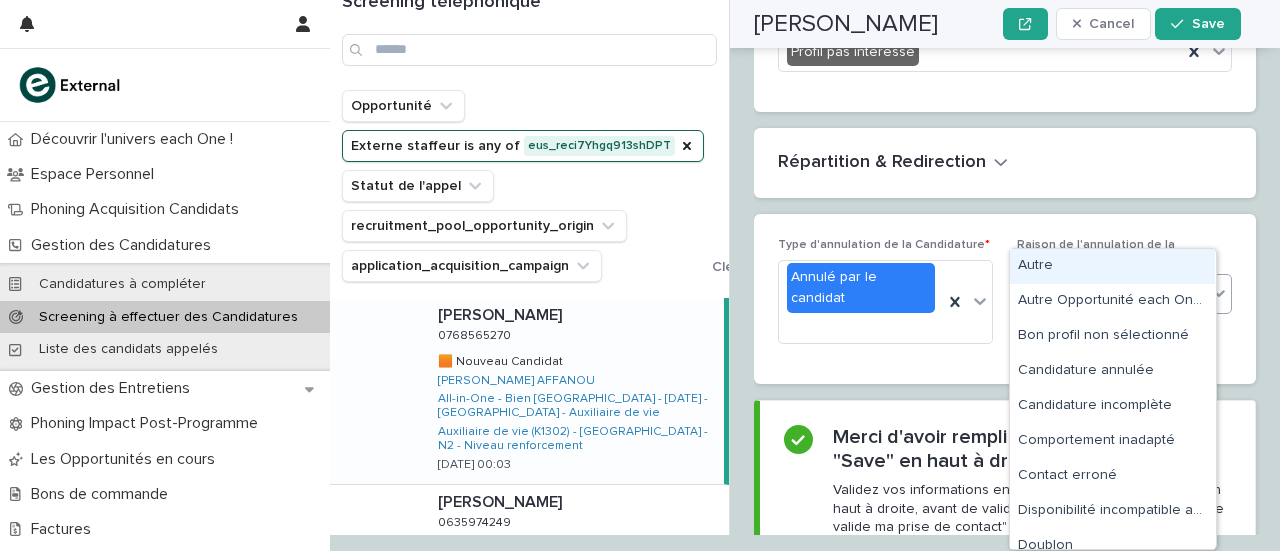 click on "Select..." at bounding box center (1112, 294) 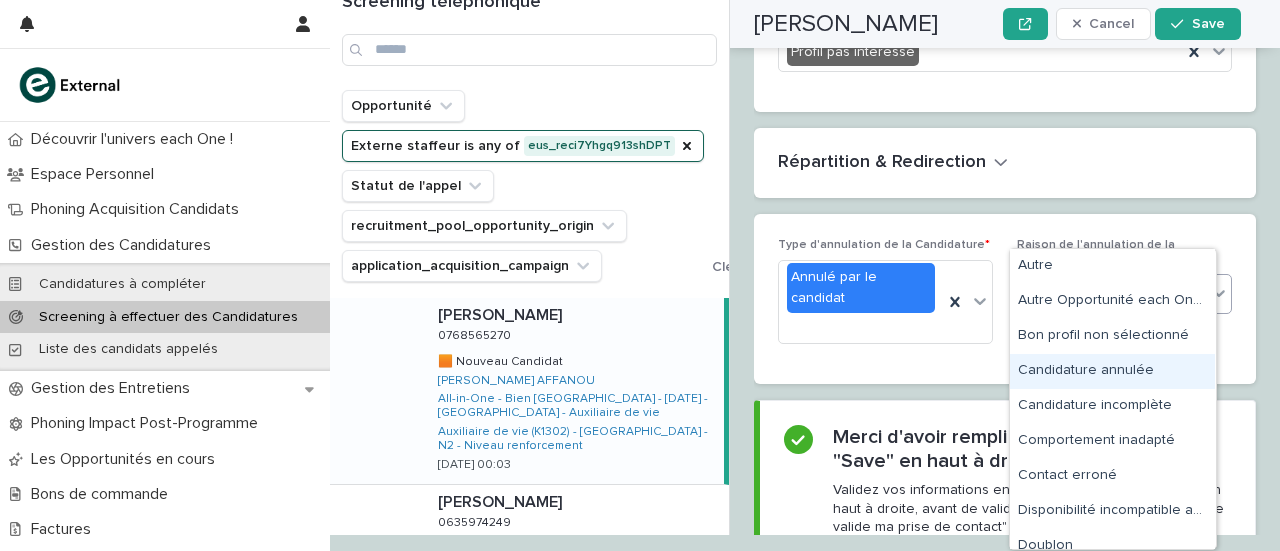 drag, startPoint x: 1056, startPoint y: 457, endPoint x: 1069, endPoint y: 364, distance: 93.904205 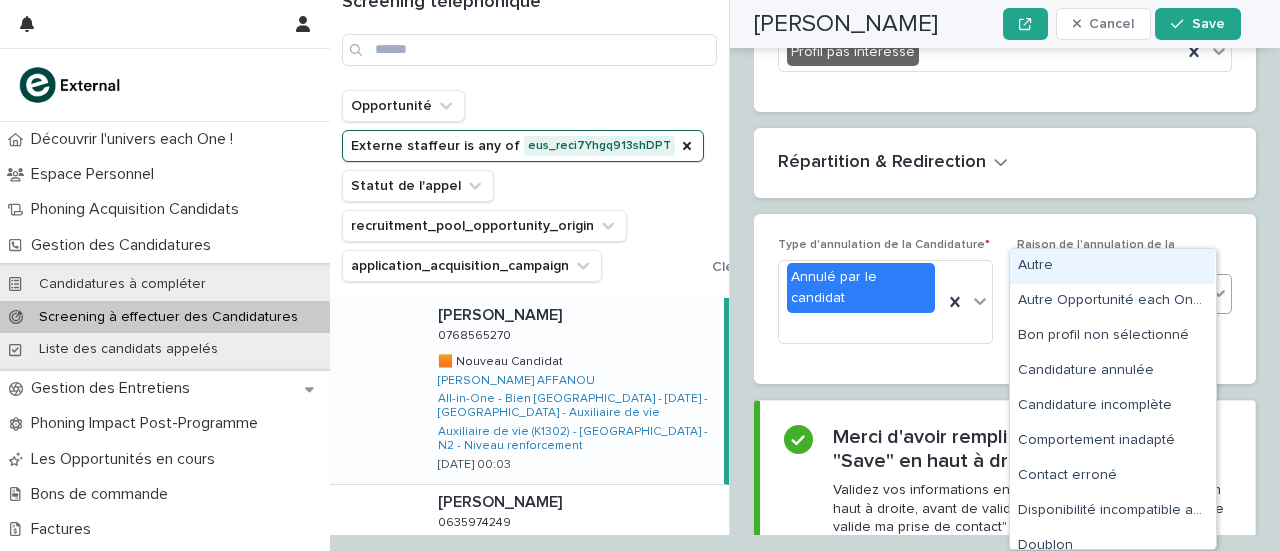 click on "Candidature annulée" at bounding box center [1124, 294] 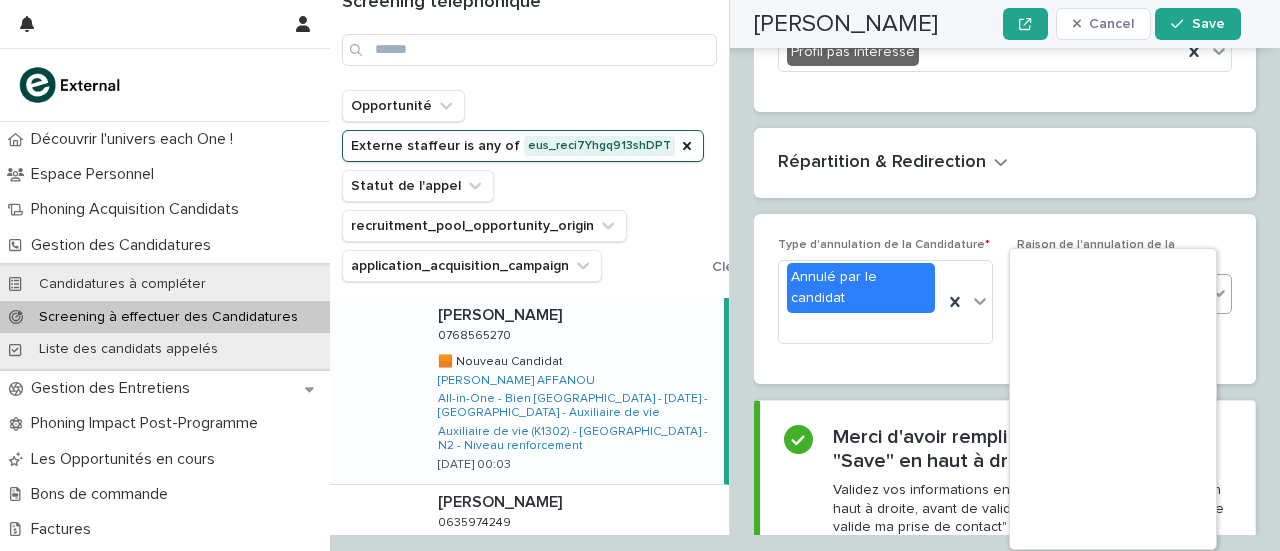 scroll, scrollTop: 0, scrollLeft: 0, axis: both 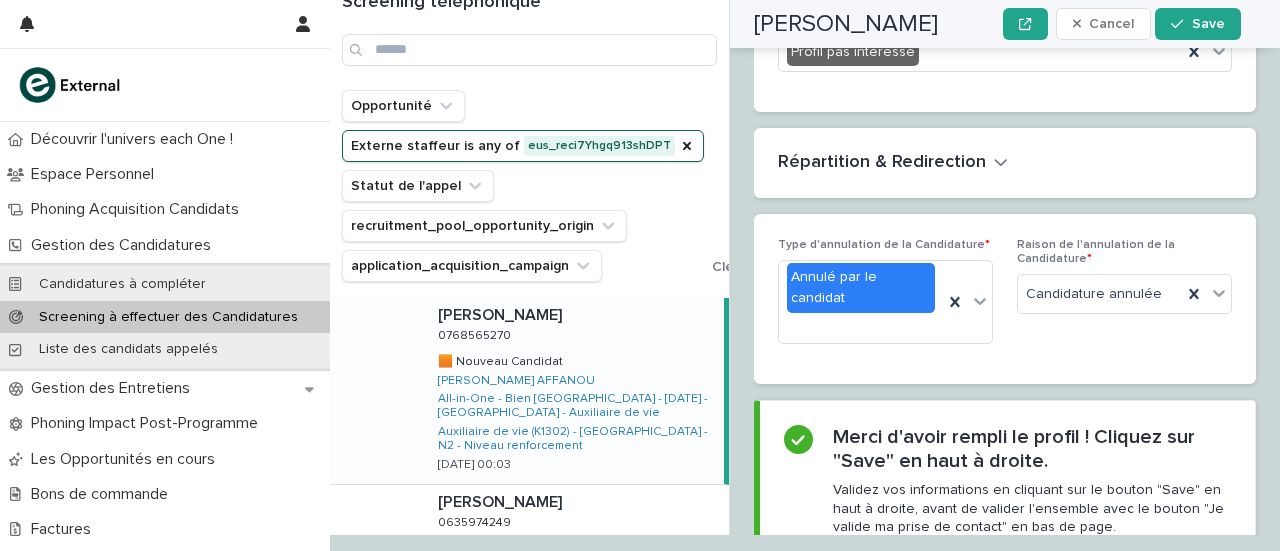click on "Raison de l'annulation de la Candidature *" at bounding box center [1124, 252] 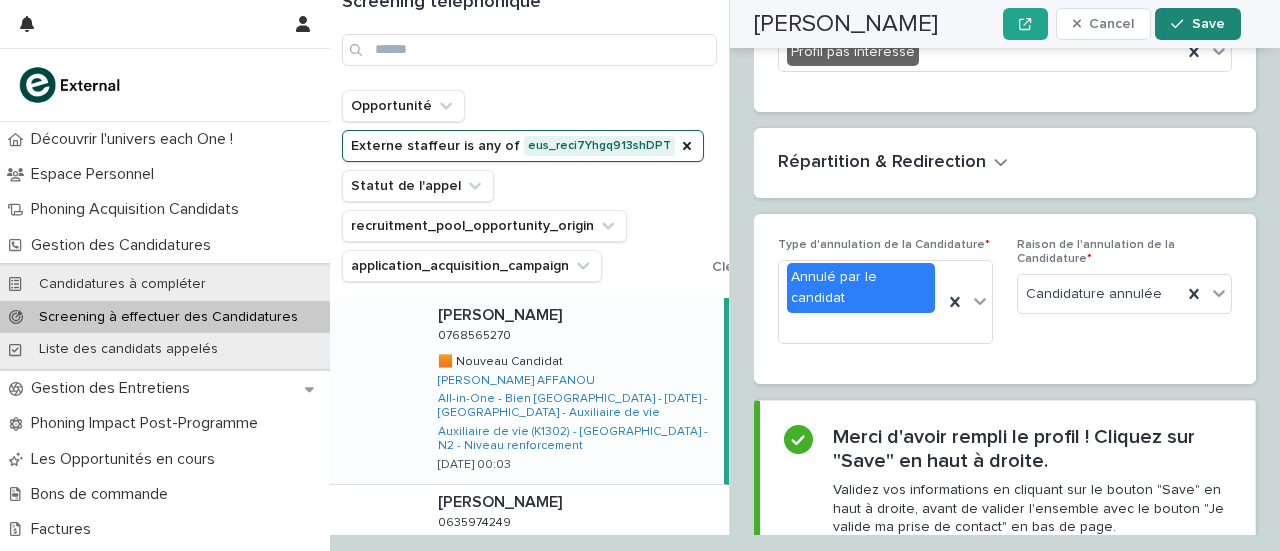 click 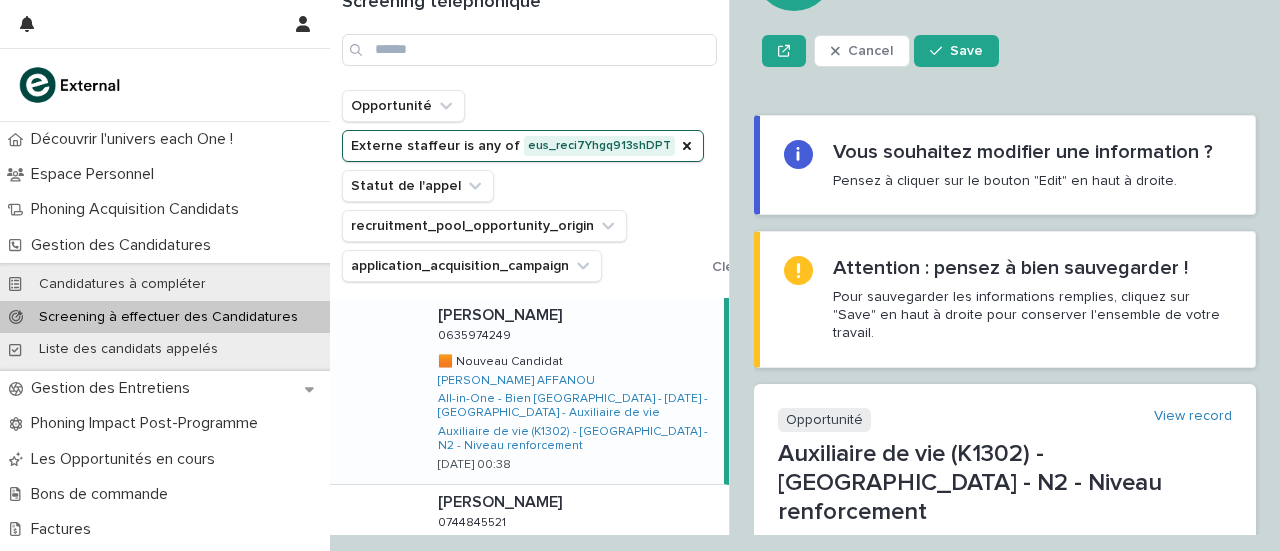 scroll, scrollTop: 0, scrollLeft: 0, axis: both 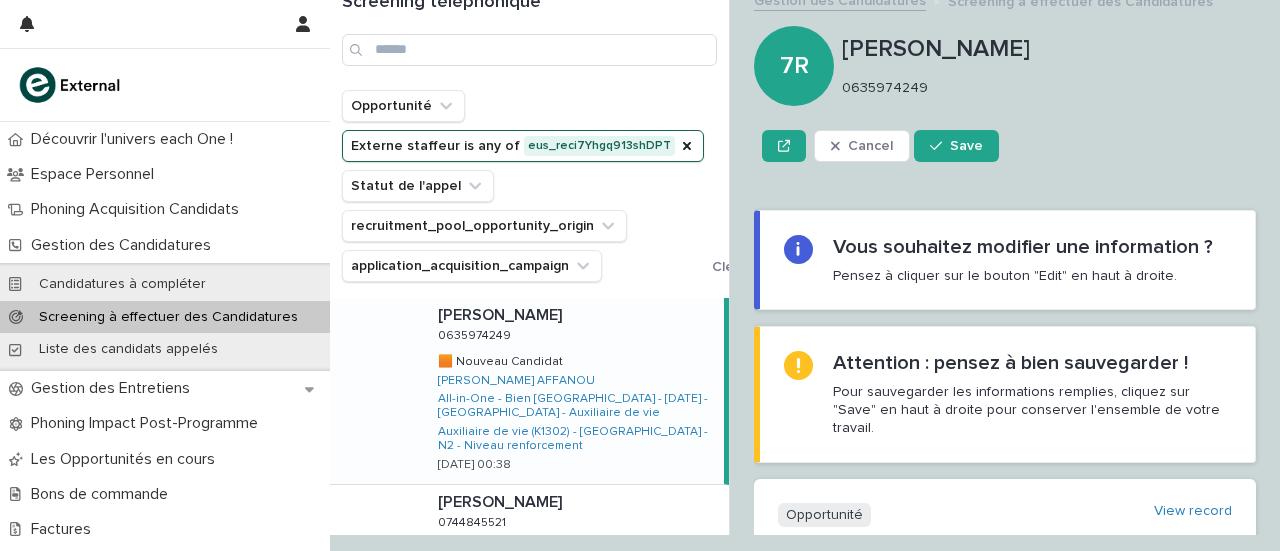 click on "Cancel Save" at bounding box center (880, 146) 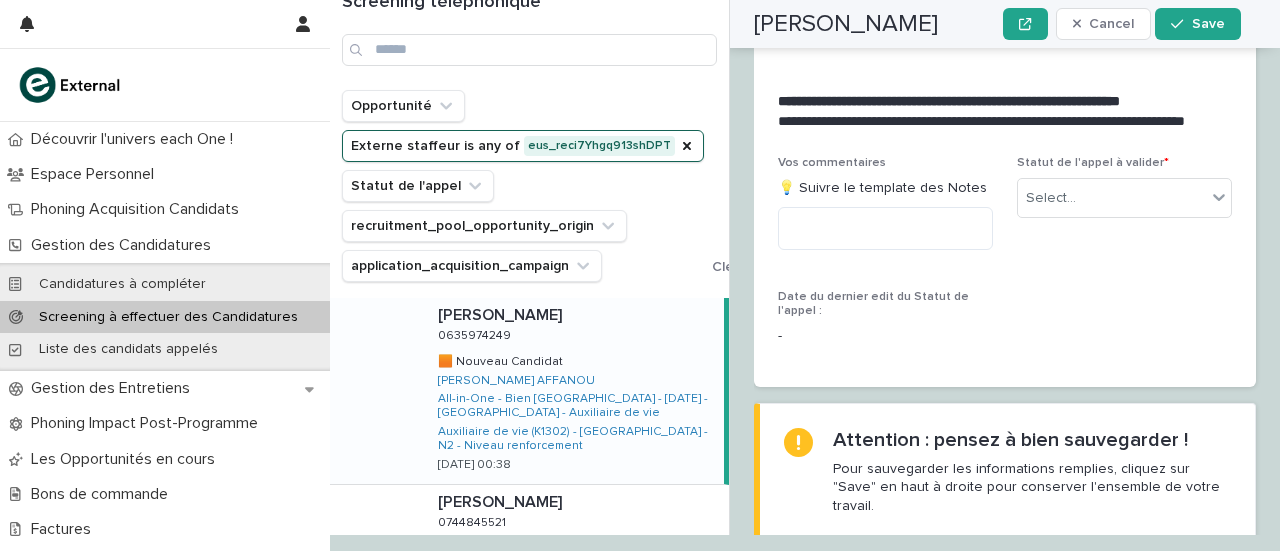 scroll, scrollTop: 3444, scrollLeft: 0, axis: vertical 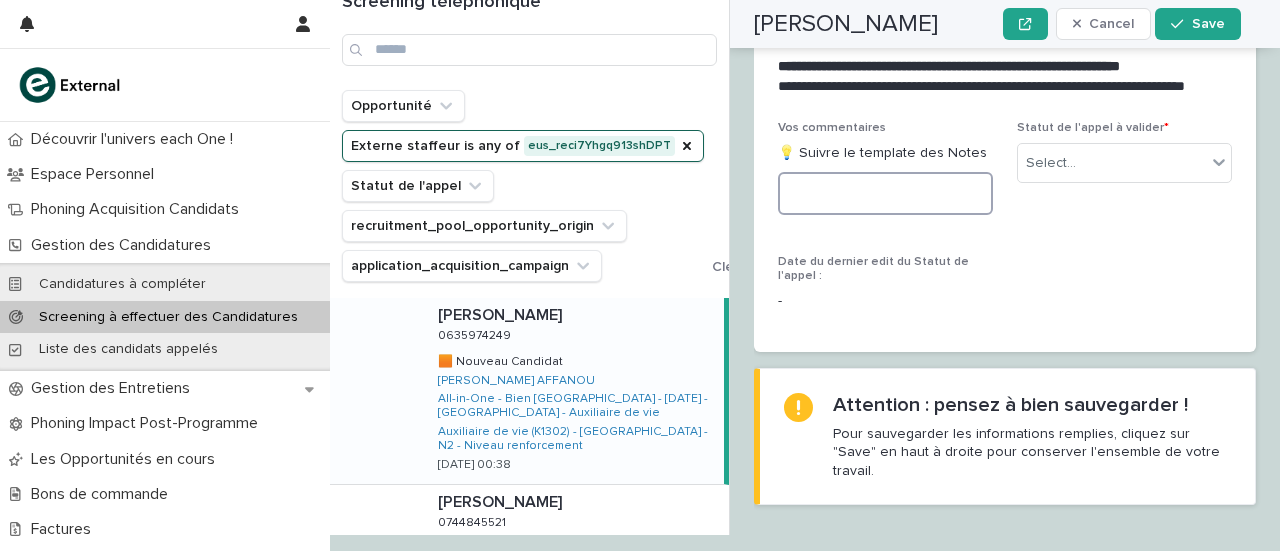 click at bounding box center [885, 193] 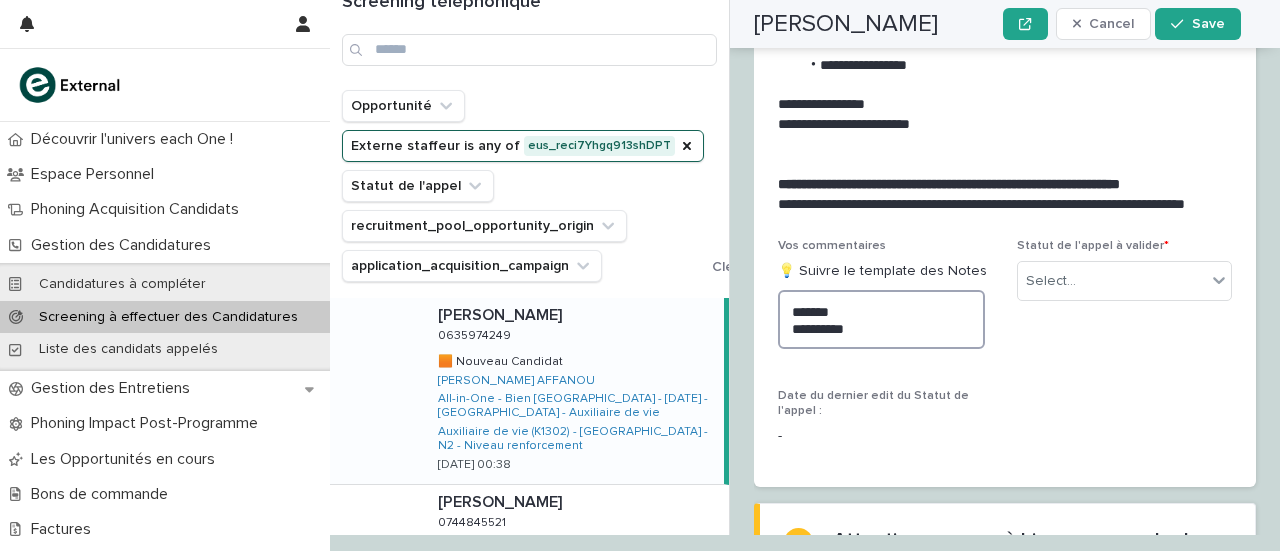 scroll, scrollTop: 3545, scrollLeft: 0, axis: vertical 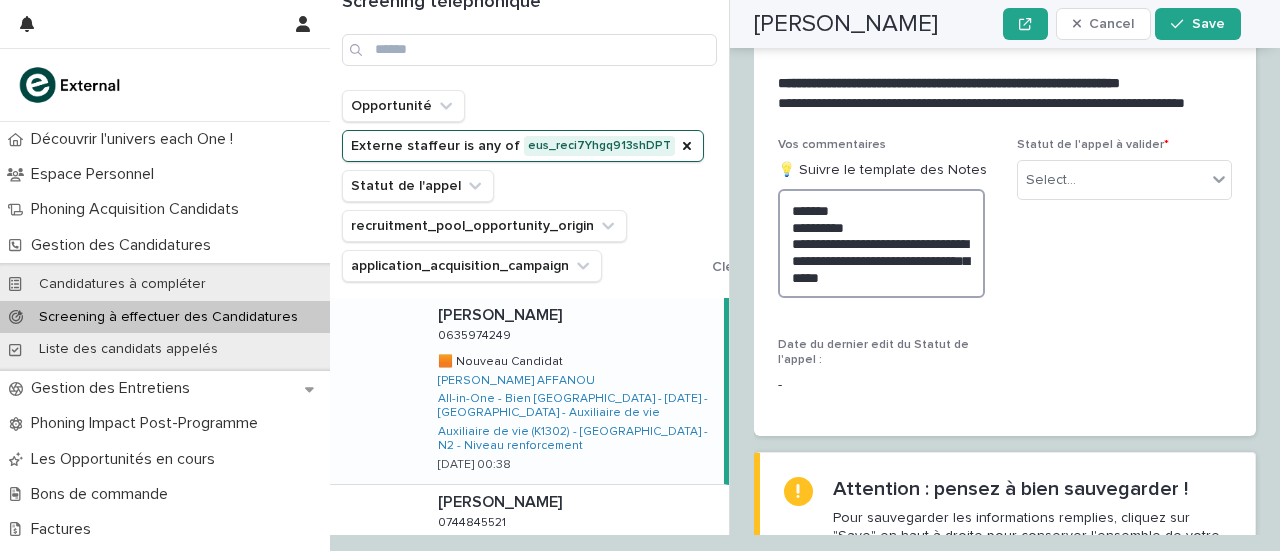 click on "**********" at bounding box center (881, 243) 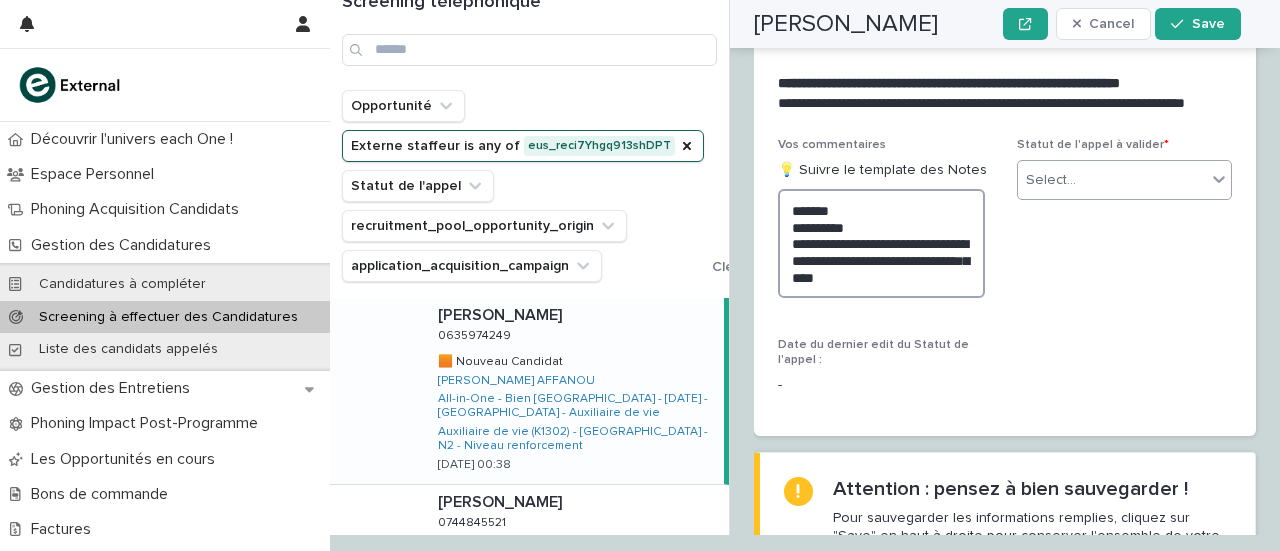 type on "**********" 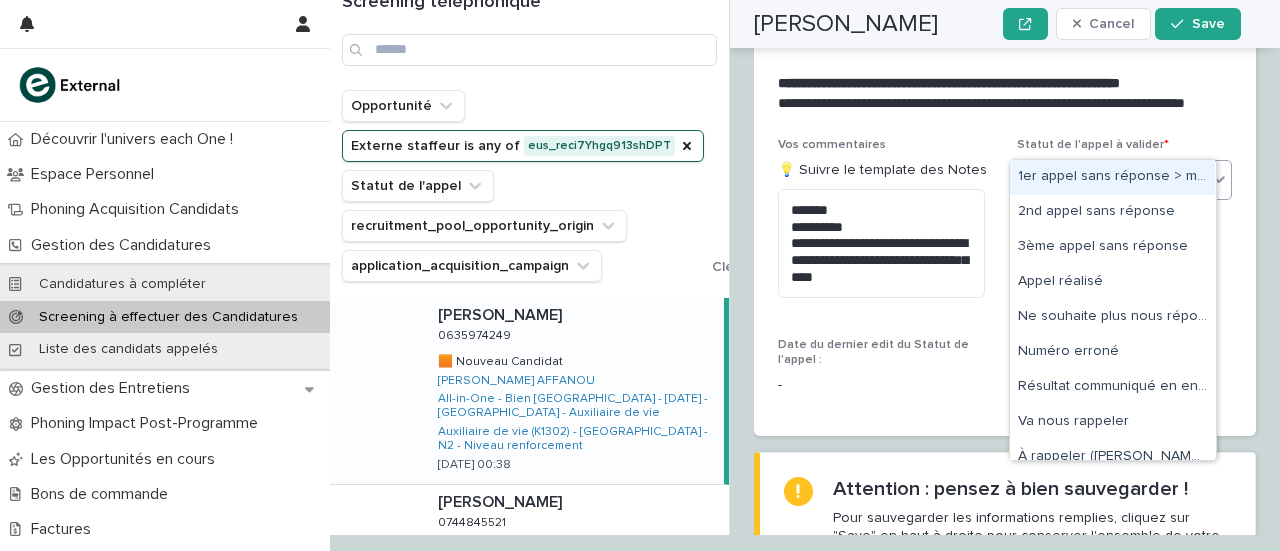 click on "Select..." at bounding box center (1112, 180) 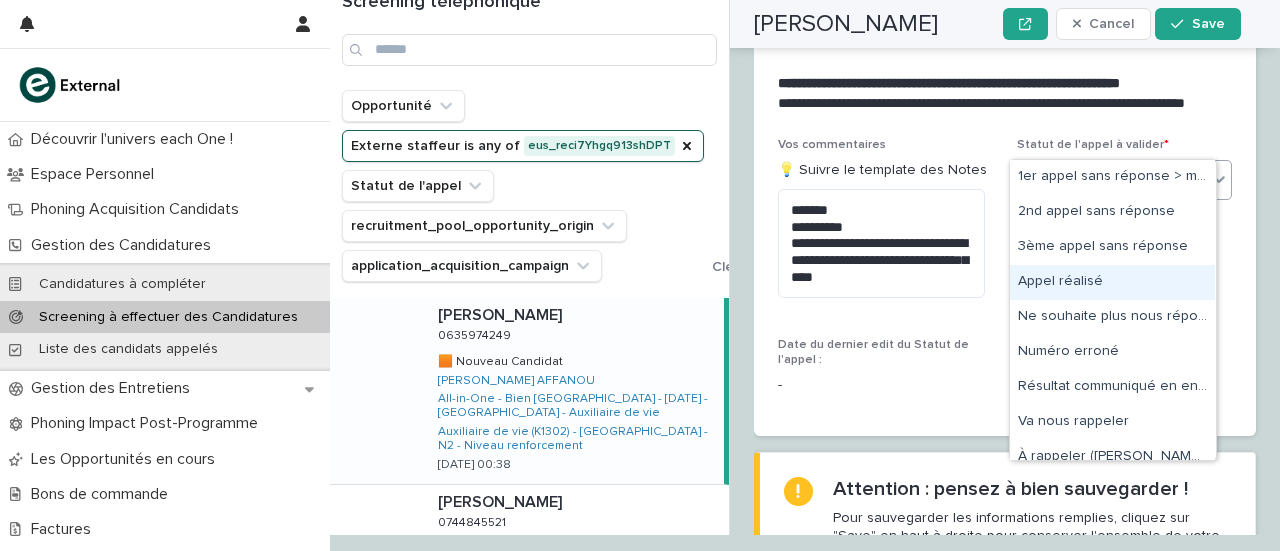 click on "Appel réalisé" at bounding box center (1112, 282) 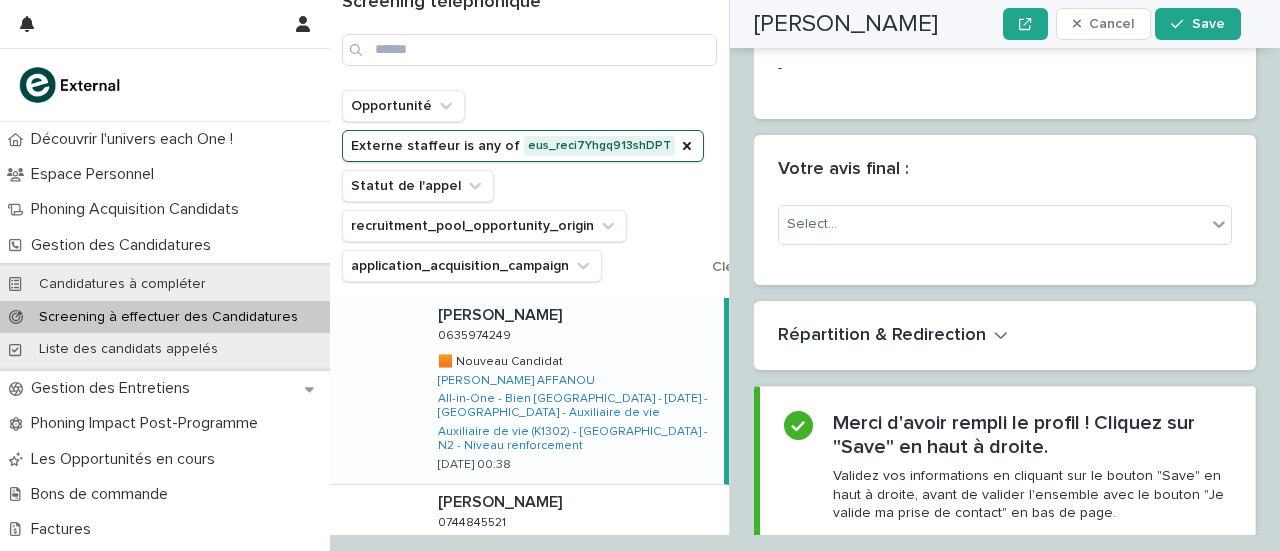 scroll, scrollTop: 3923, scrollLeft: 0, axis: vertical 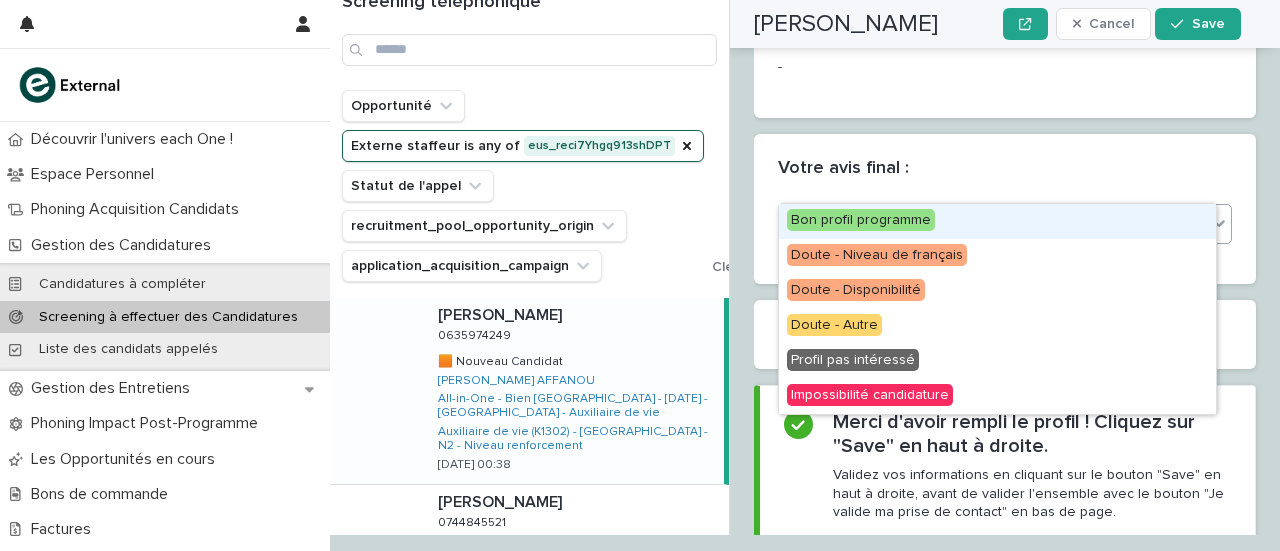 click on "Select..." at bounding box center [1005, 224] 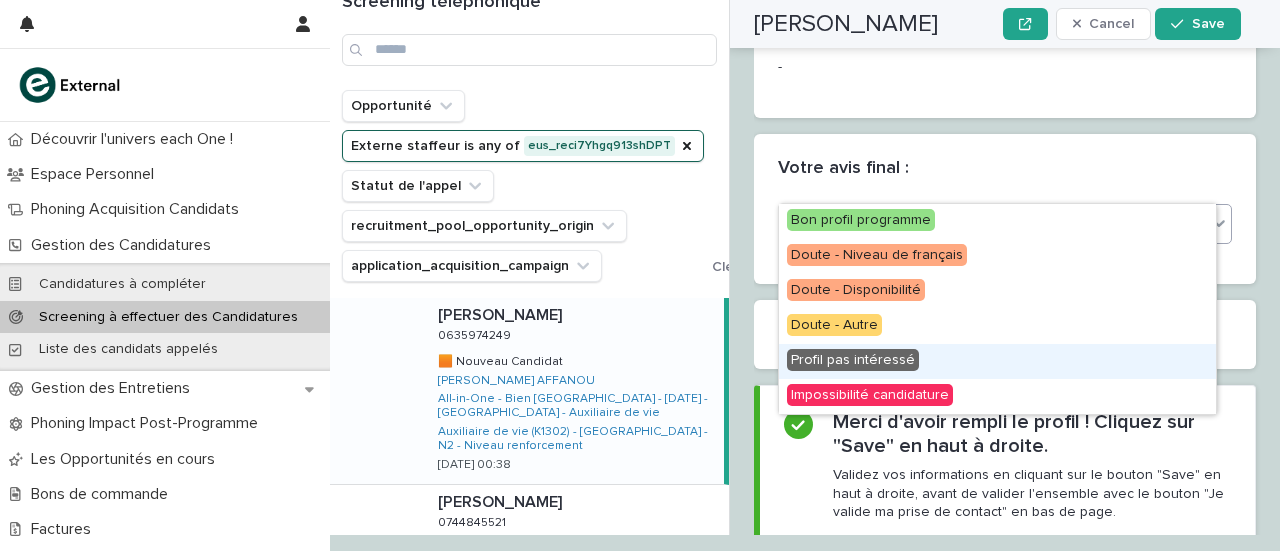 click on "Profil pas intéressé" at bounding box center [853, 360] 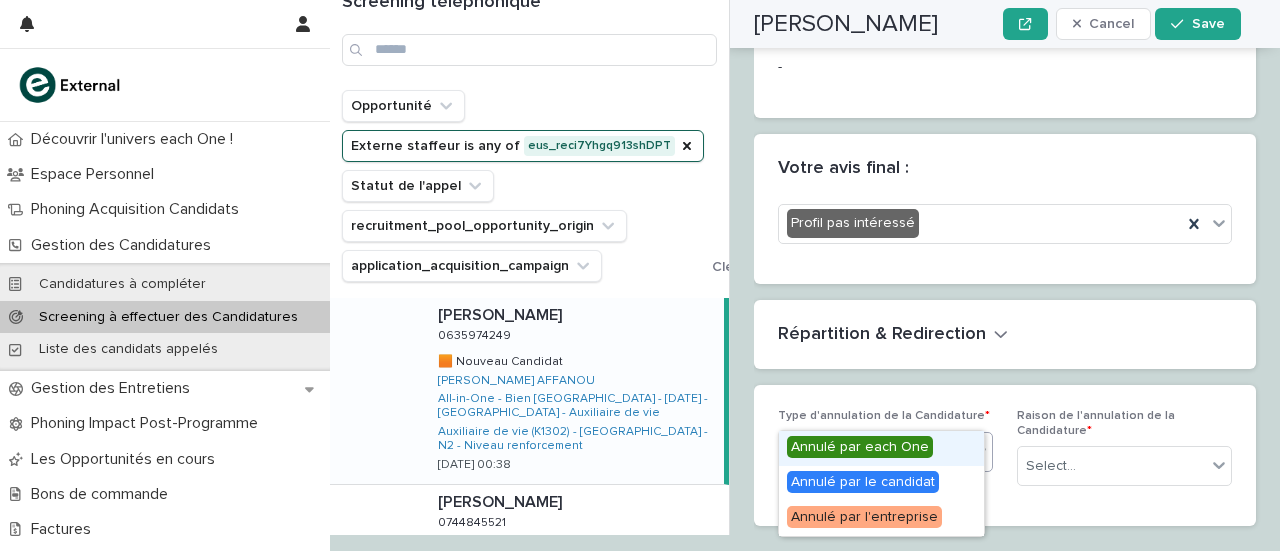 click on "Select..." at bounding box center (873, 451) 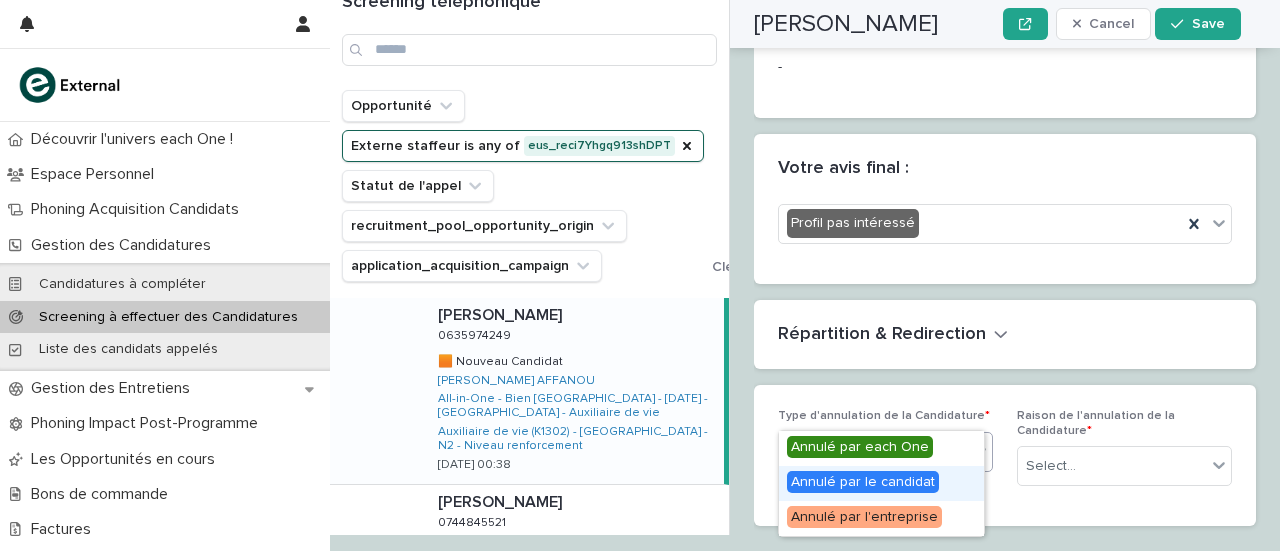 click on "Annulé par le candidat" at bounding box center [863, 482] 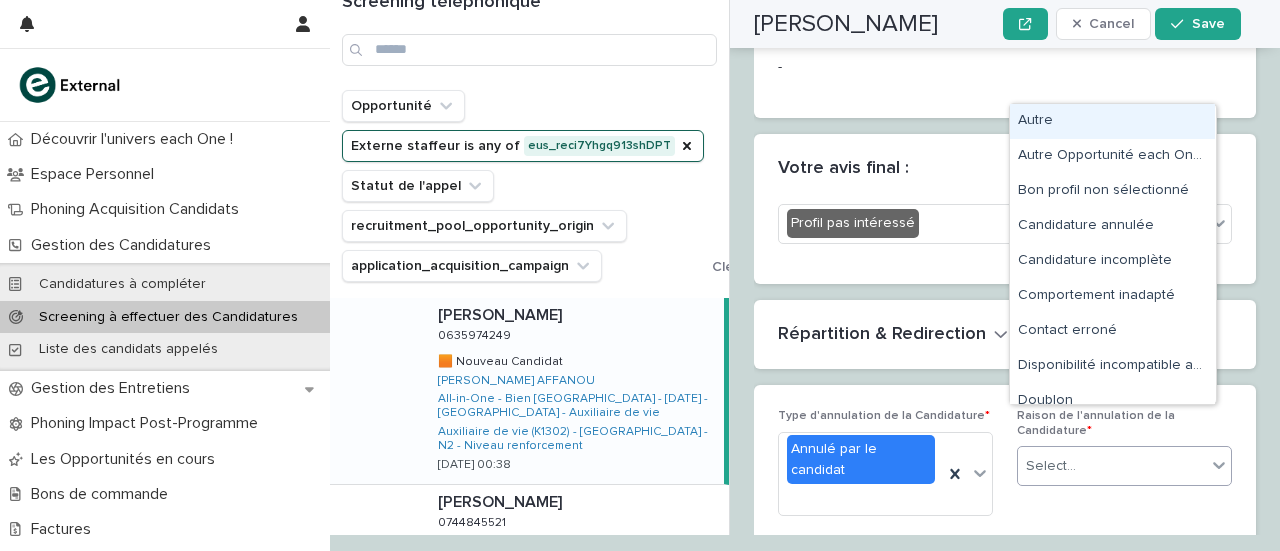 click on "Select..." at bounding box center (1051, 466) 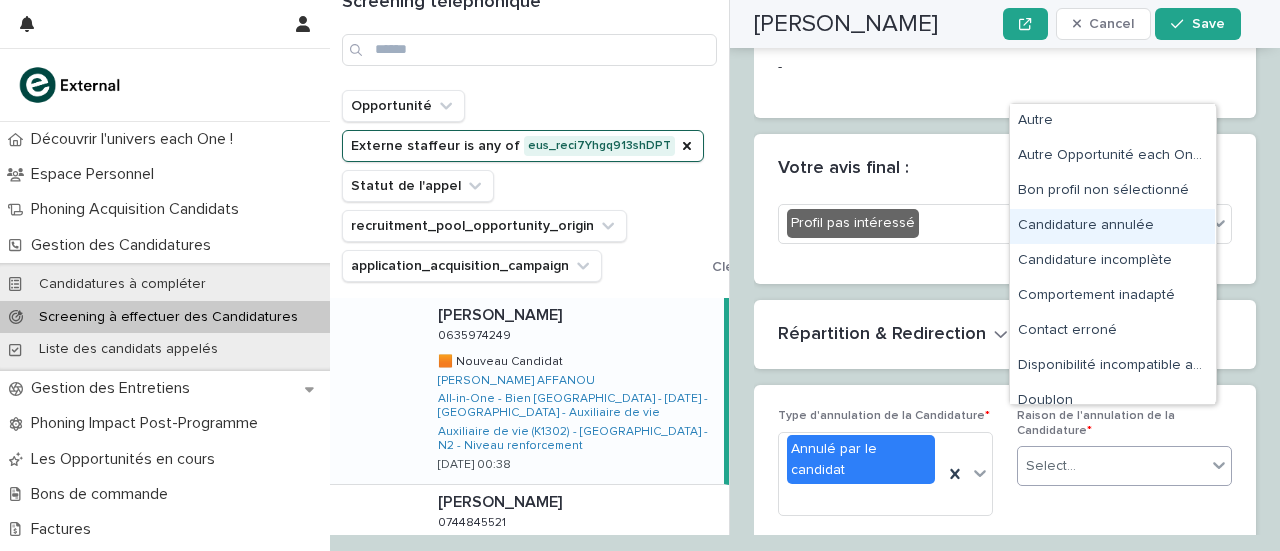 click on "Candidature annulée" at bounding box center [1112, 226] 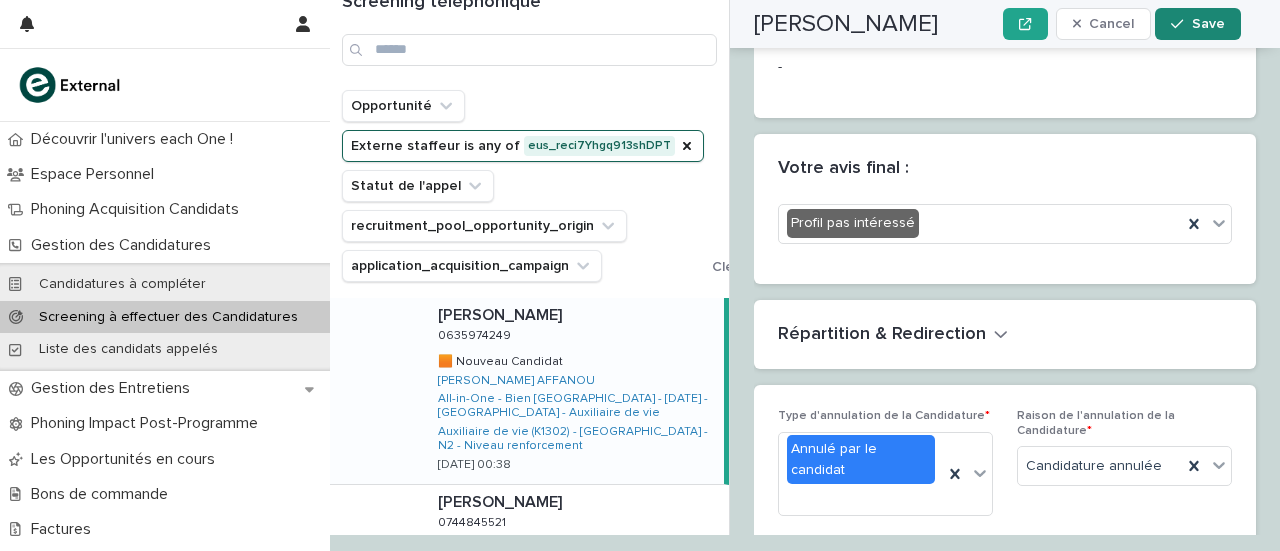 click at bounding box center (1181, 24) 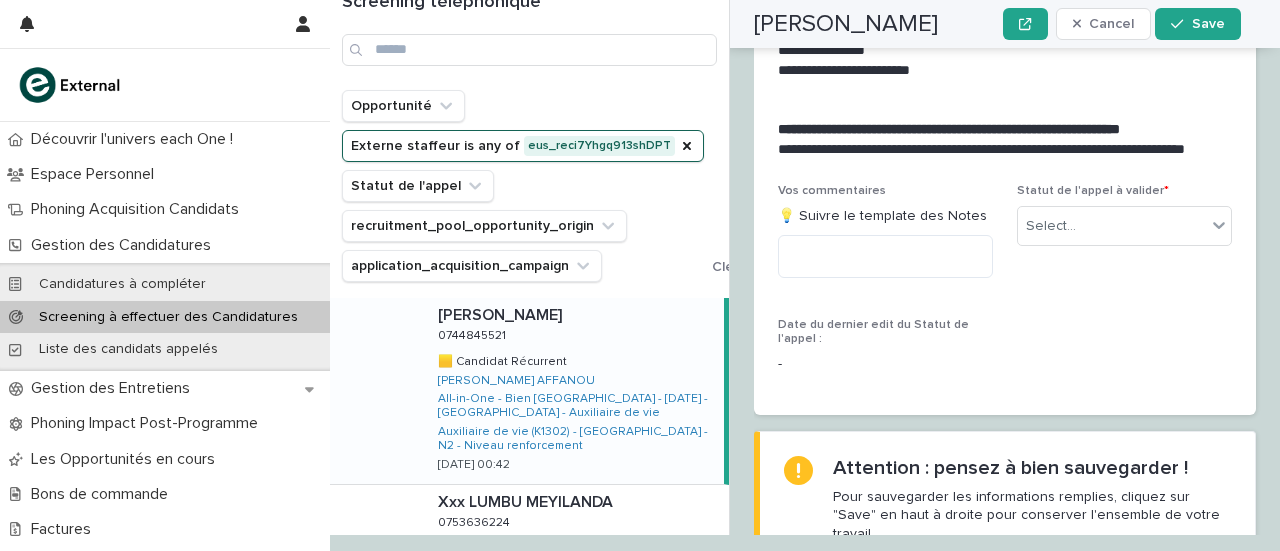 scroll, scrollTop: 3340, scrollLeft: 0, axis: vertical 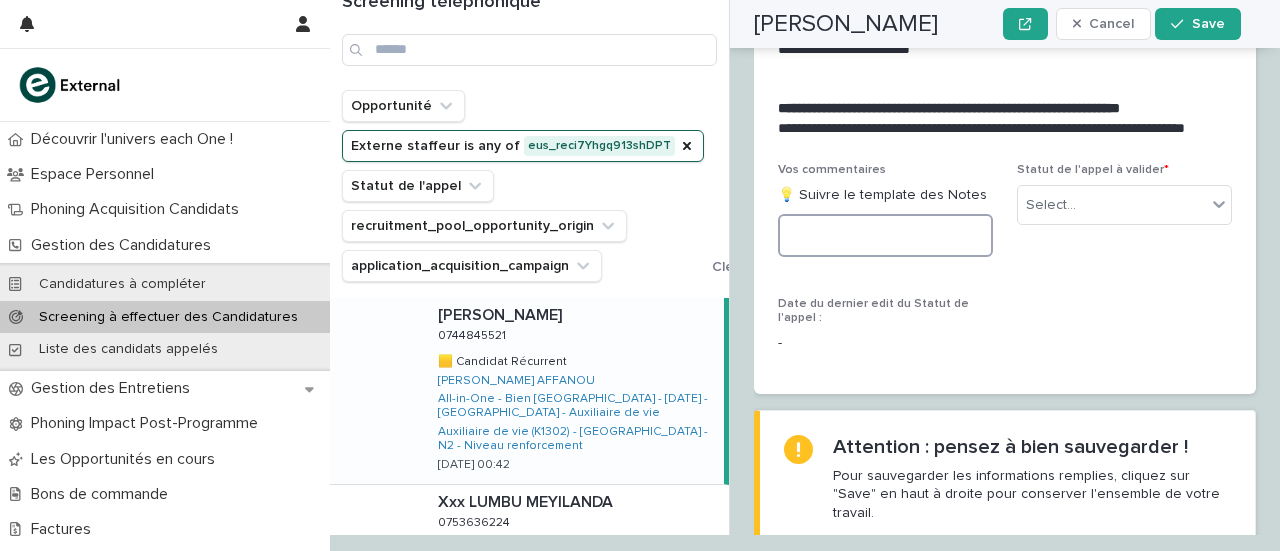 click at bounding box center [885, 235] 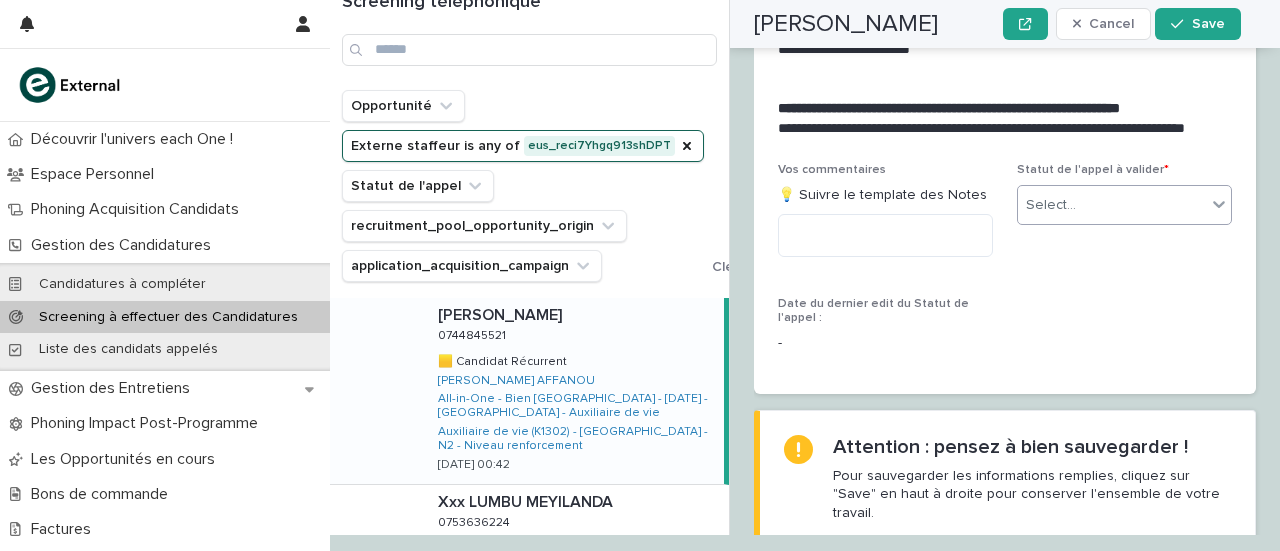 click on "Select..." at bounding box center (1051, 205) 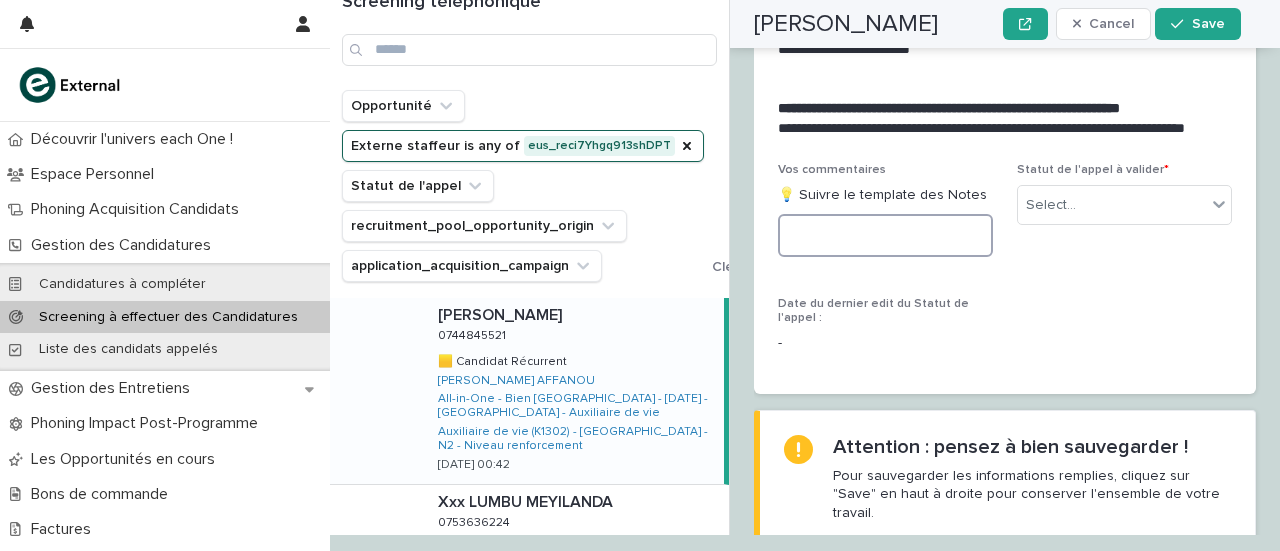 click at bounding box center [885, 235] 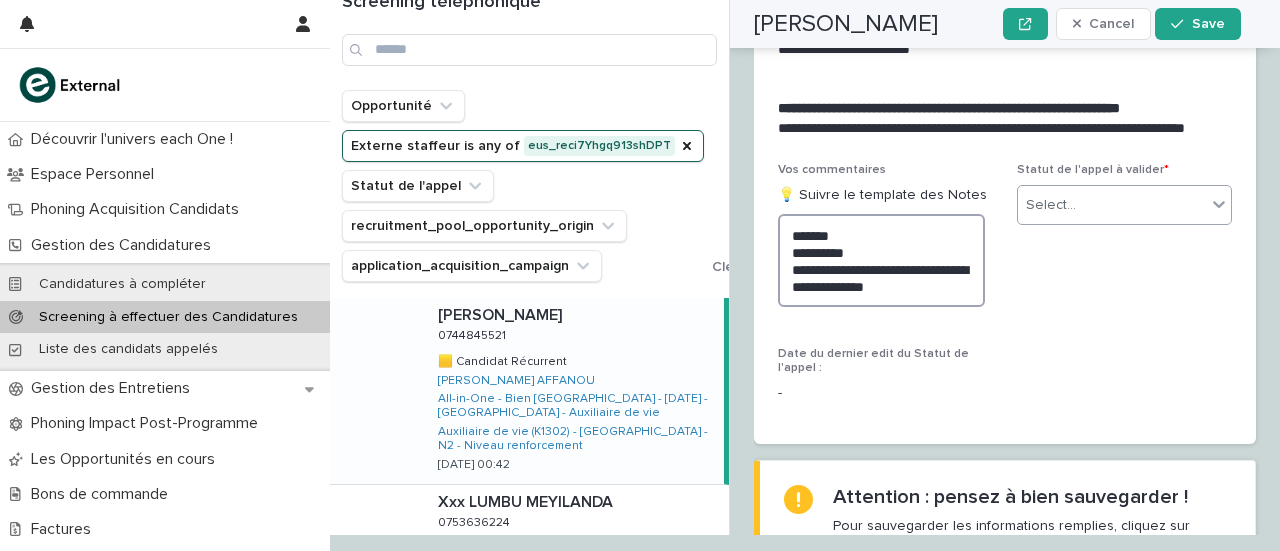 type on "**********" 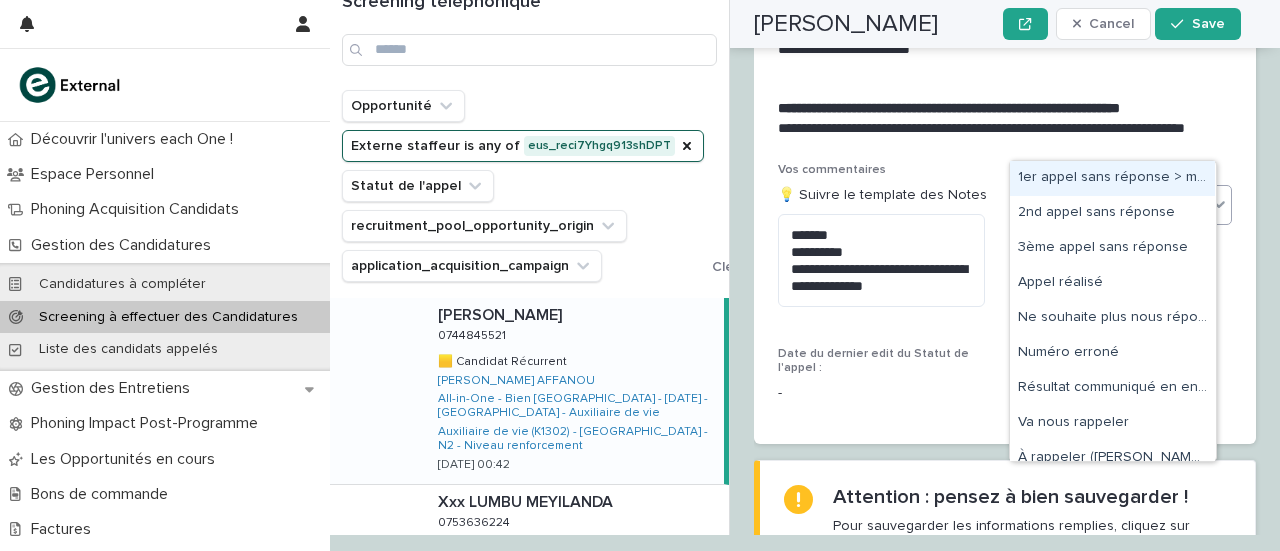 click on "Select..." at bounding box center [1051, 205] 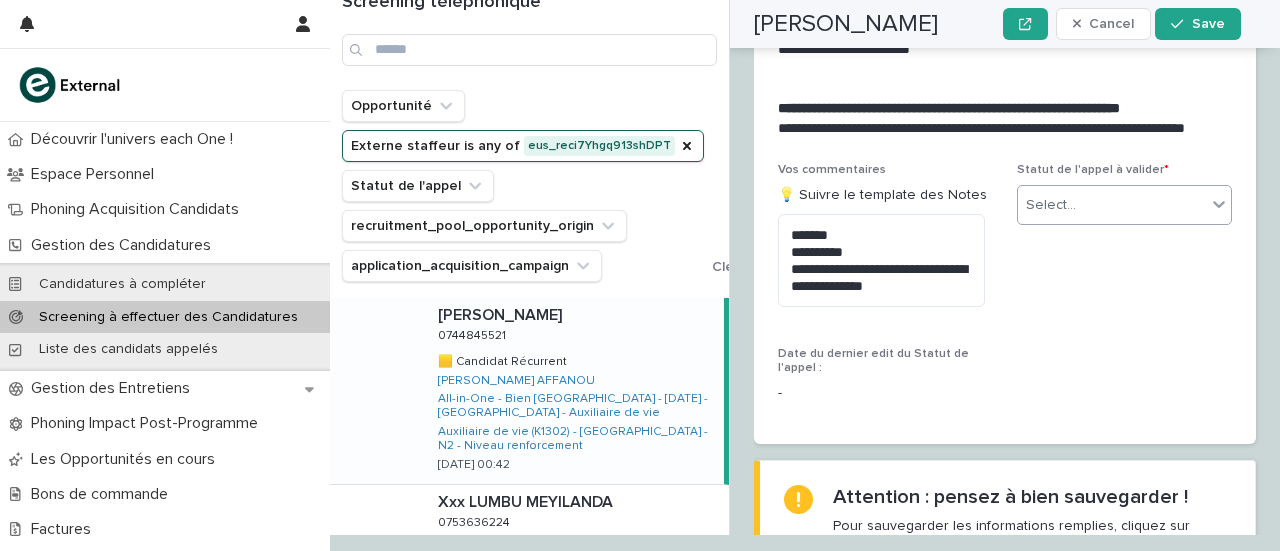click on "Select..." at bounding box center [1051, 205] 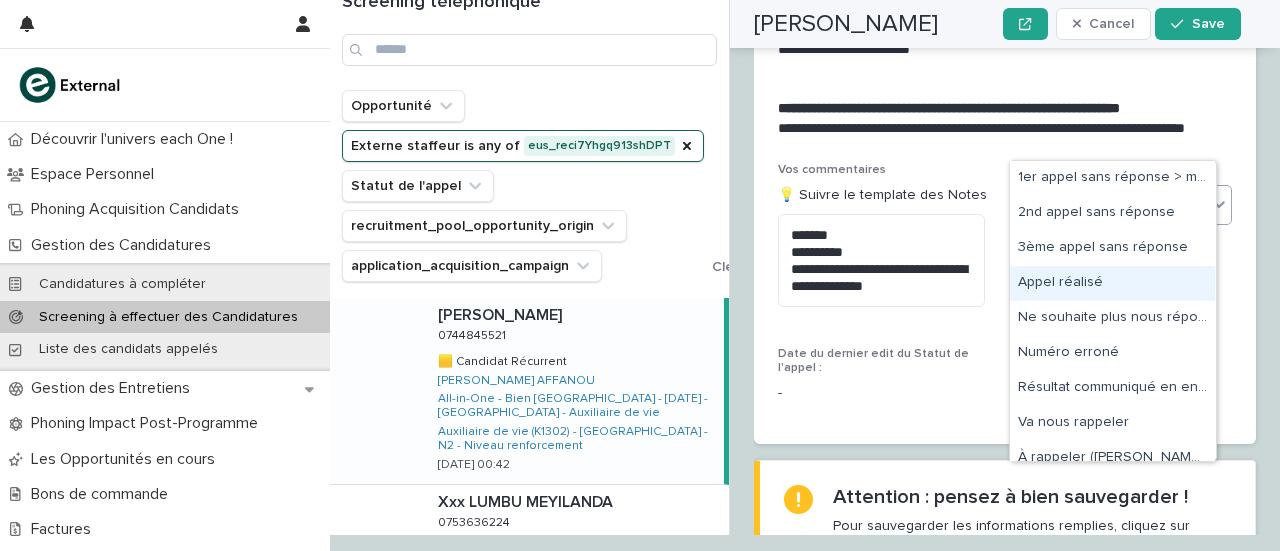 click on "Appel réalisé" at bounding box center (1112, 283) 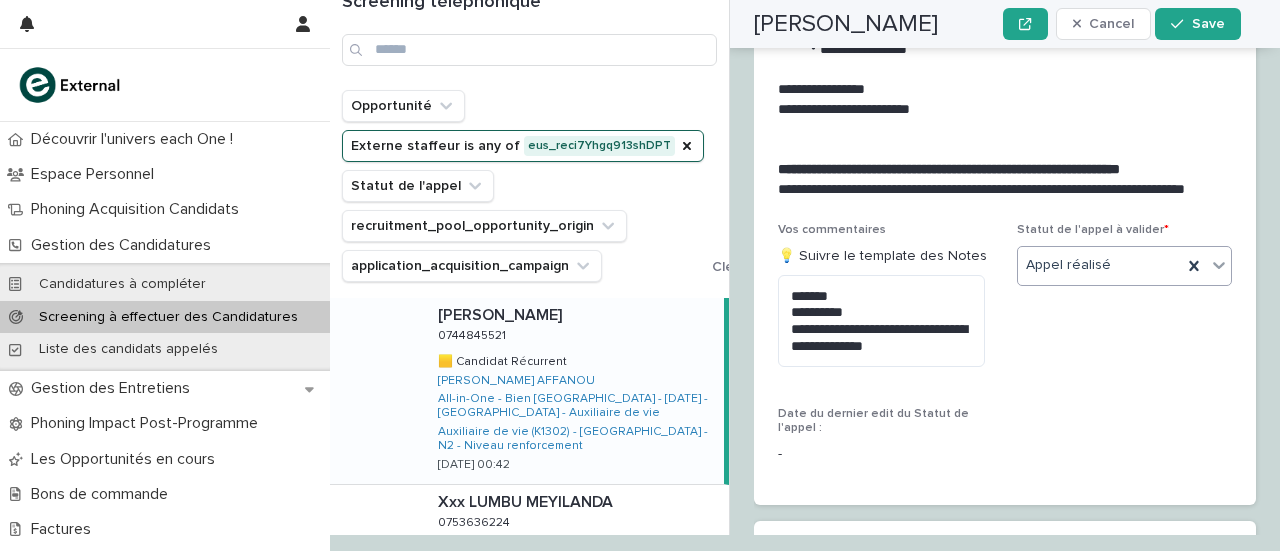 click on "Appel réalisé" at bounding box center [1068, 265] 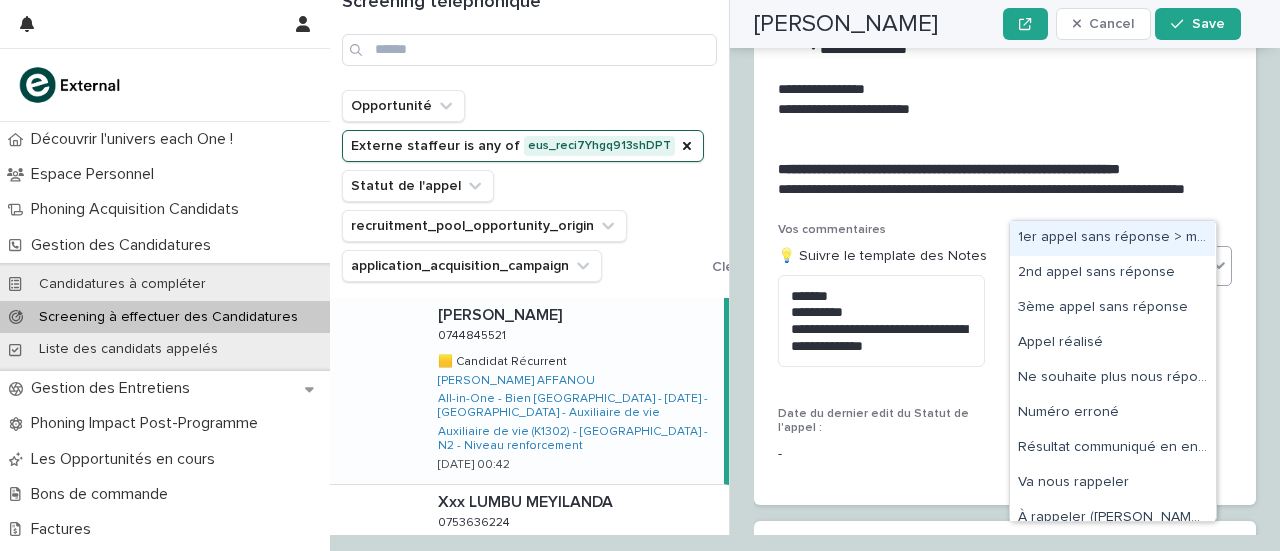 click on "1er appel sans réponse > message laissé" at bounding box center [1112, 238] 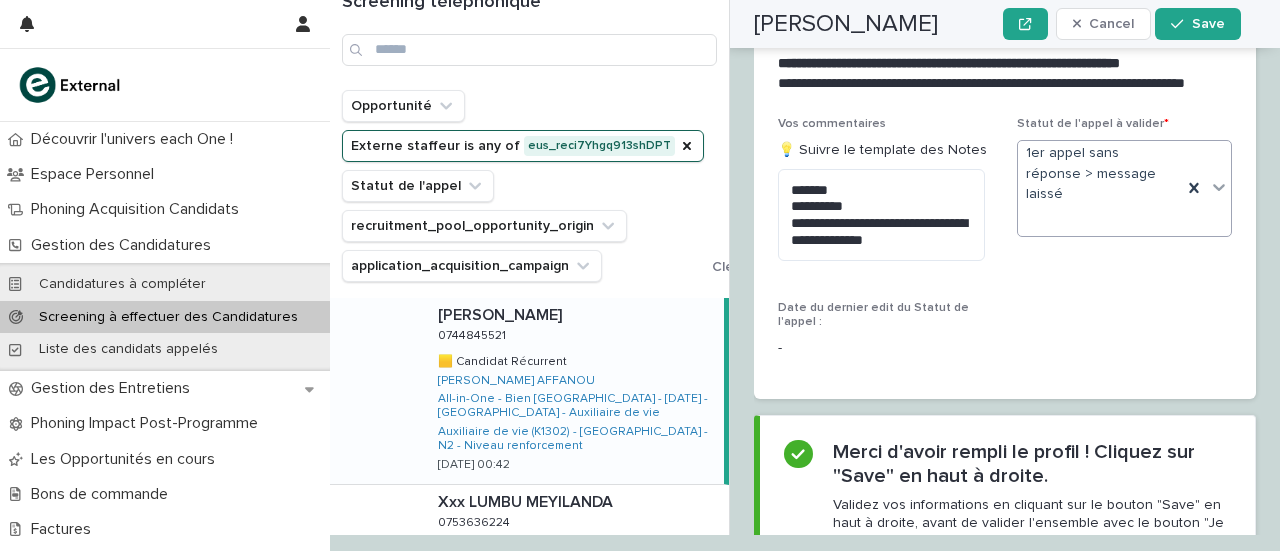 scroll, scrollTop: 3444, scrollLeft: 0, axis: vertical 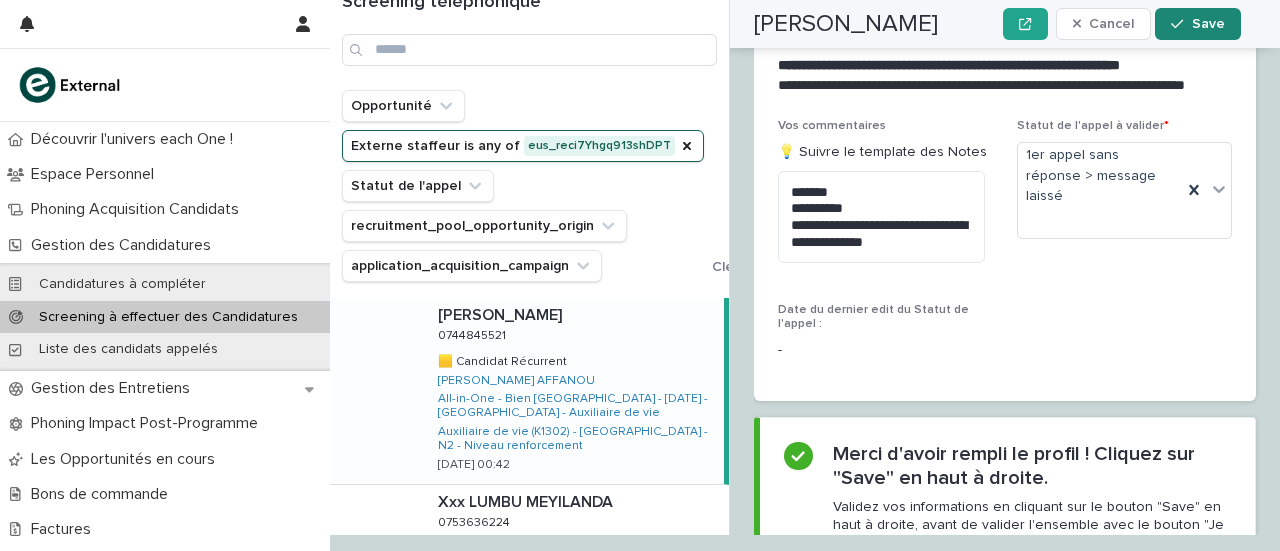 click on "Save" at bounding box center [1208, 24] 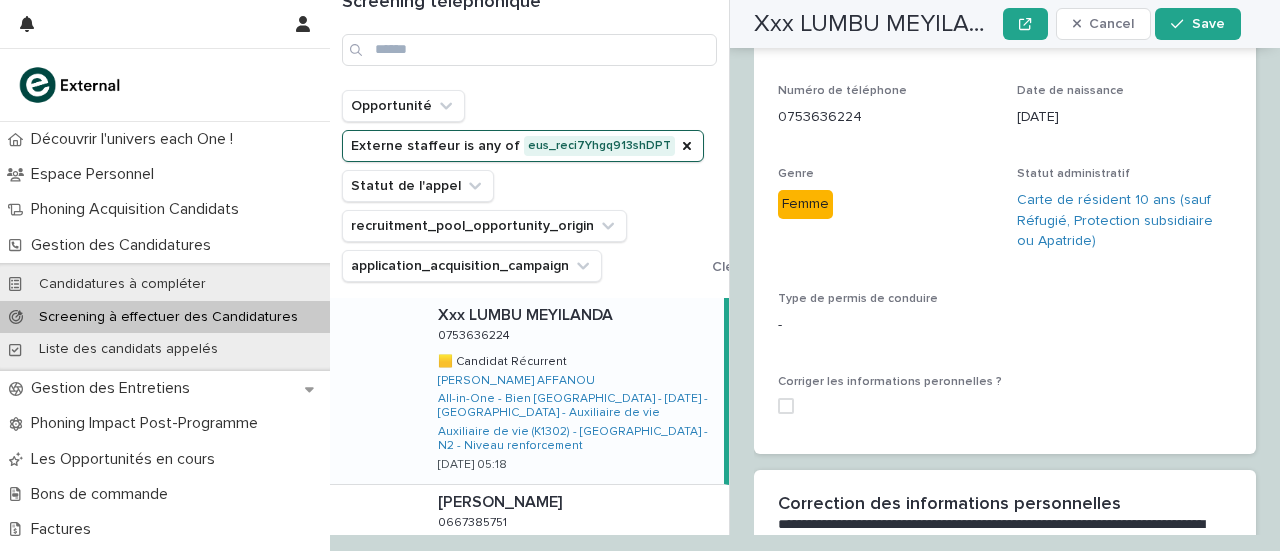 scroll, scrollTop: 1762, scrollLeft: 0, axis: vertical 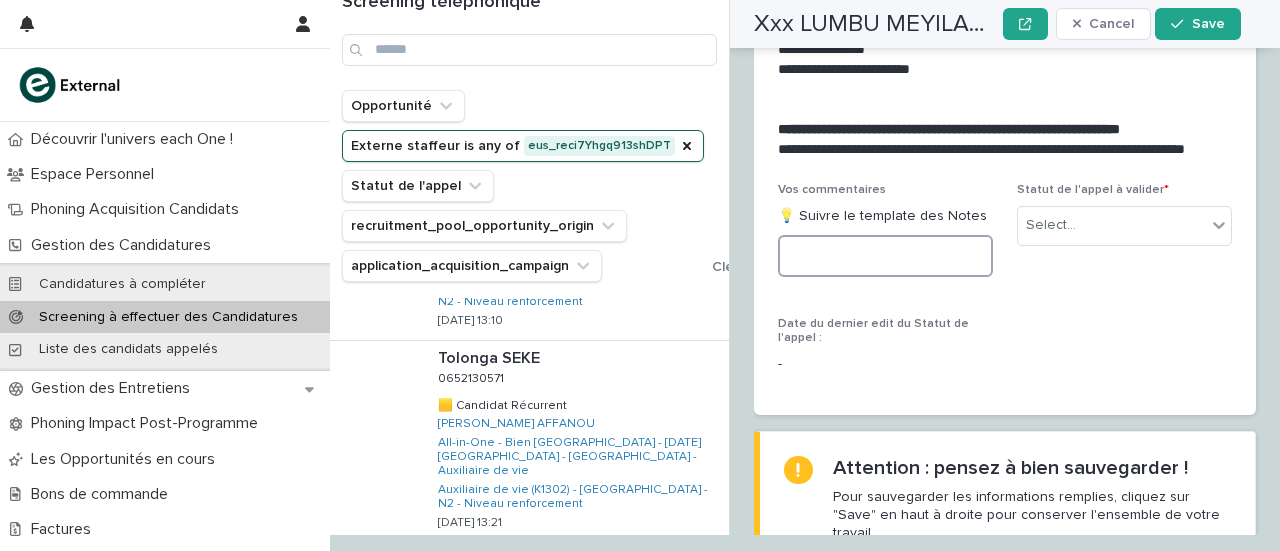 click at bounding box center (885, 256) 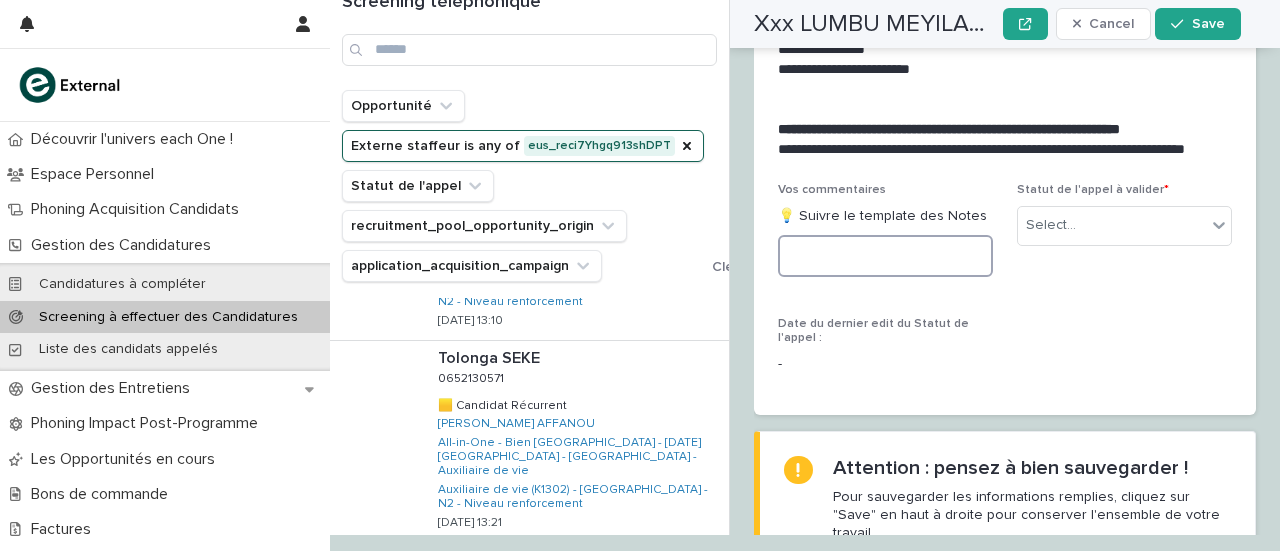 click at bounding box center (885, 256) 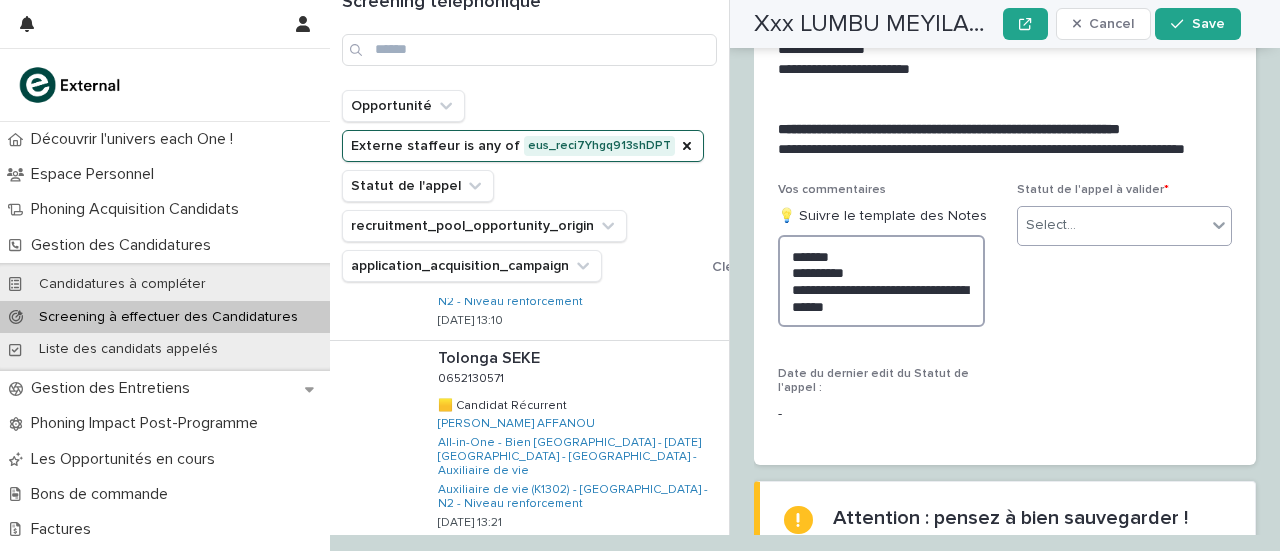 type on "**********" 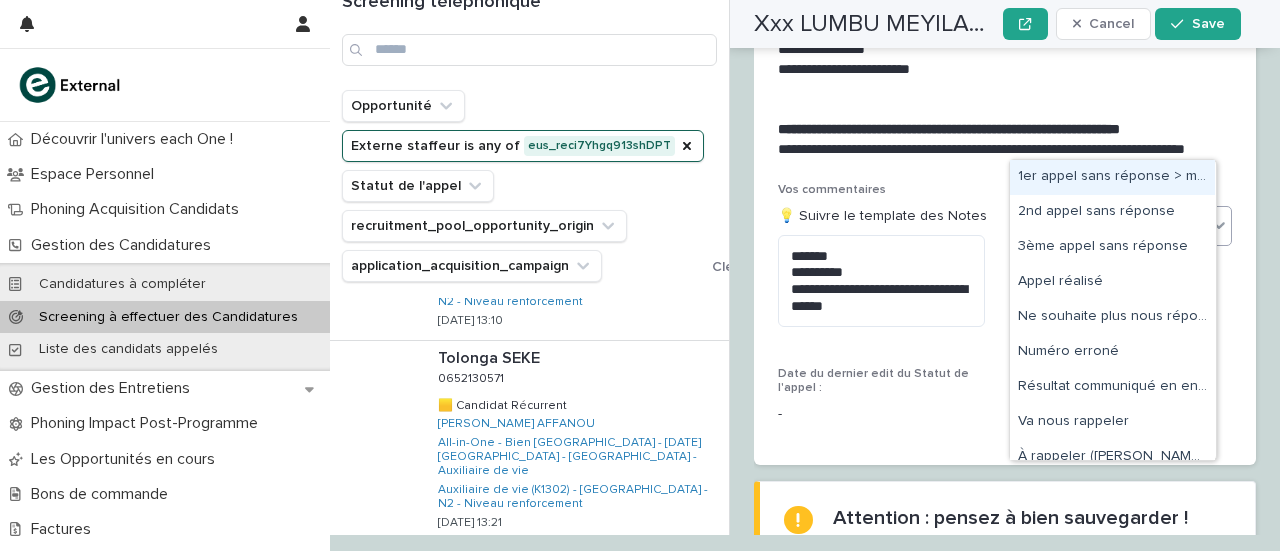 click on "Select..." at bounding box center (1051, 225) 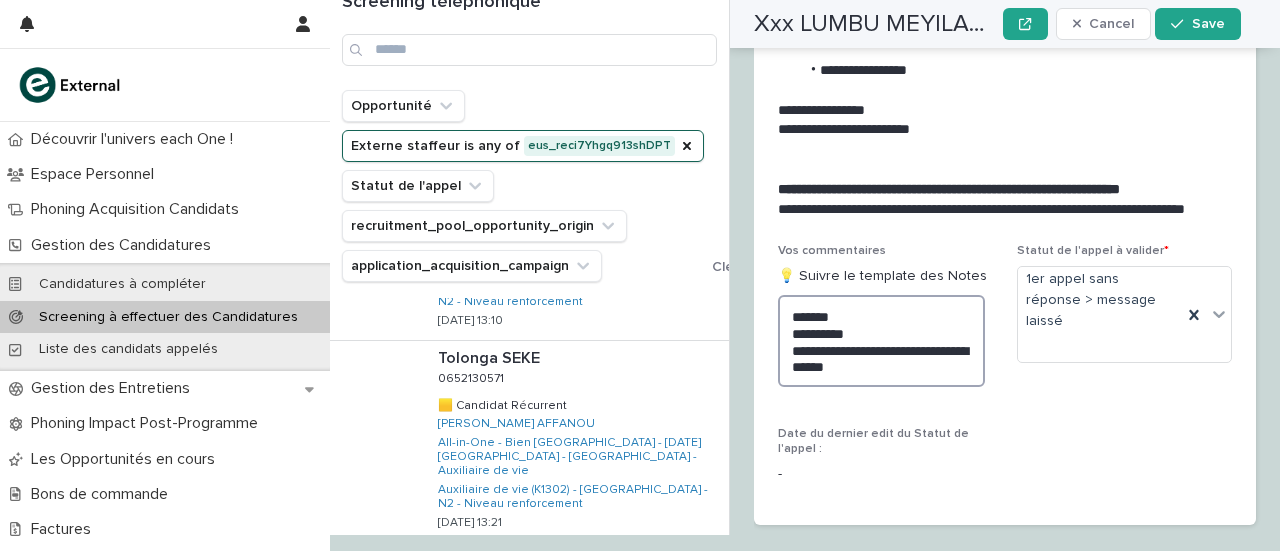 drag, startPoint x: 790, startPoint y: 227, endPoint x: 898, endPoint y: 295, distance: 127.62445 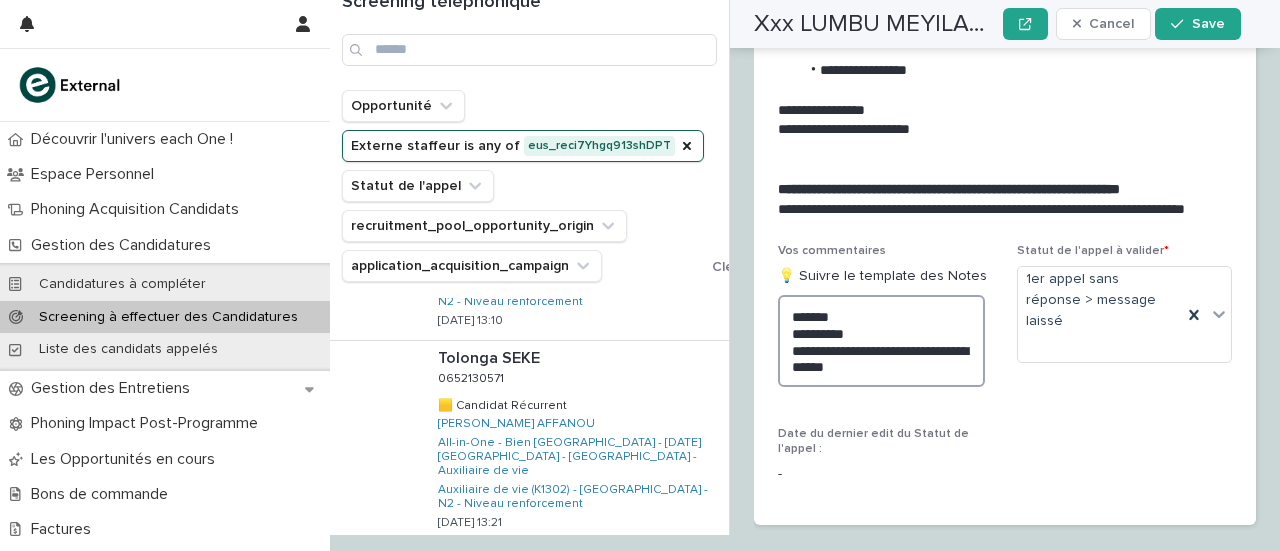 scroll, scrollTop: 3834, scrollLeft: 0, axis: vertical 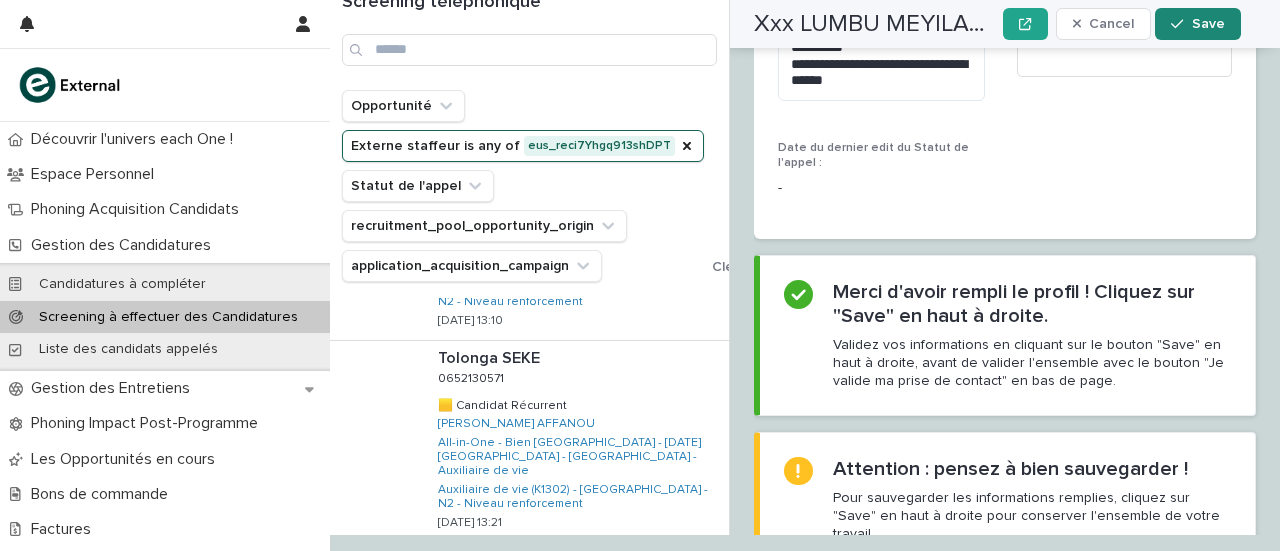 click on "Save" at bounding box center (1208, 24) 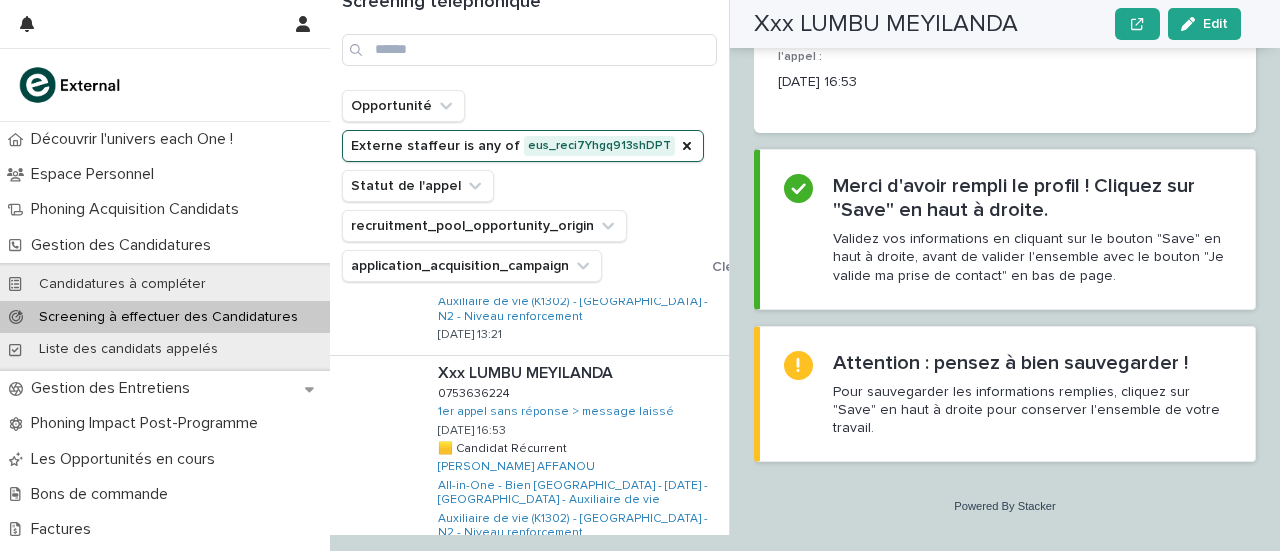 scroll, scrollTop: 1514, scrollLeft: 0, axis: vertical 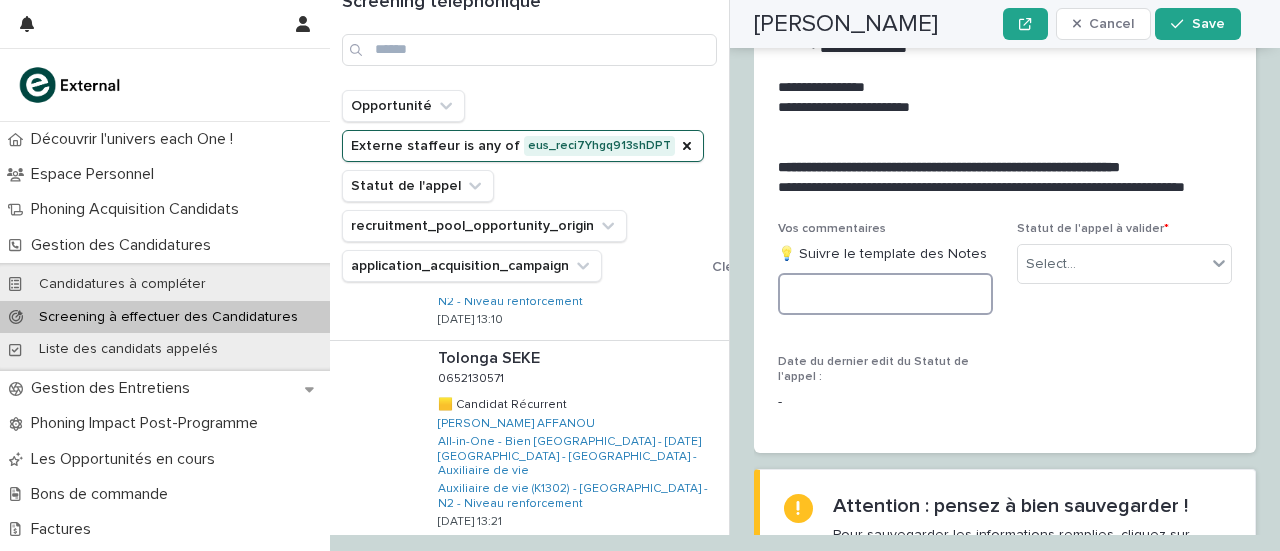 click at bounding box center [885, 294] 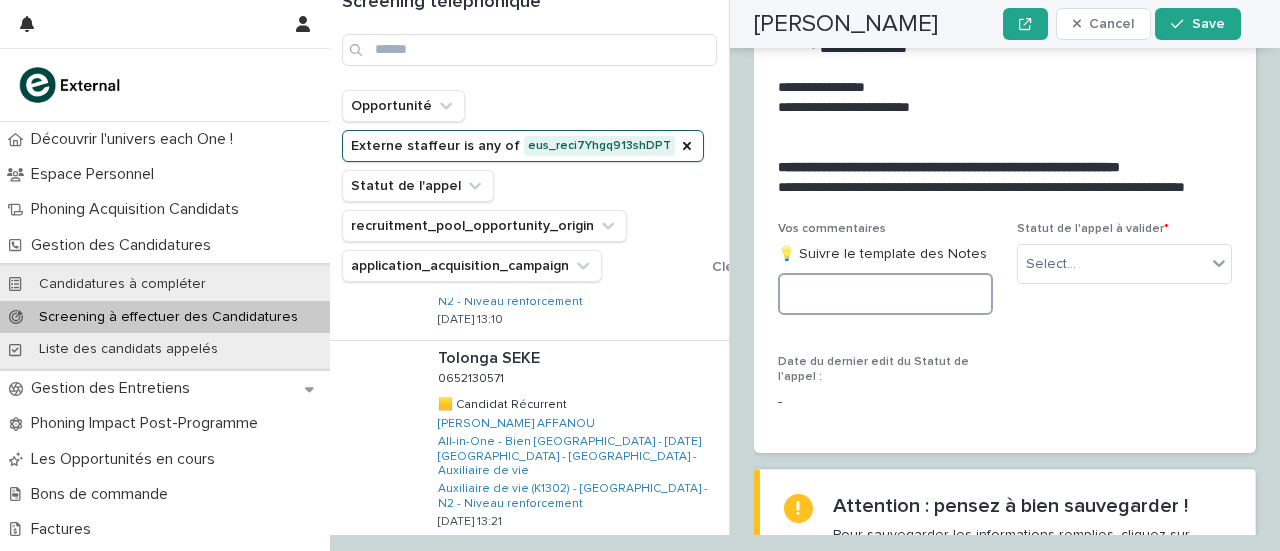 paste on "**********" 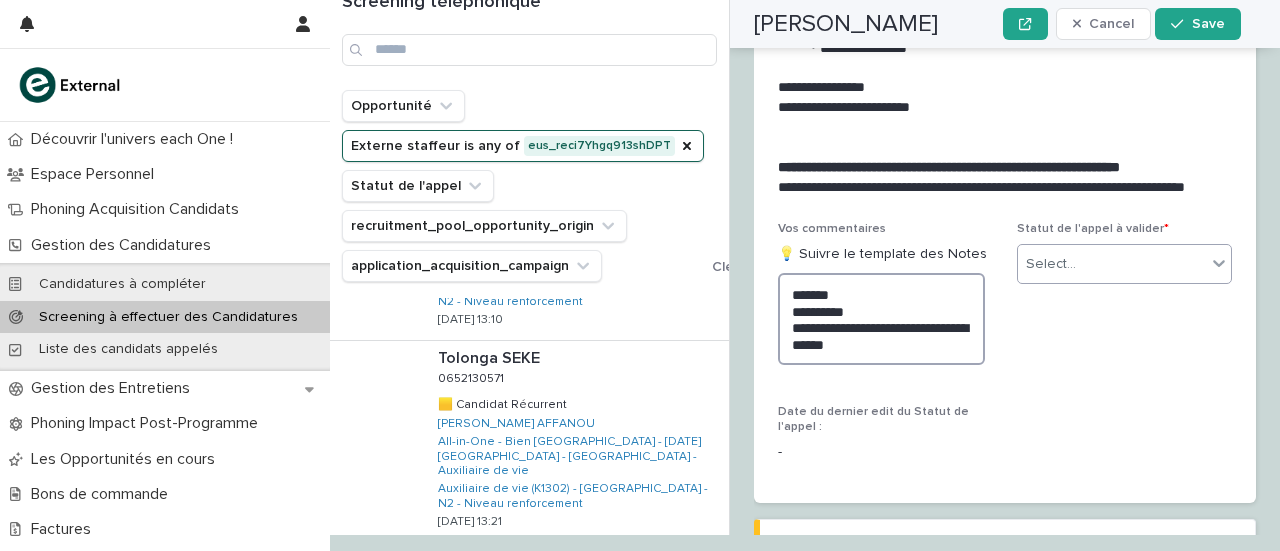 type on "**********" 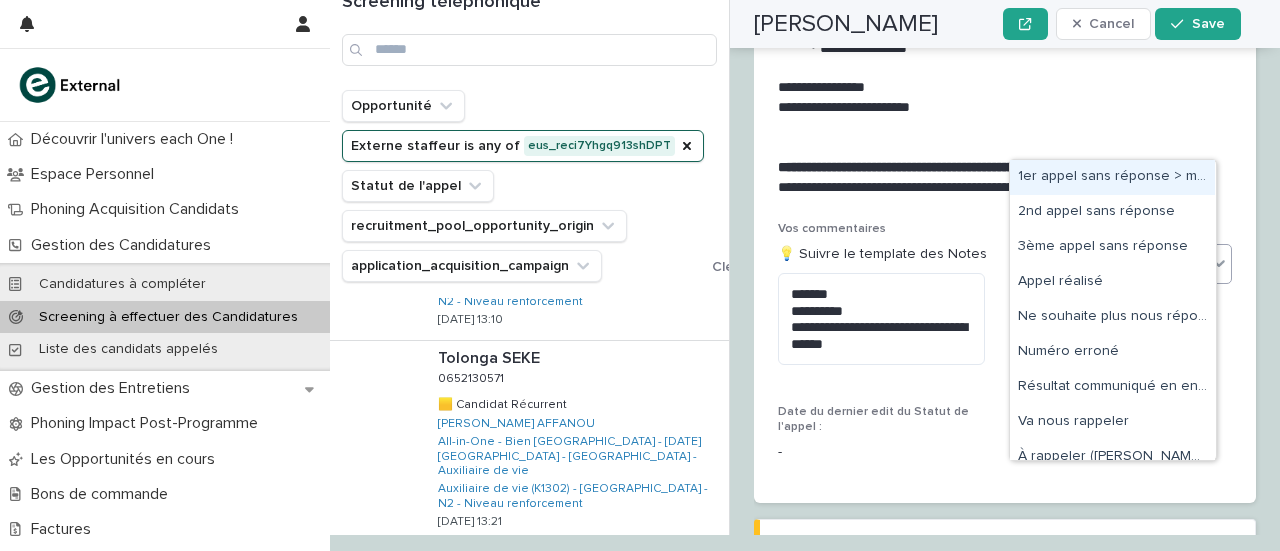 click on "Select..." at bounding box center (1112, 264) 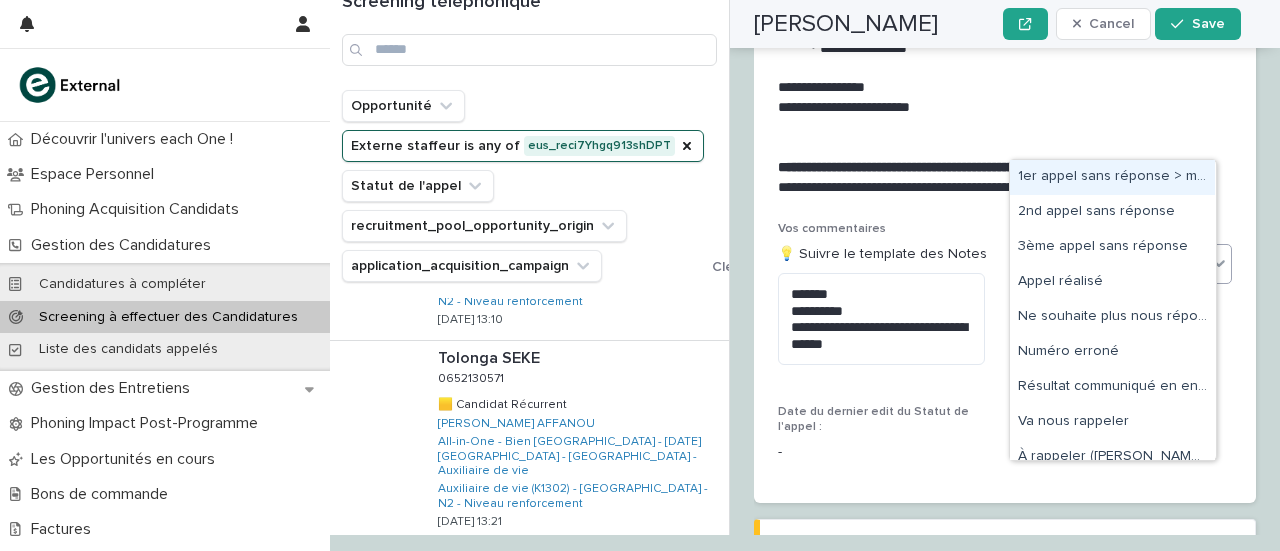 click on "1er appel sans réponse > message laissé" at bounding box center (1112, 177) 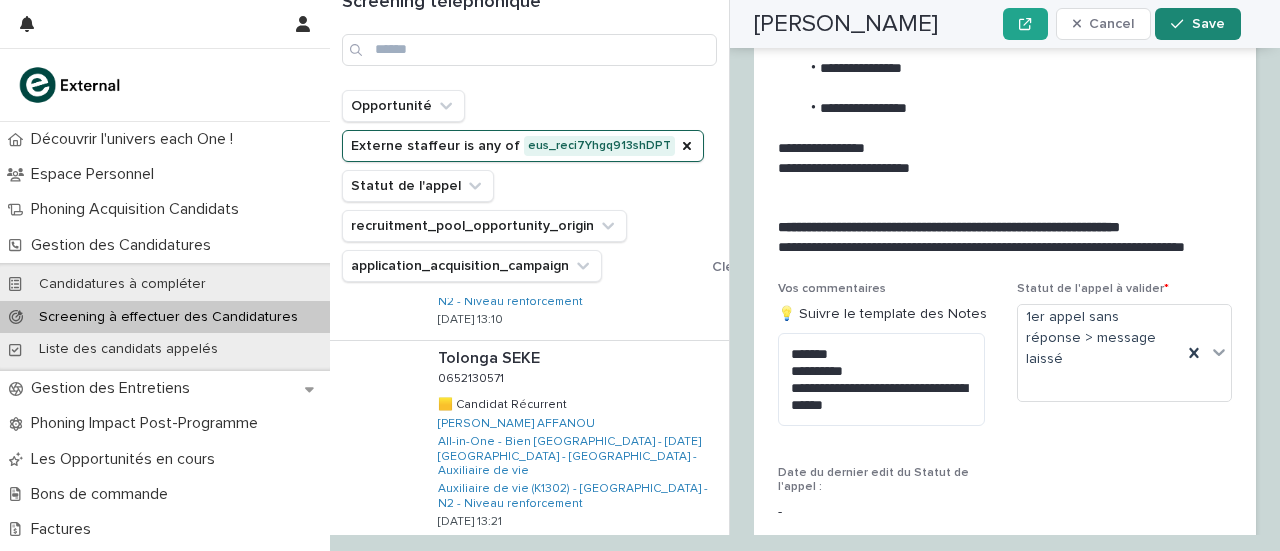 click on "Save" at bounding box center (1208, 24) 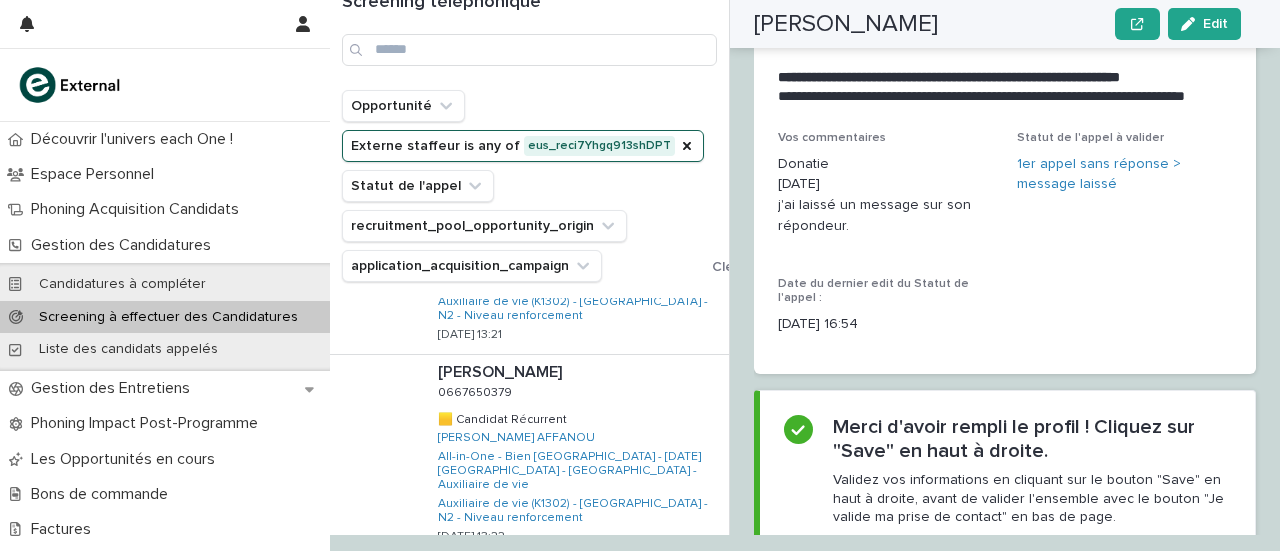 scroll, scrollTop: 1327, scrollLeft: 0, axis: vertical 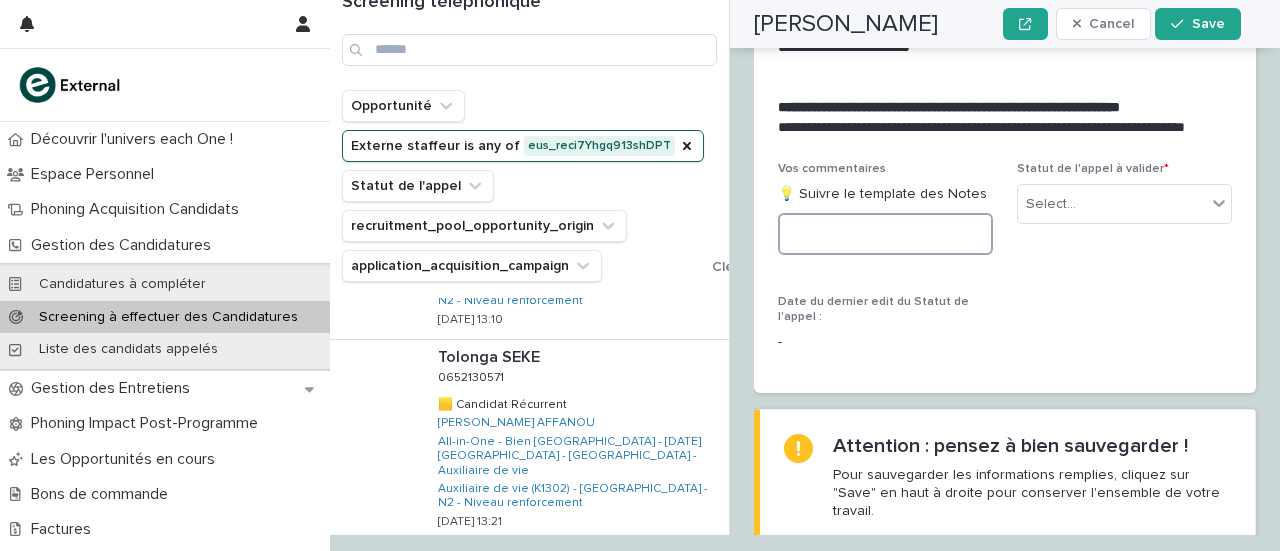 click at bounding box center (885, 234) 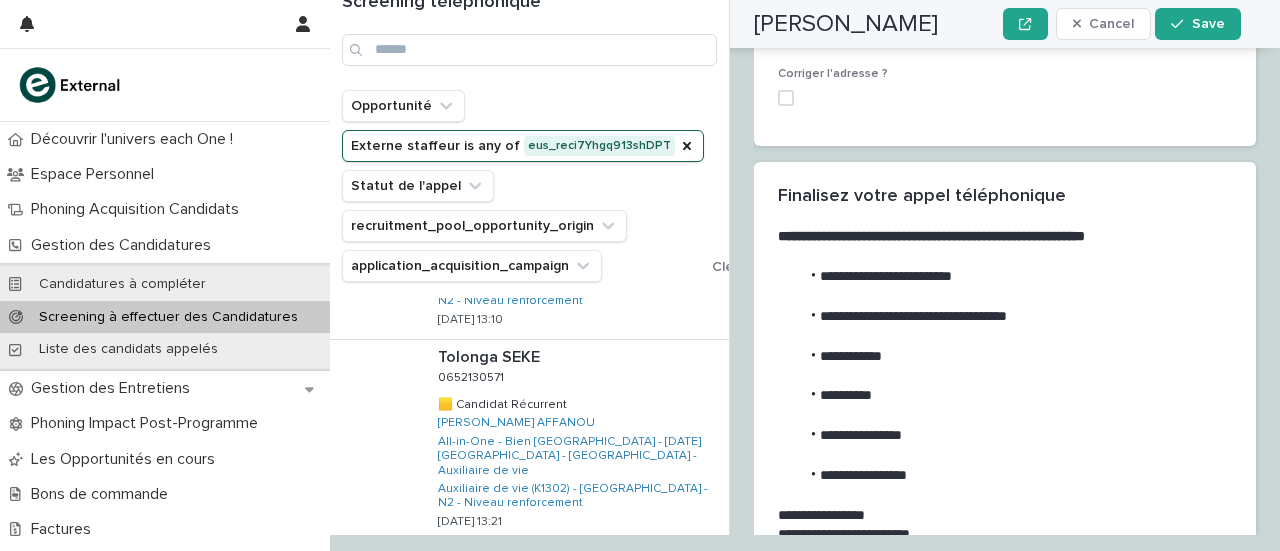 scroll, scrollTop: 2939, scrollLeft: 0, axis: vertical 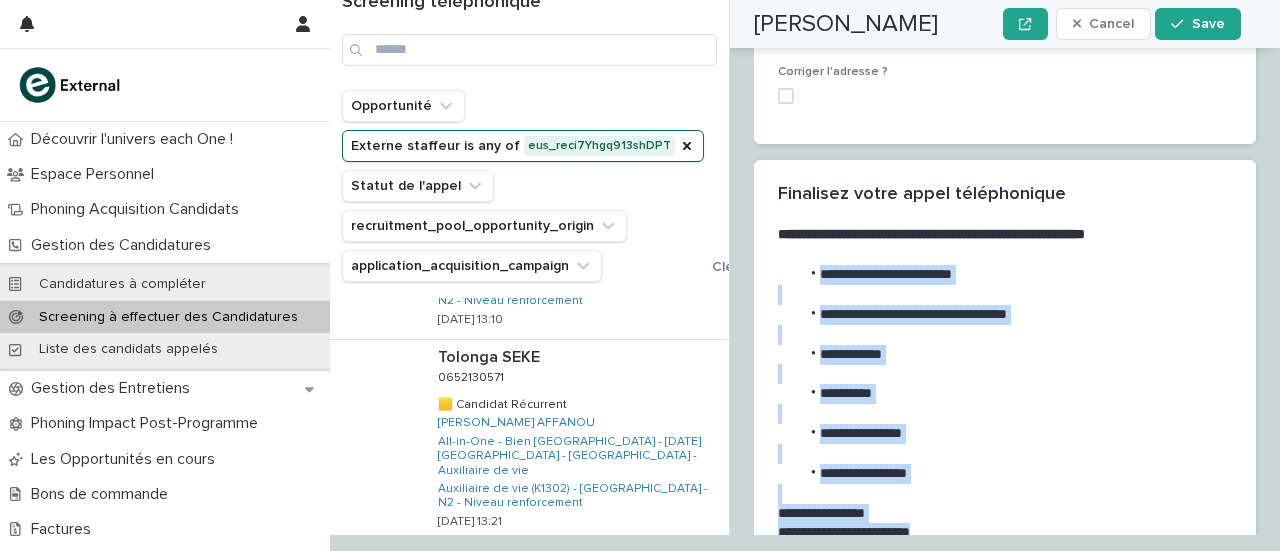 drag, startPoint x: 803, startPoint y: 189, endPoint x: 930, endPoint y: 442, distance: 283.08655 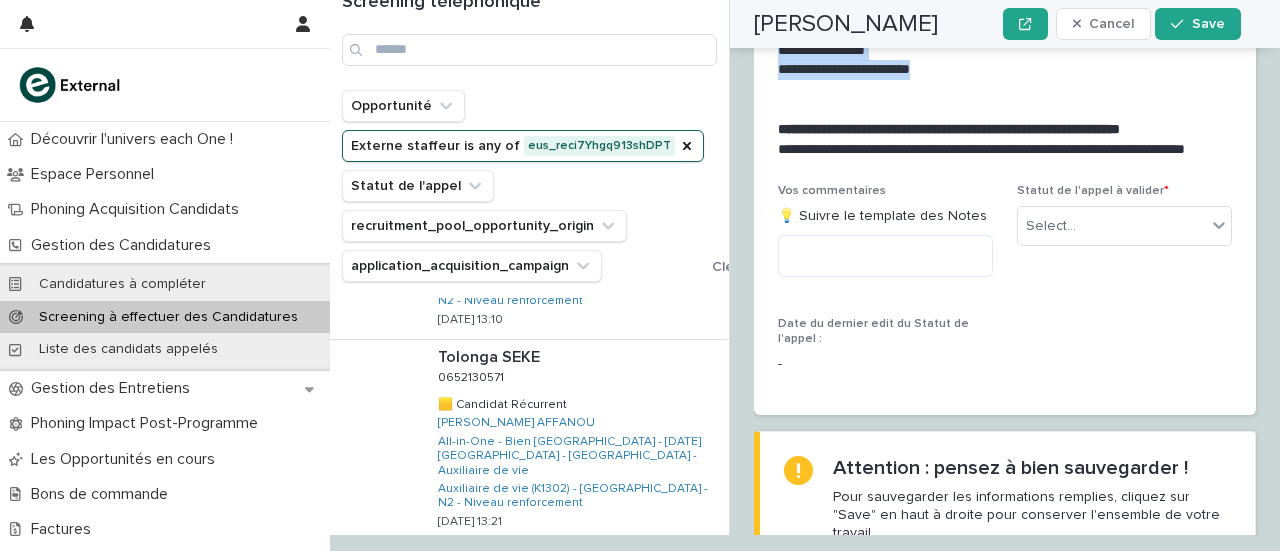 scroll, scrollTop: 3424, scrollLeft: 0, axis: vertical 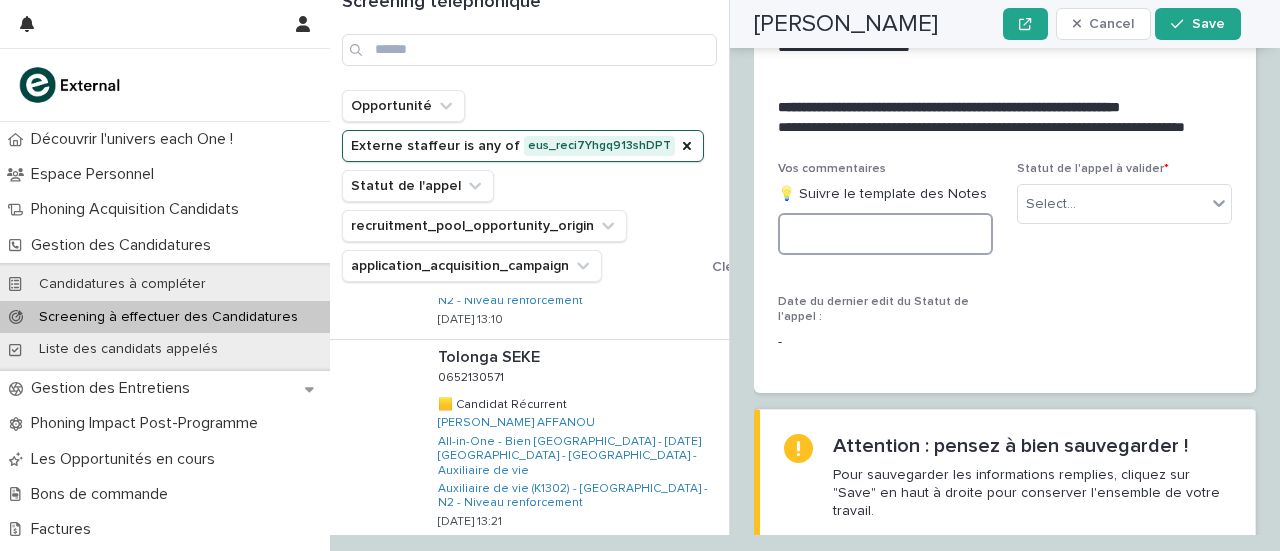 click at bounding box center [885, 234] 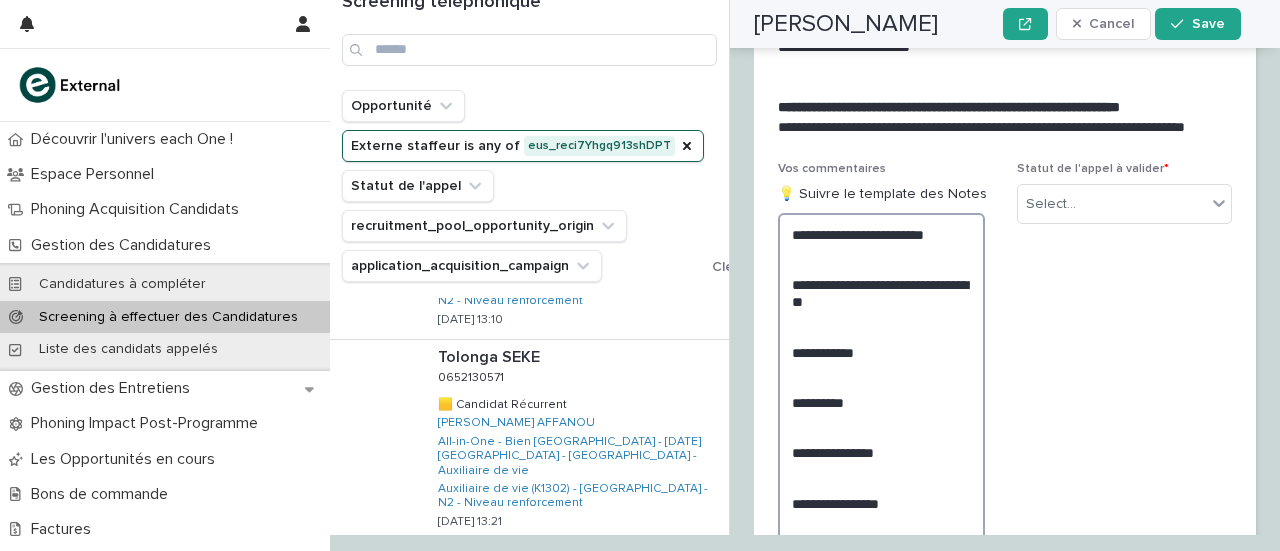 click on "**********" at bounding box center (881, 410) 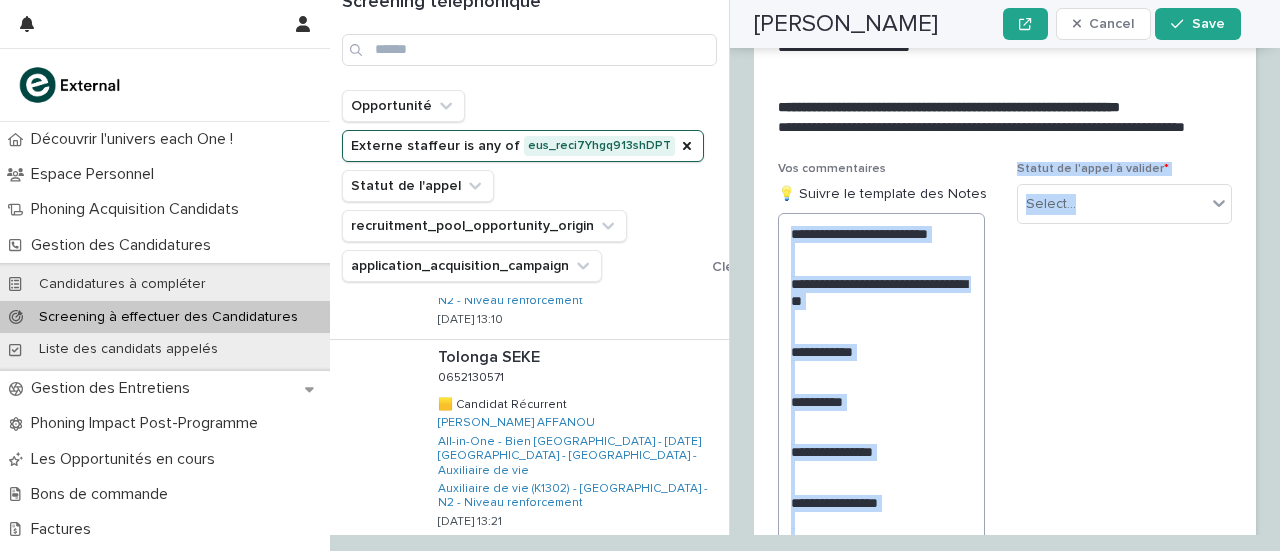 drag, startPoint x: 1234, startPoint y: 344, endPoint x: 910, endPoint y: 397, distance: 328.30627 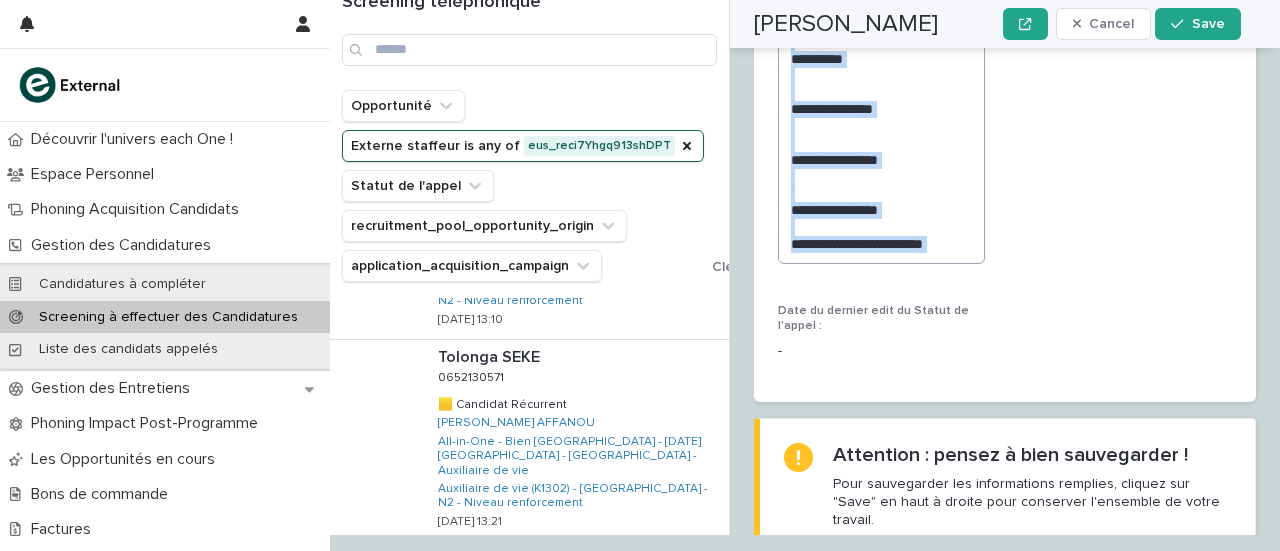 scroll, scrollTop: 3775, scrollLeft: 0, axis: vertical 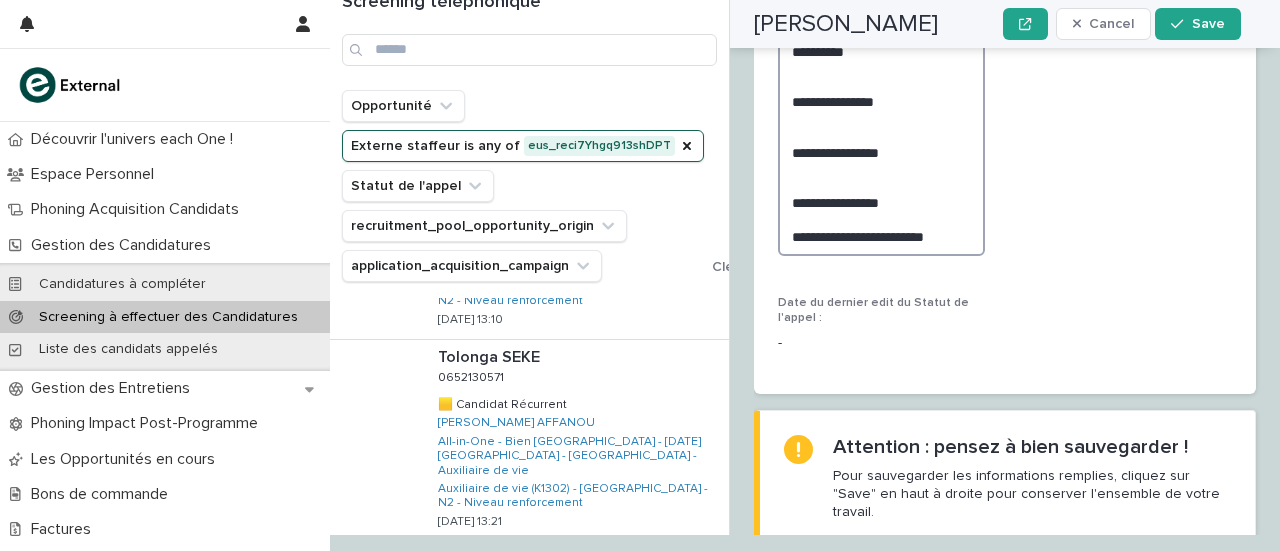 click on "**********" at bounding box center [881, 59] 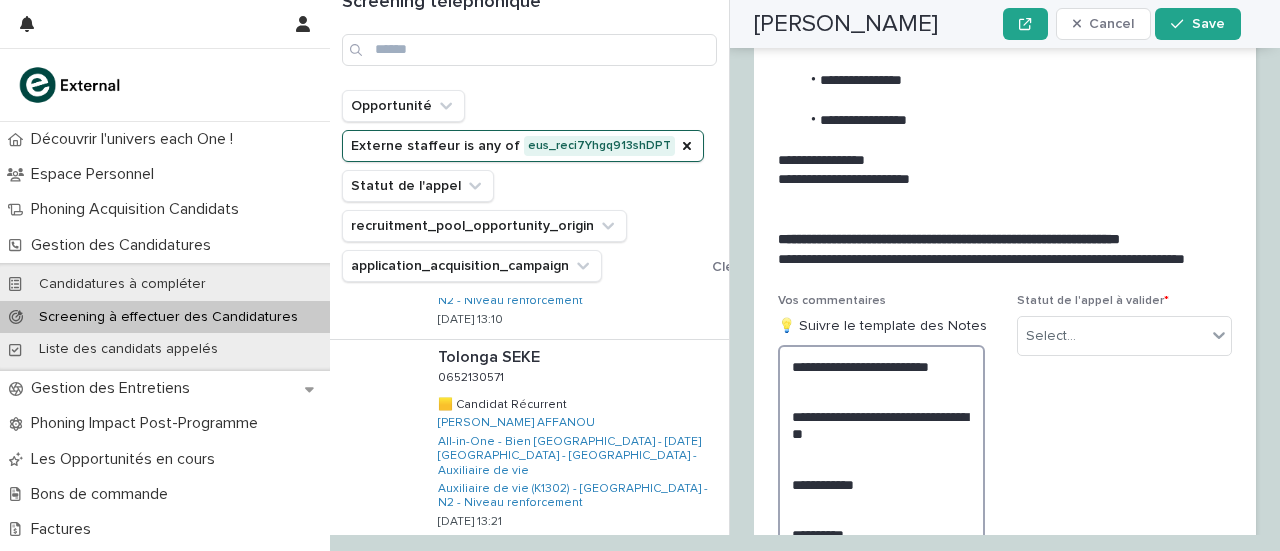 scroll, scrollTop: 3291, scrollLeft: 0, axis: vertical 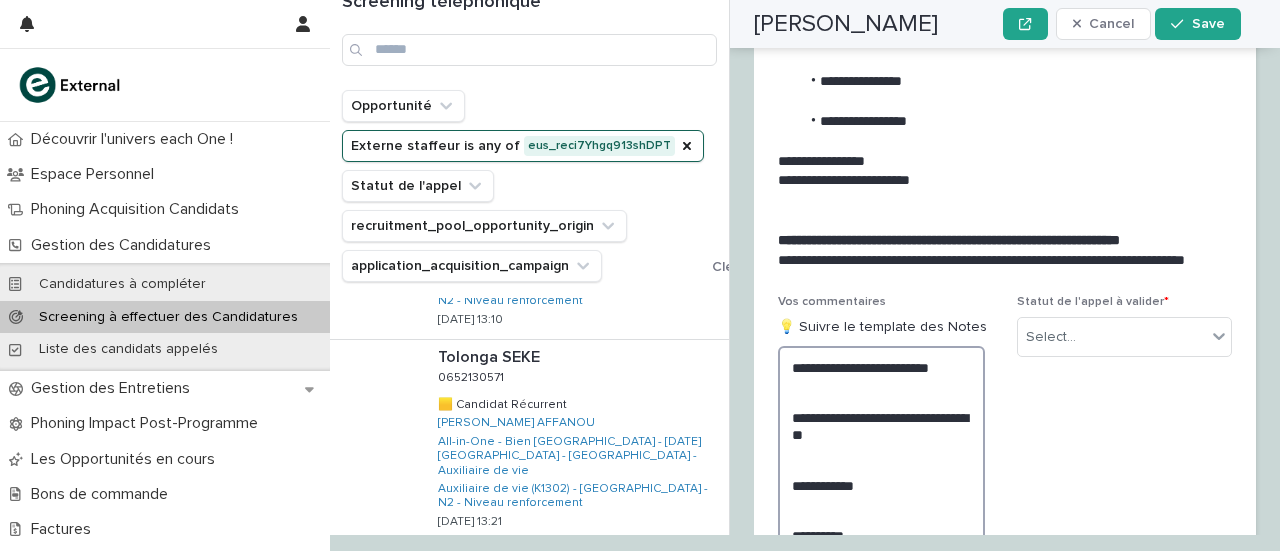 click on "**********" at bounding box center [881, 551] 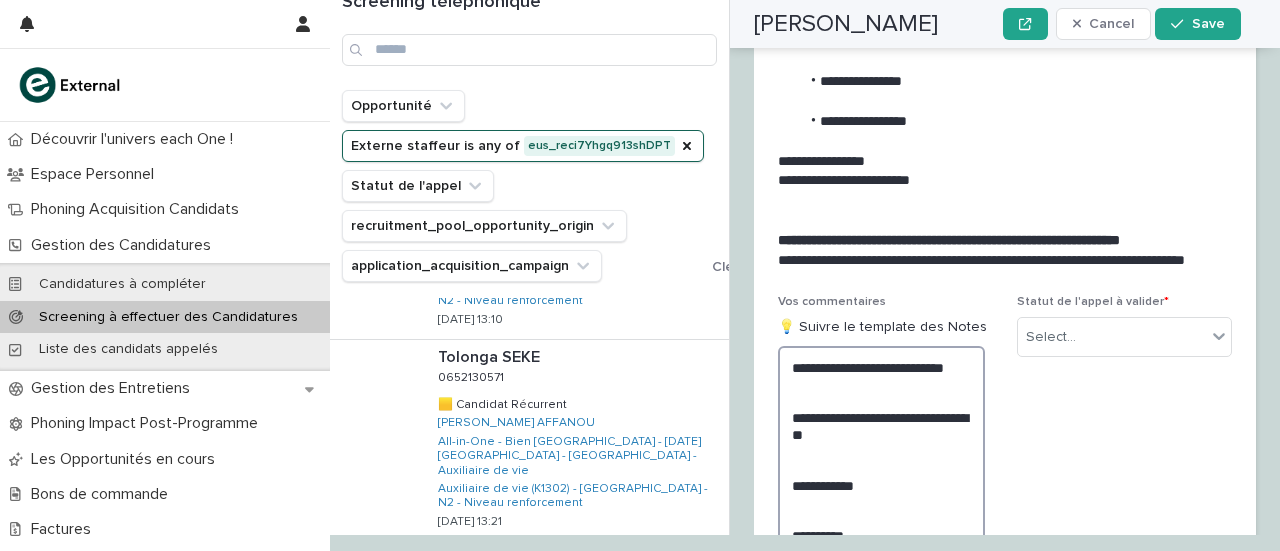 click on "**********" at bounding box center (881, 551) 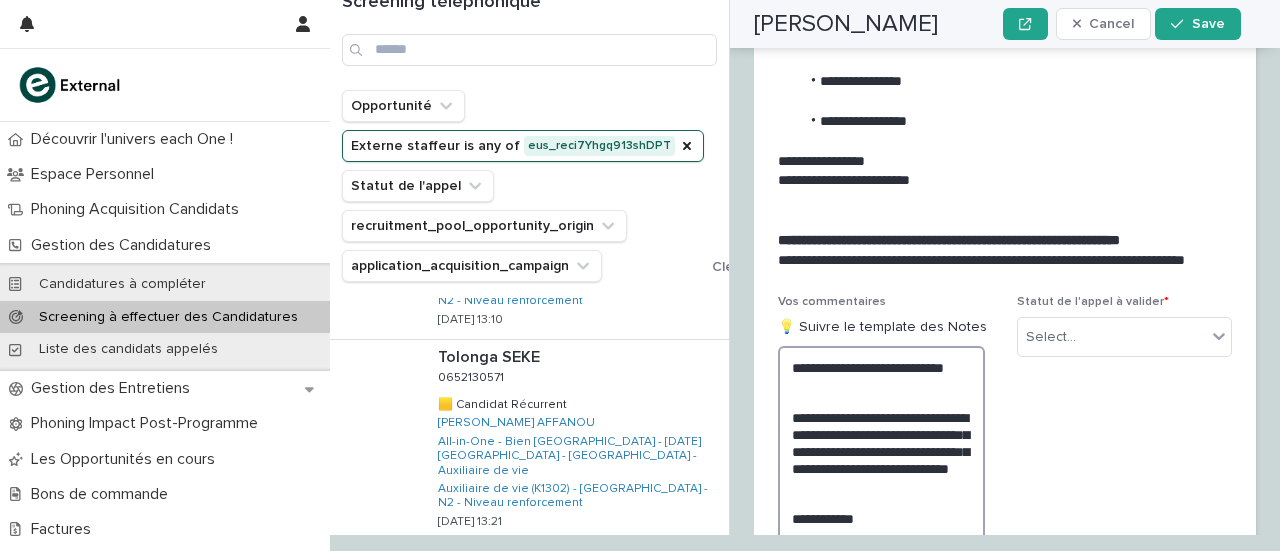 click on "**********" at bounding box center [881, 577] 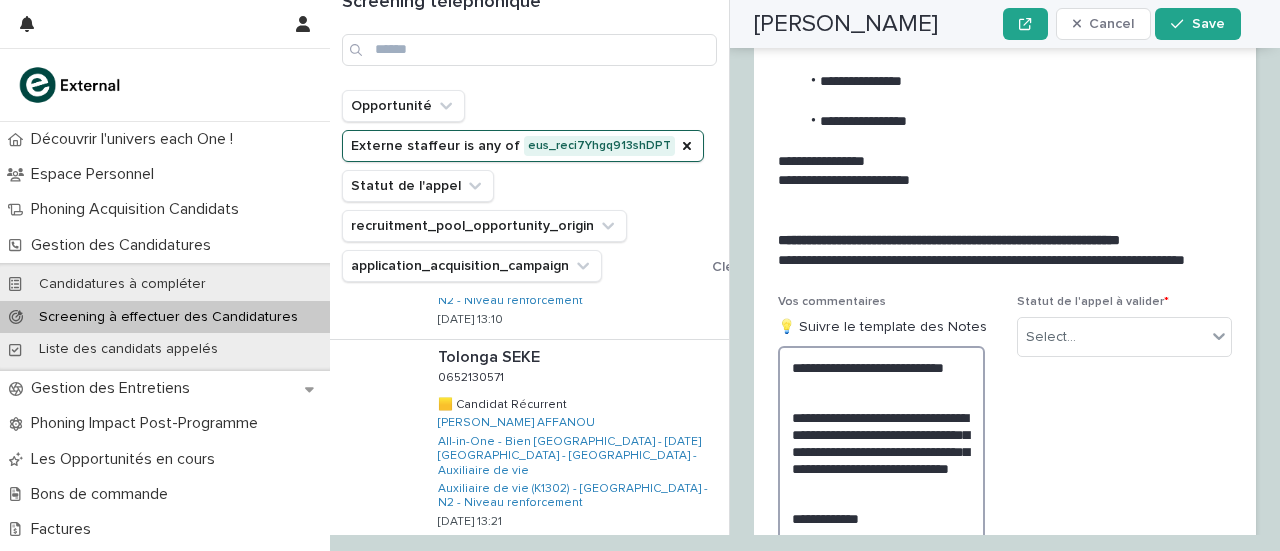 click on "**********" at bounding box center (881, 577) 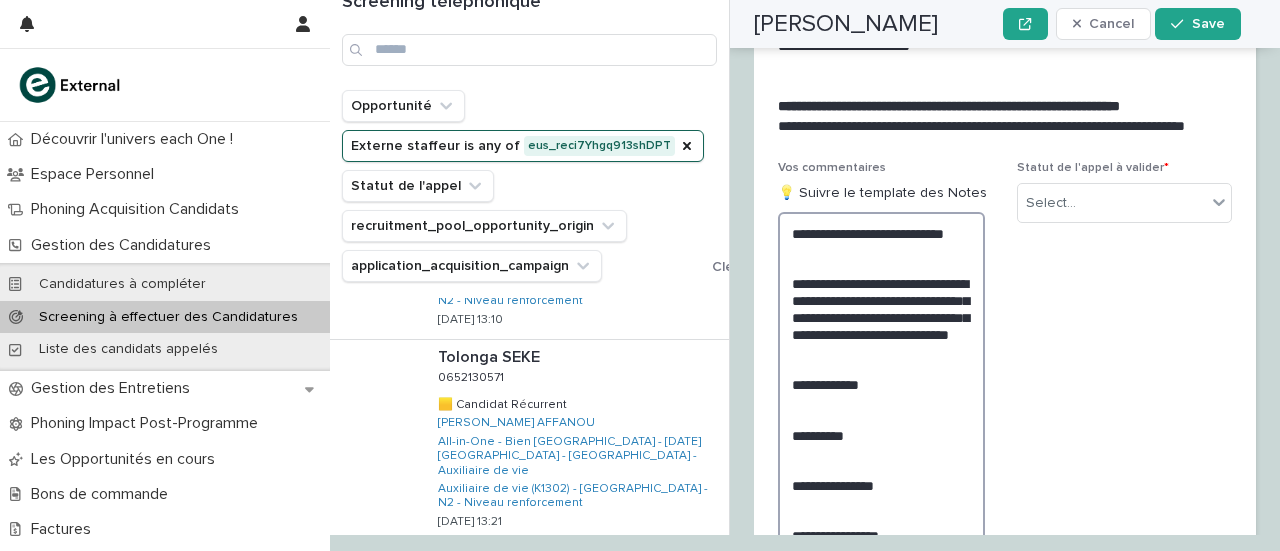 scroll, scrollTop: 3442, scrollLeft: 0, axis: vertical 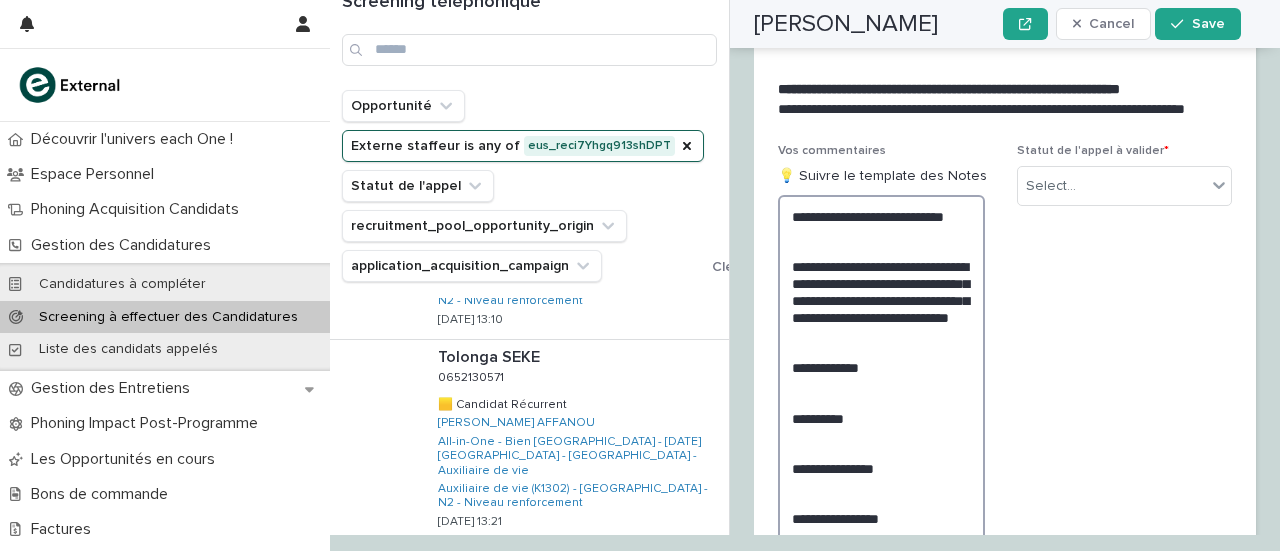 click on "**********" at bounding box center [881, 426] 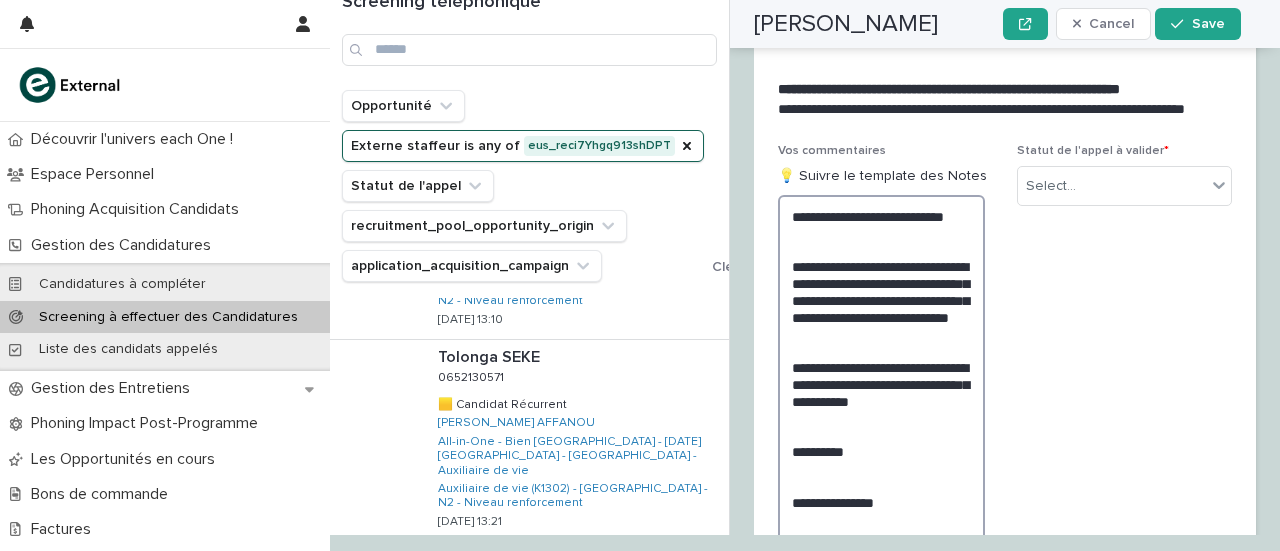 click on "**********" at bounding box center (881, 451) 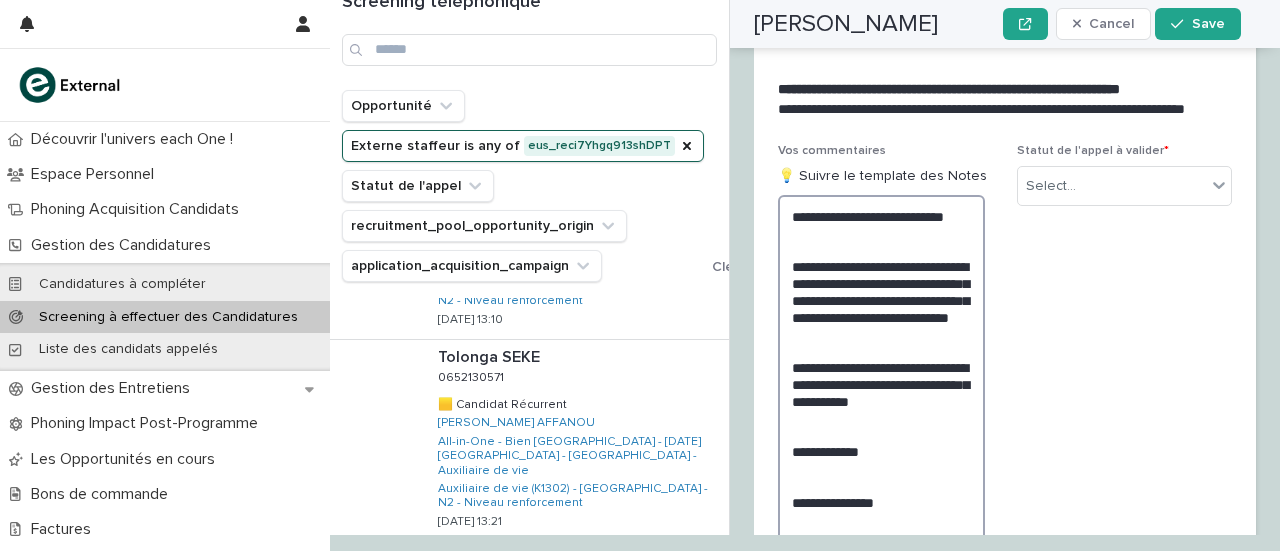 click on "**********" at bounding box center (881, 451) 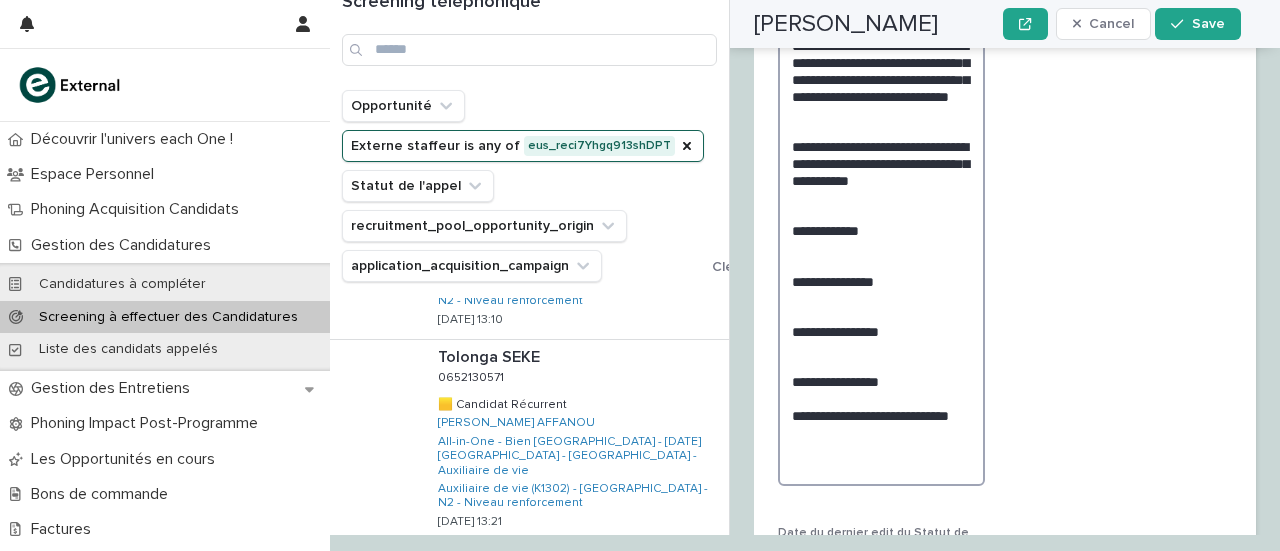 scroll, scrollTop: 3666, scrollLeft: 0, axis: vertical 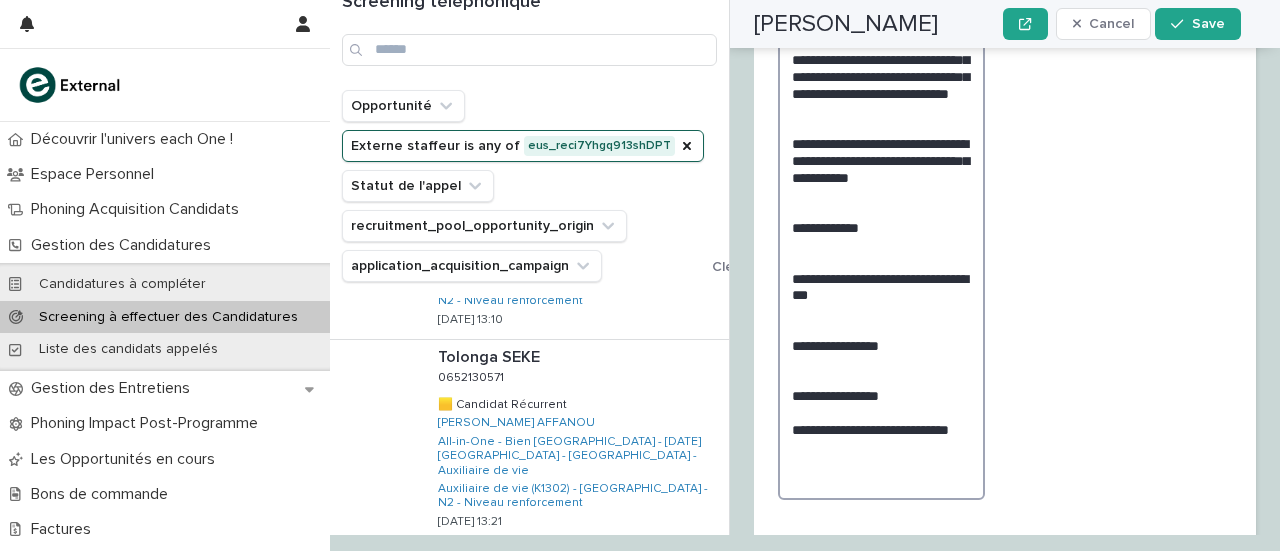 click on "**********" at bounding box center (881, 235) 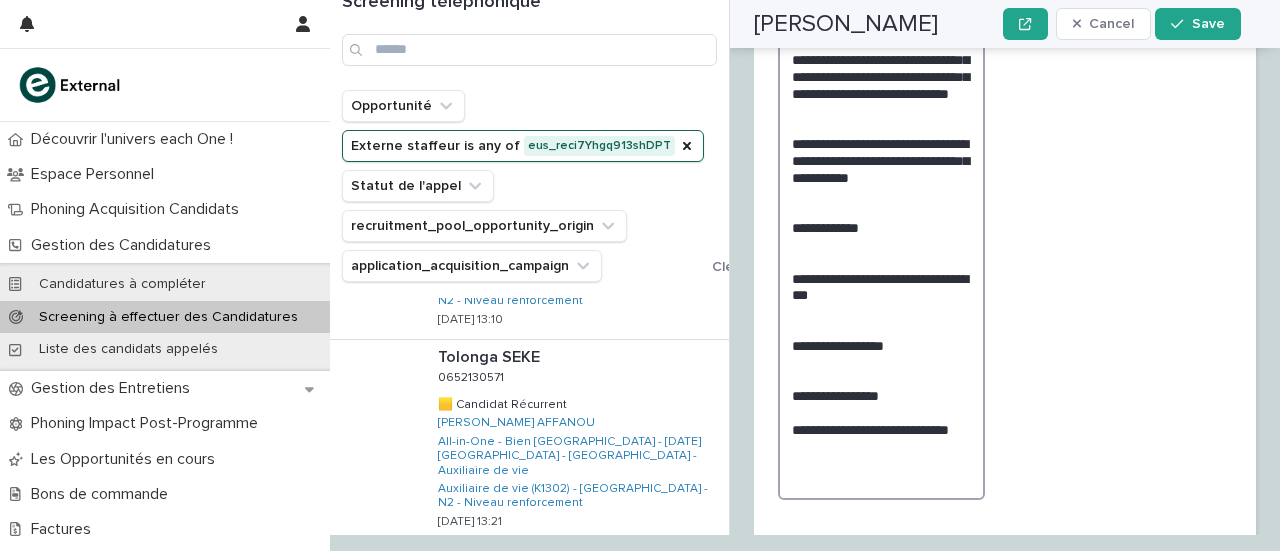 click on "**********" at bounding box center [881, 235] 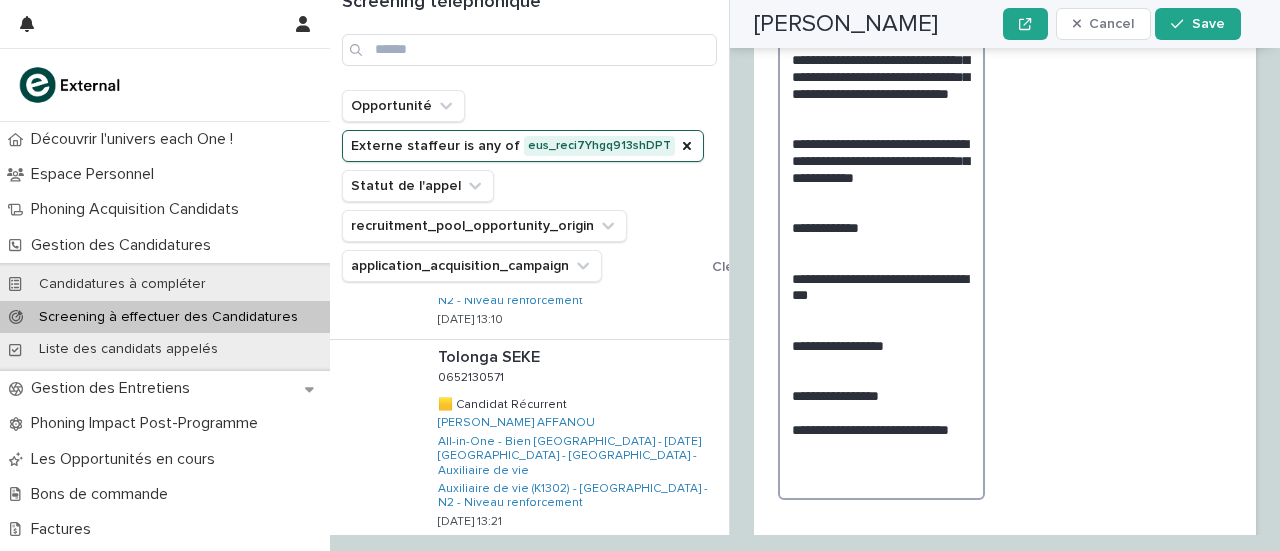 click on "**********" at bounding box center [881, 235] 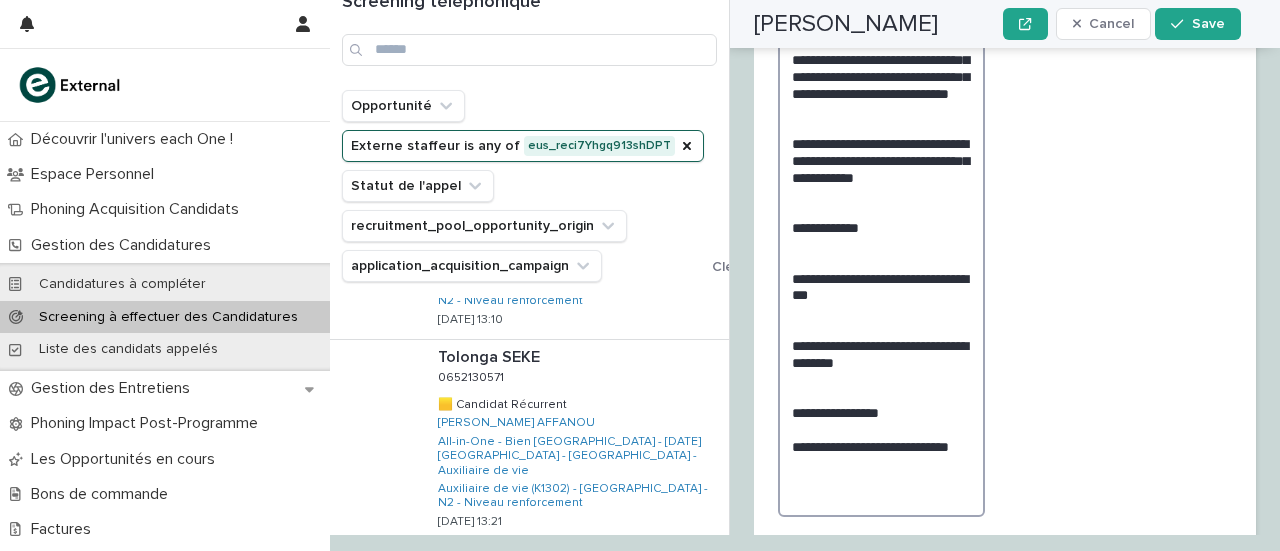 click on "**********" at bounding box center [881, 244] 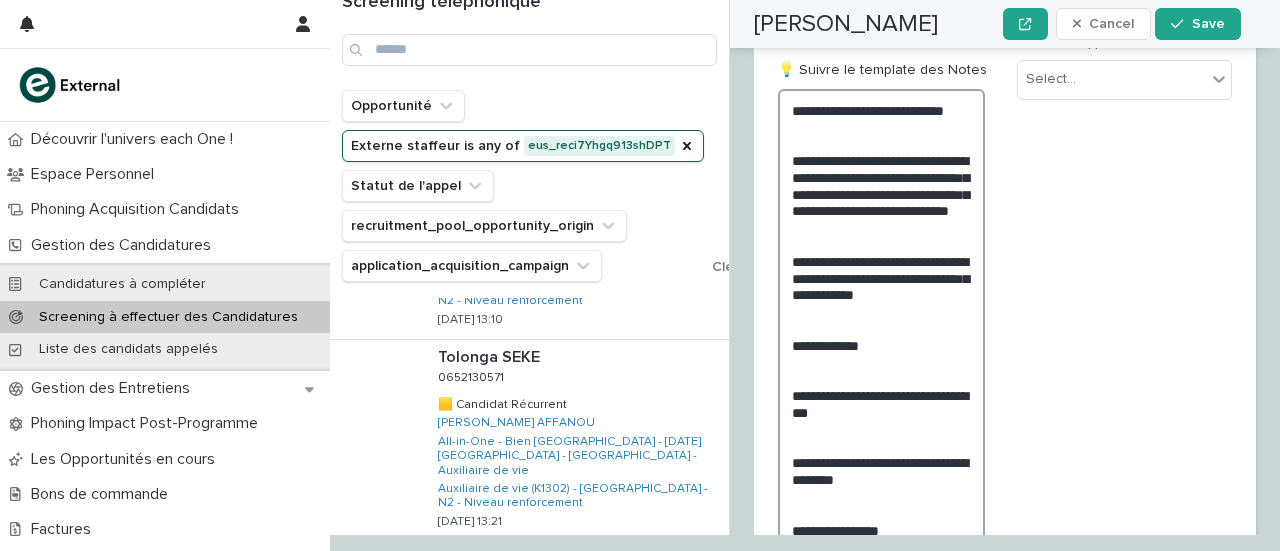 scroll, scrollTop: 3766, scrollLeft: 0, axis: vertical 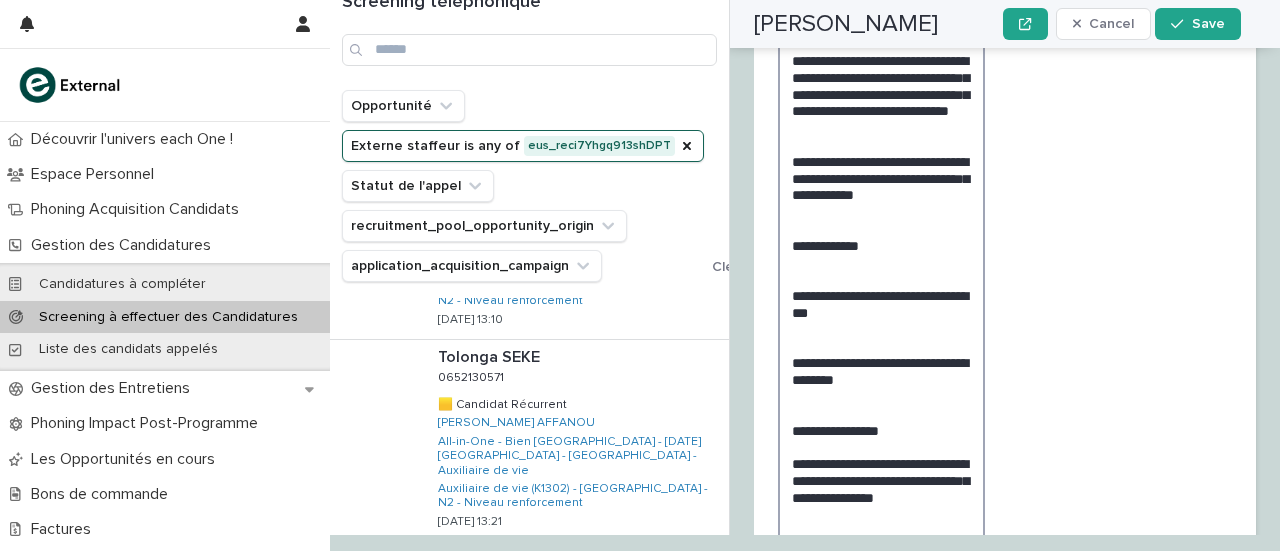 click on "**********" at bounding box center (881, 270) 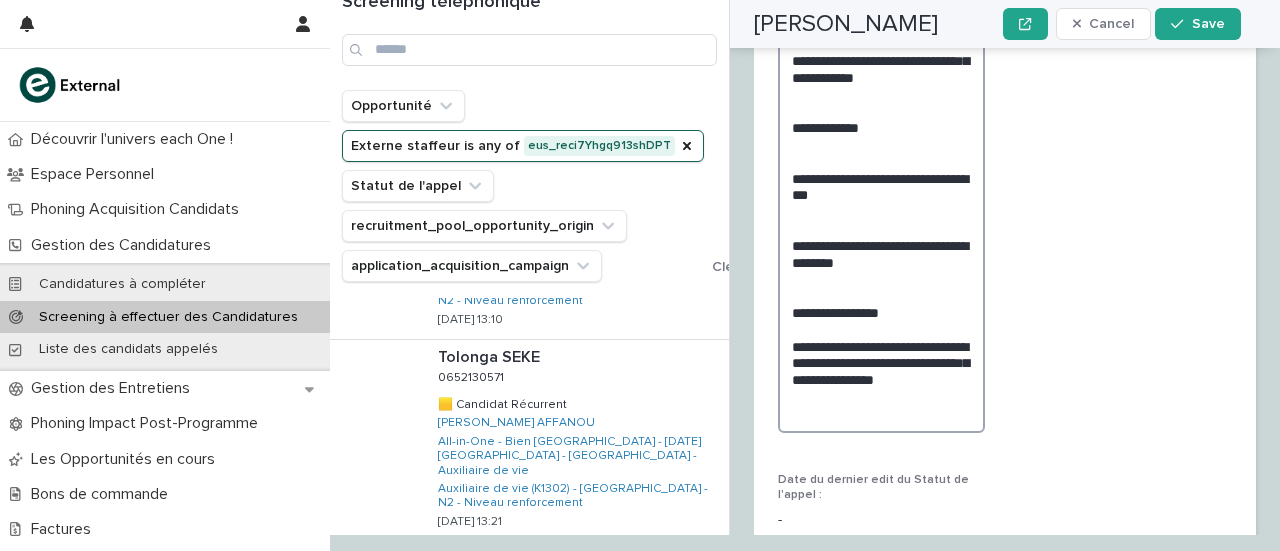 scroll, scrollTop: 3666, scrollLeft: 0, axis: vertical 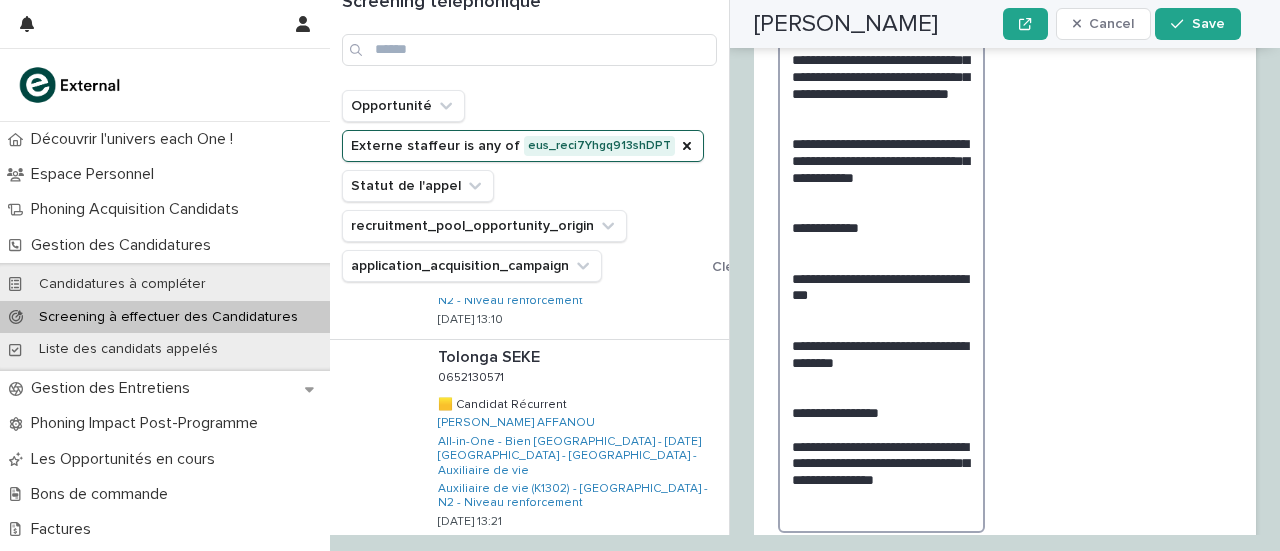 click on "**********" at bounding box center [881, 252] 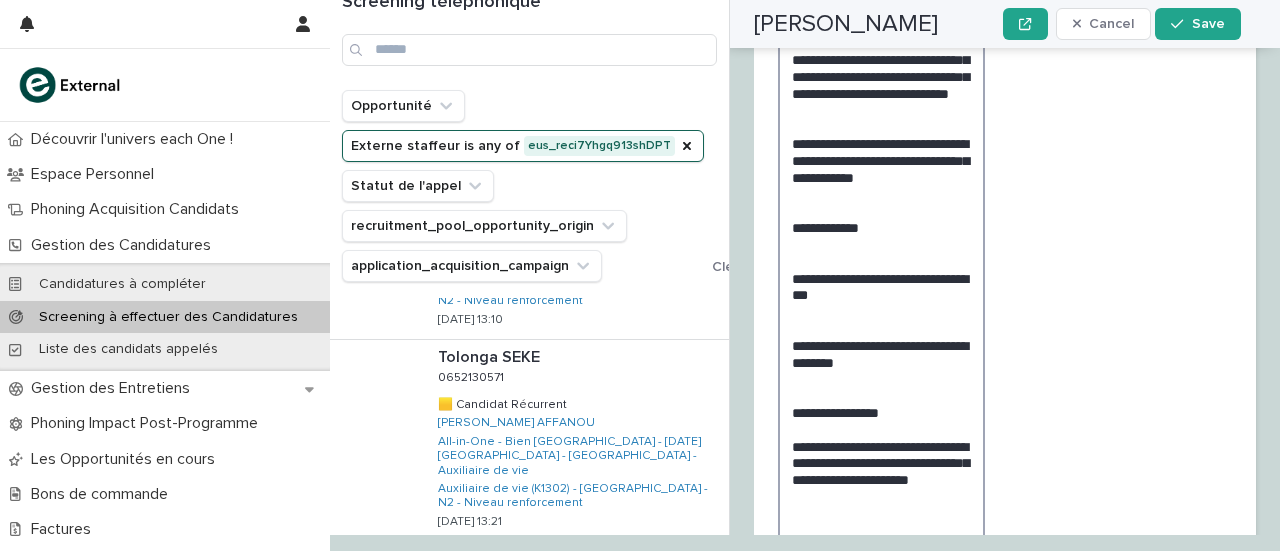 drag, startPoint x: 915, startPoint y: 456, endPoint x: 926, endPoint y: 477, distance: 23.70654 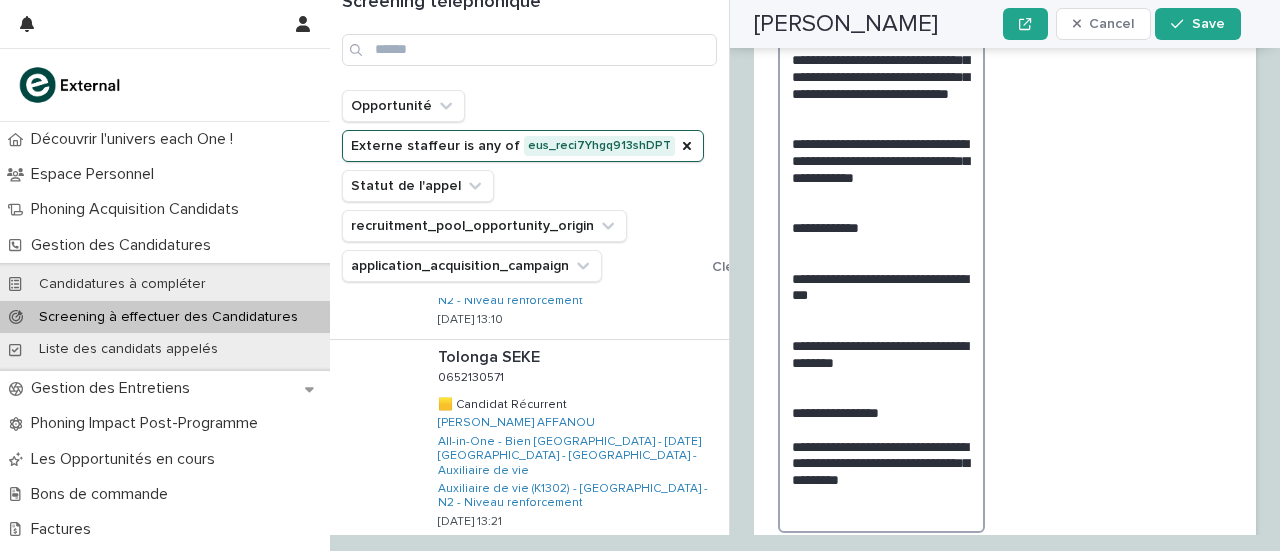 click on "**********" at bounding box center [881, 252] 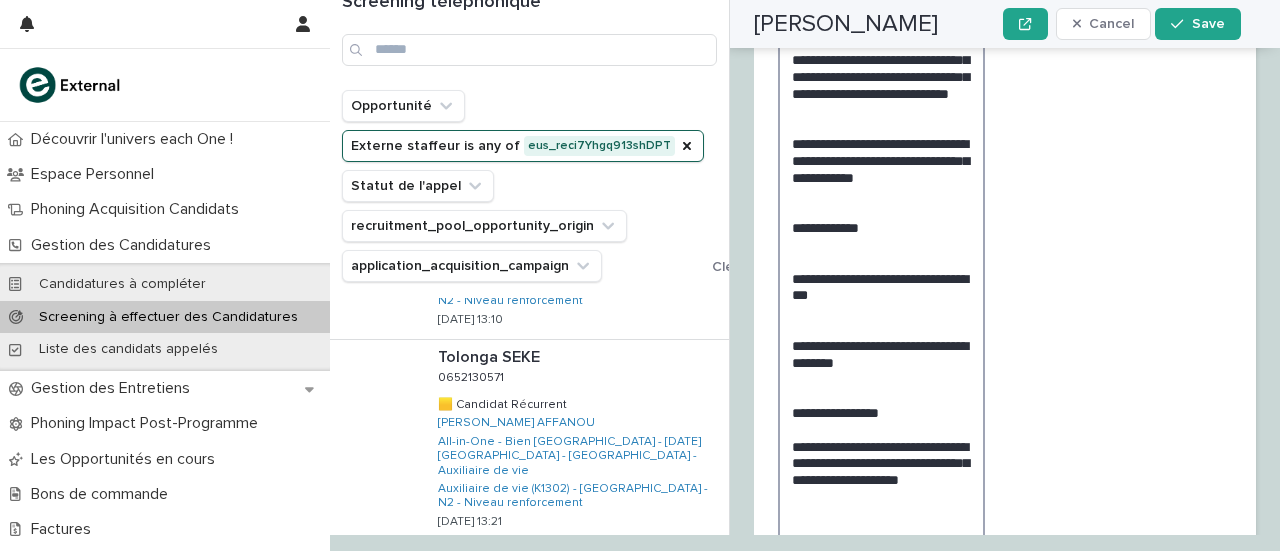 click on "**********" at bounding box center [881, 260] 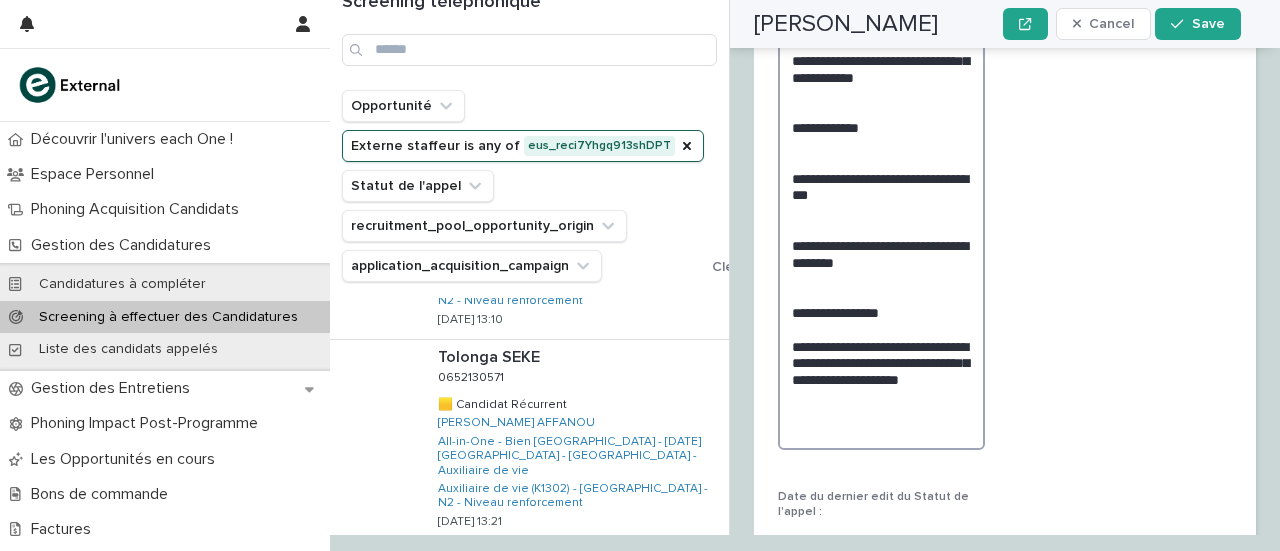 scroll, scrollTop: 3666, scrollLeft: 0, axis: vertical 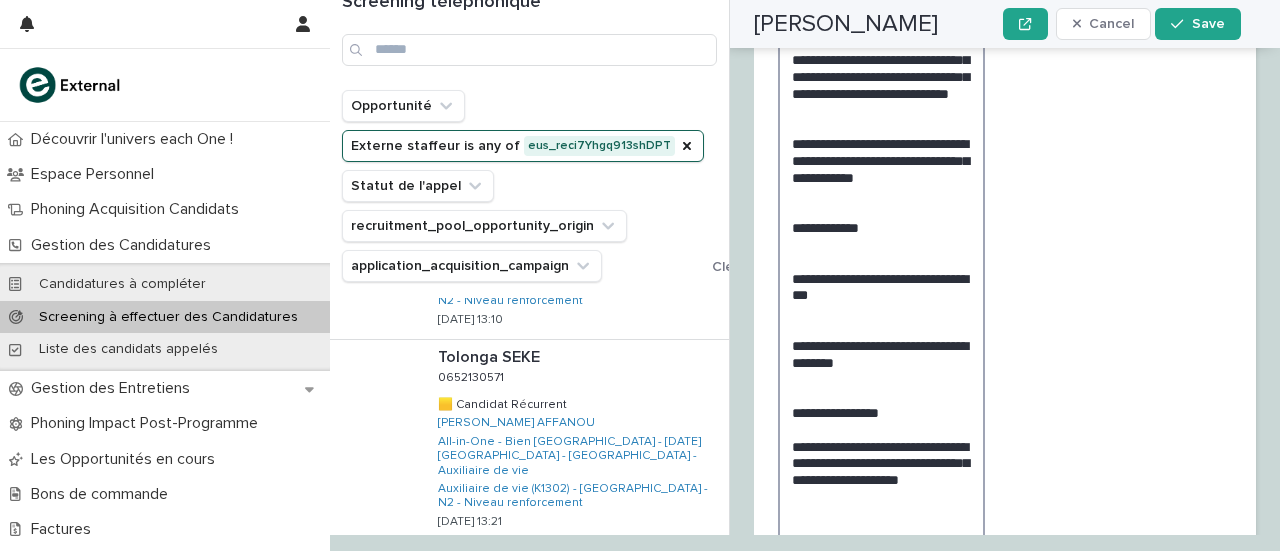 click on "**********" at bounding box center (881, 260) 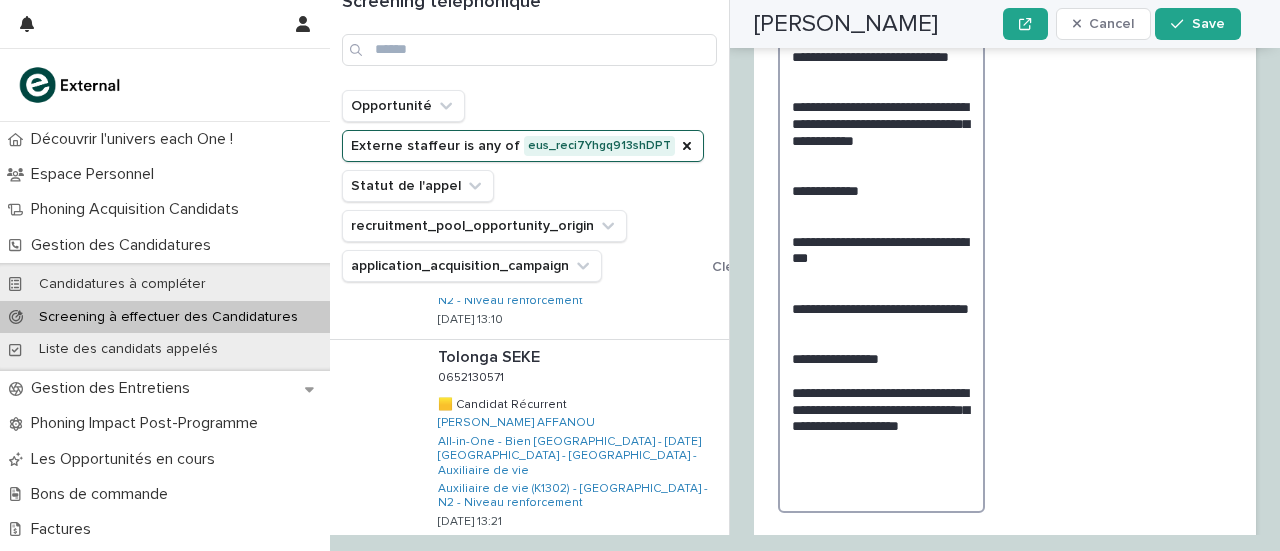 scroll, scrollTop: 3702, scrollLeft: 0, axis: vertical 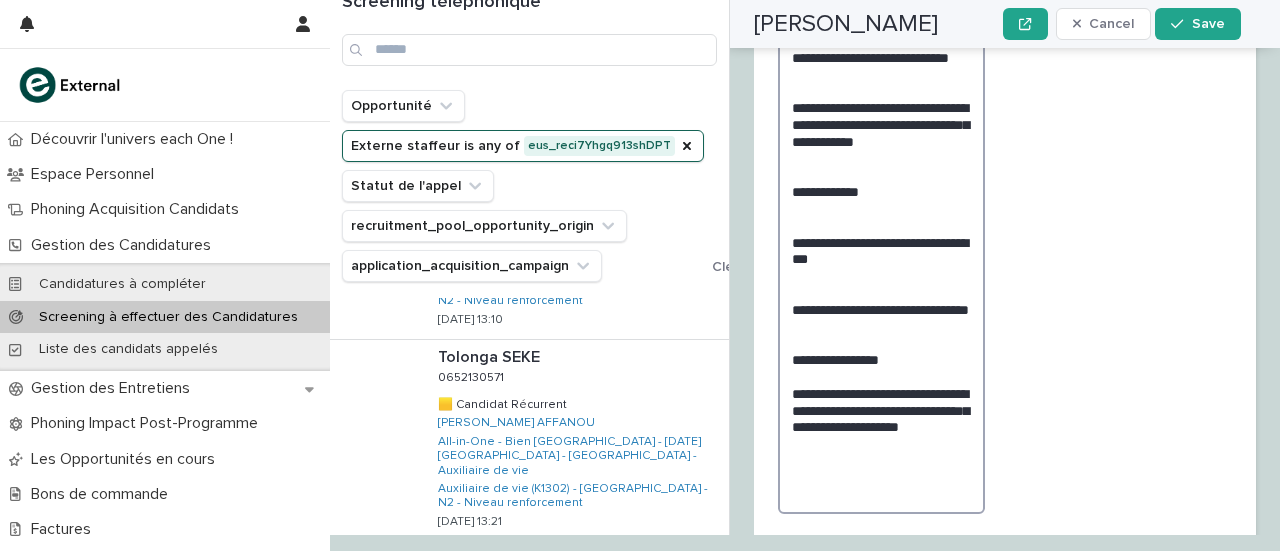 click on "**********" at bounding box center (881, 224) 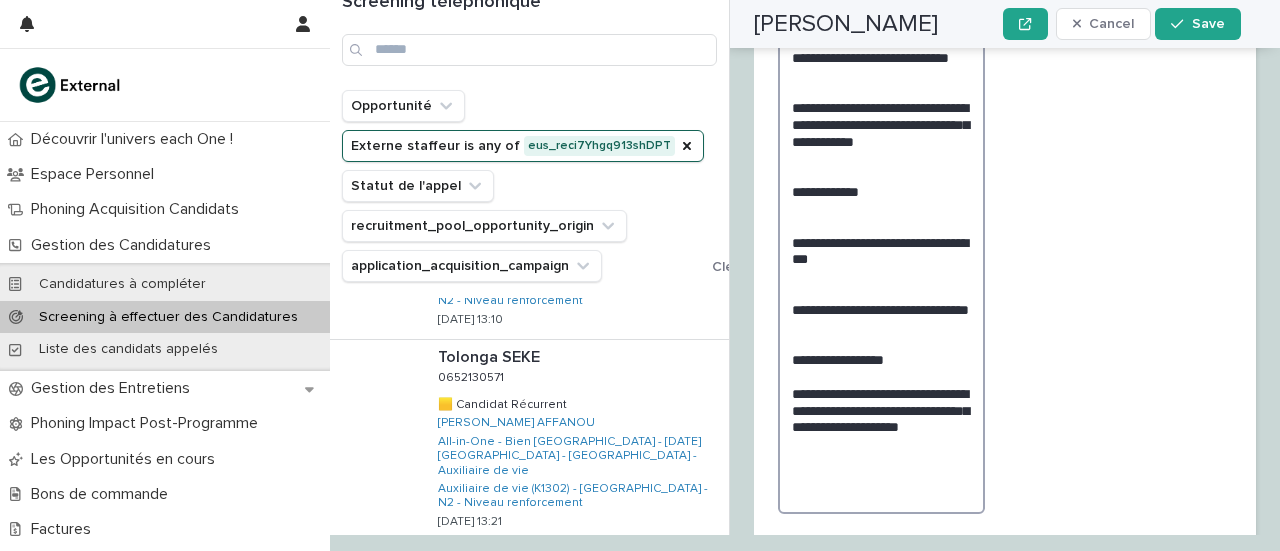 paste on "**********" 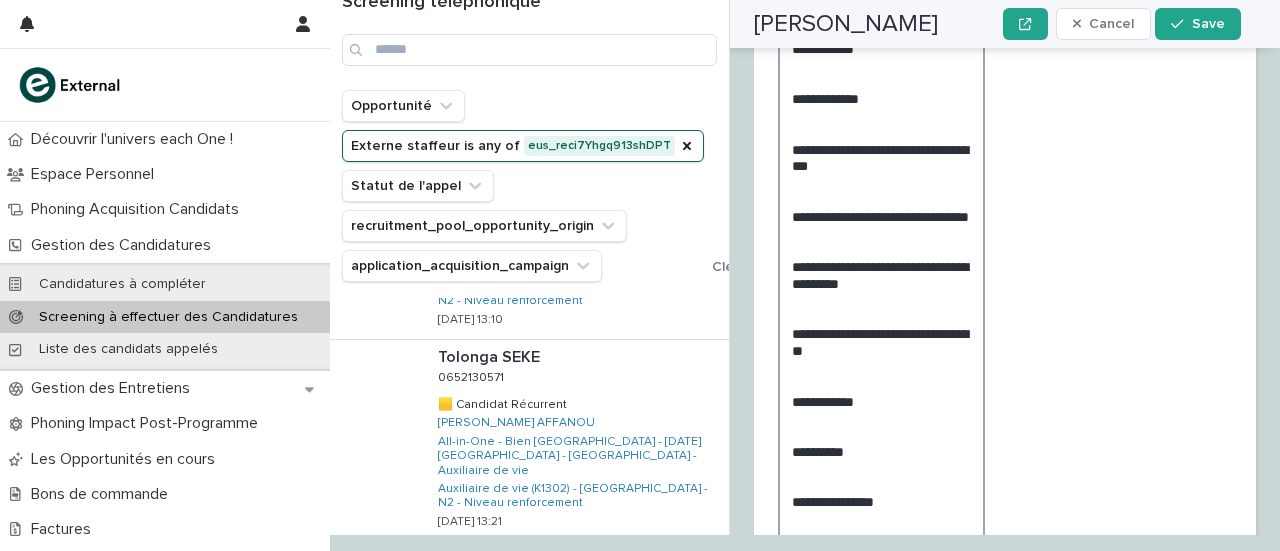 scroll, scrollTop: 3794, scrollLeft: 0, axis: vertical 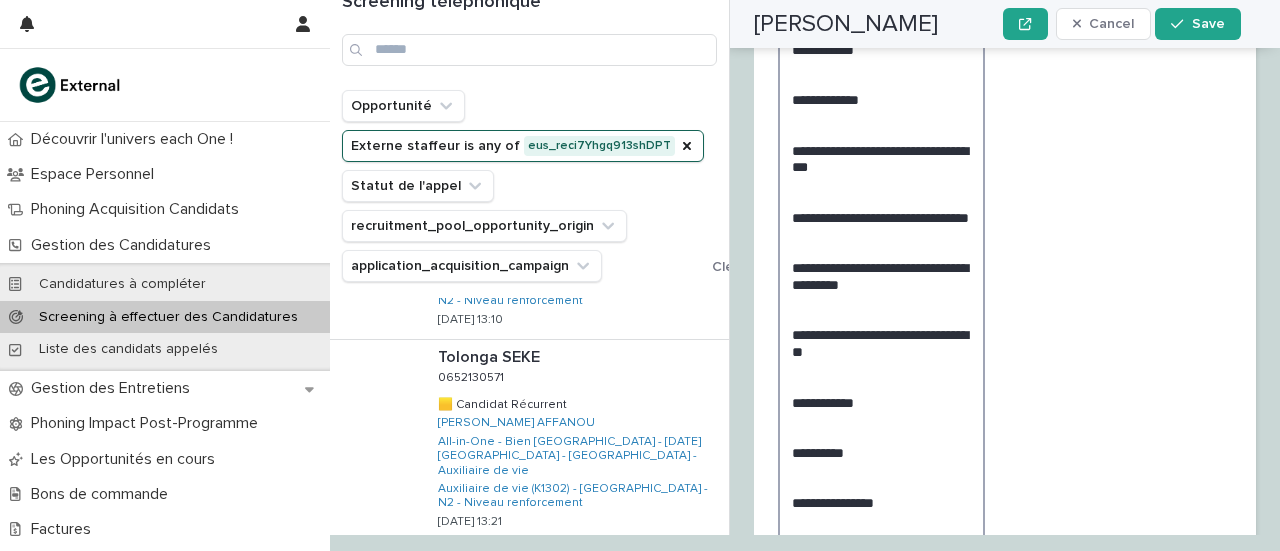 click on "**********" at bounding box center [881, 317] 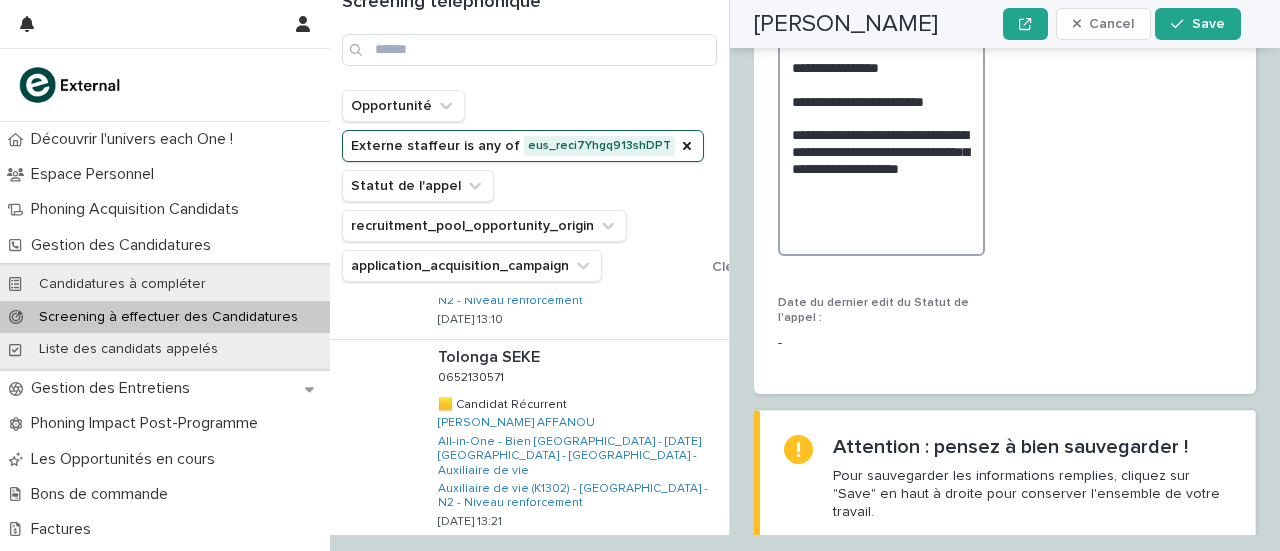 drag, startPoint x: 895, startPoint y: 253, endPoint x: 965, endPoint y: 79, distance: 187.55266 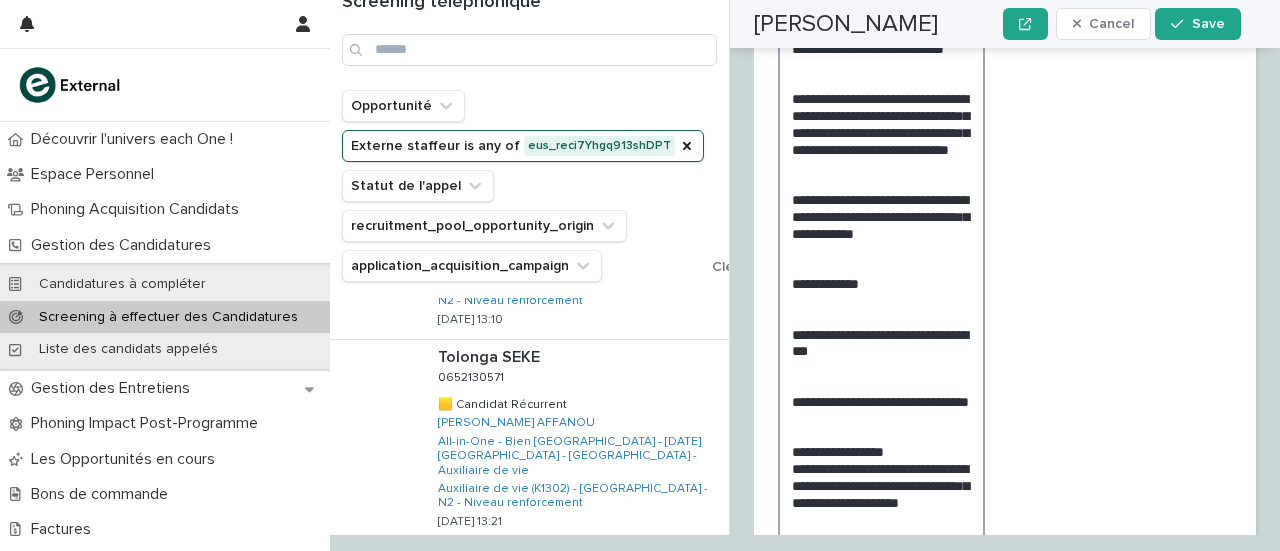 scroll, scrollTop: 3585, scrollLeft: 0, axis: vertical 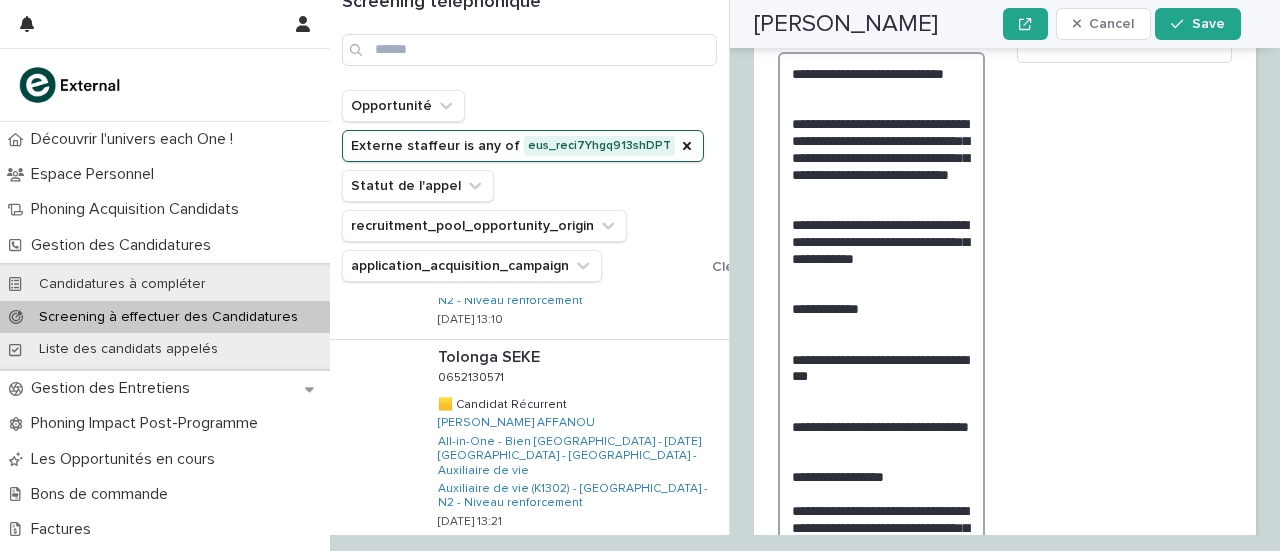 click on "**********" at bounding box center [881, 341] 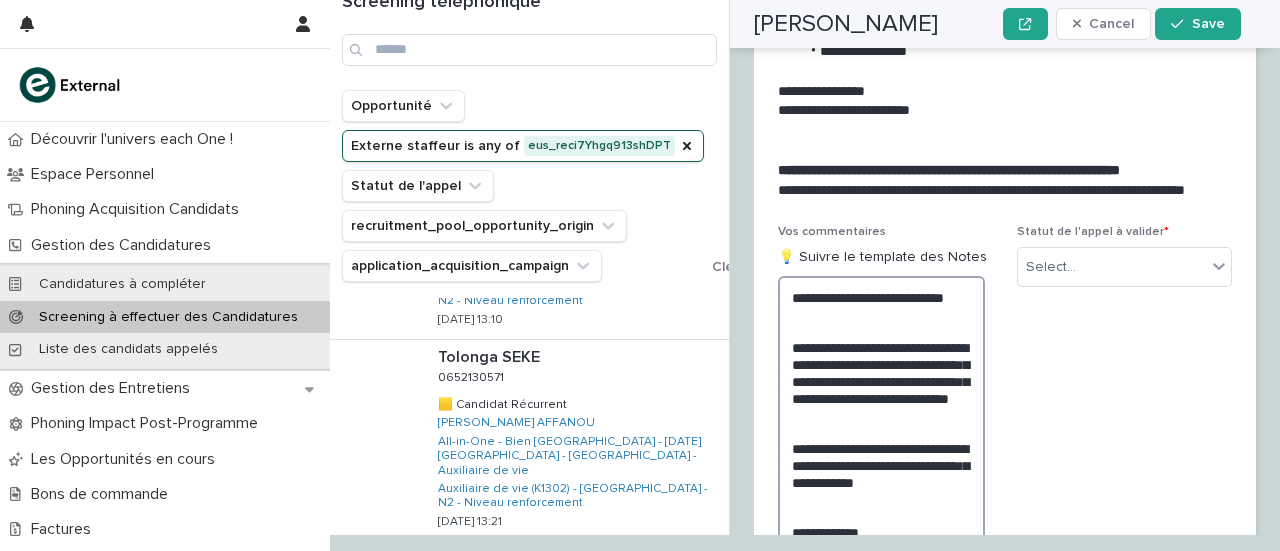 scroll, scrollTop: 3358, scrollLeft: 0, axis: vertical 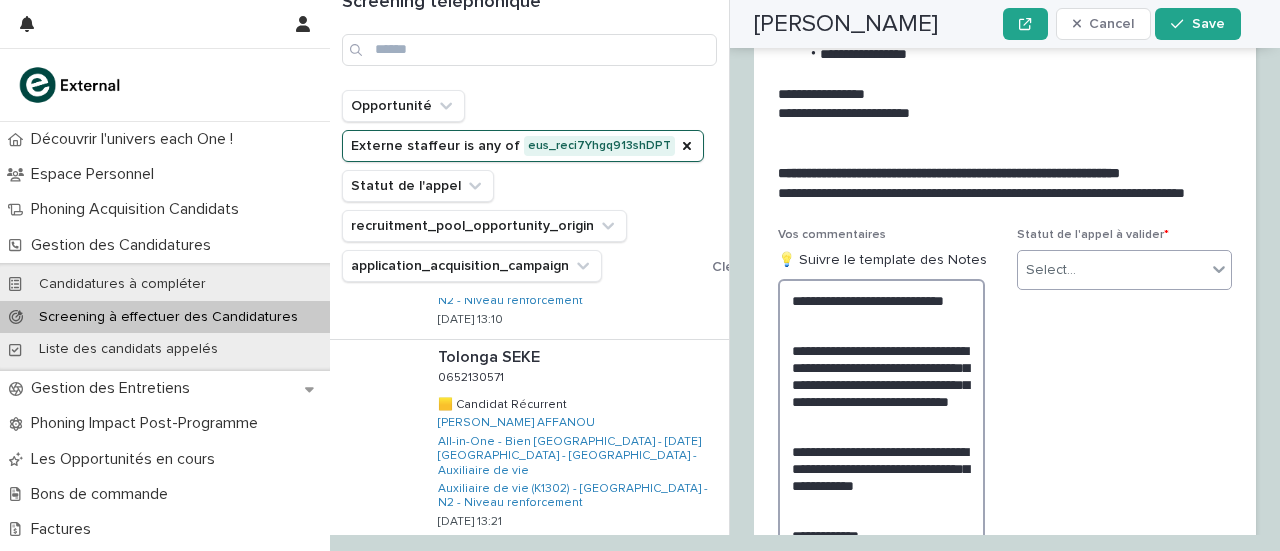 type on "**********" 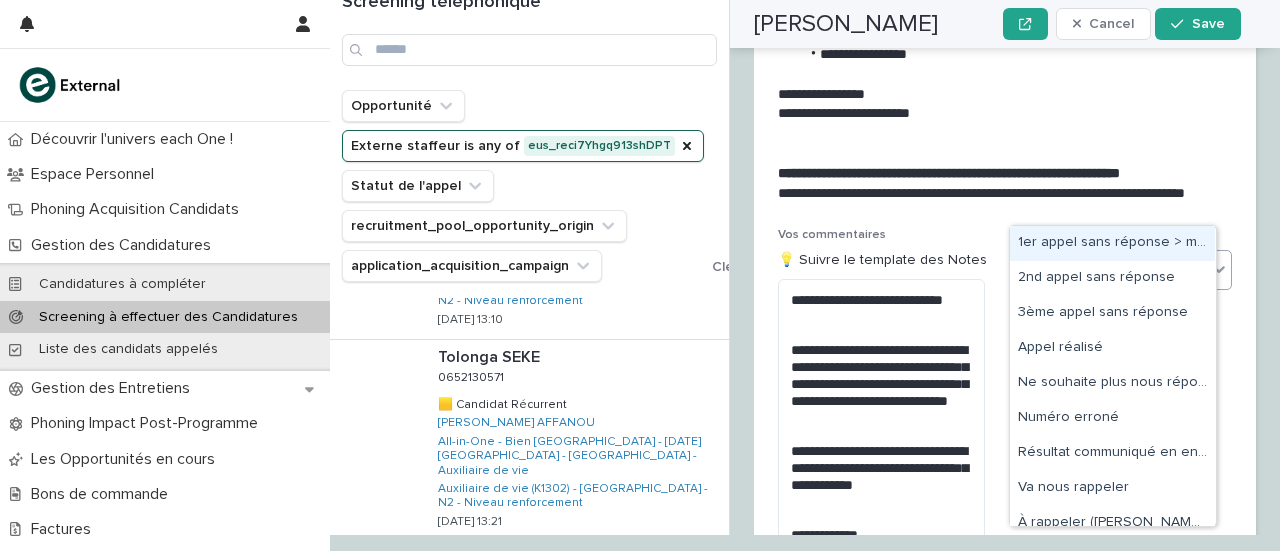 click on "Select..." at bounding box center [1112, 270] 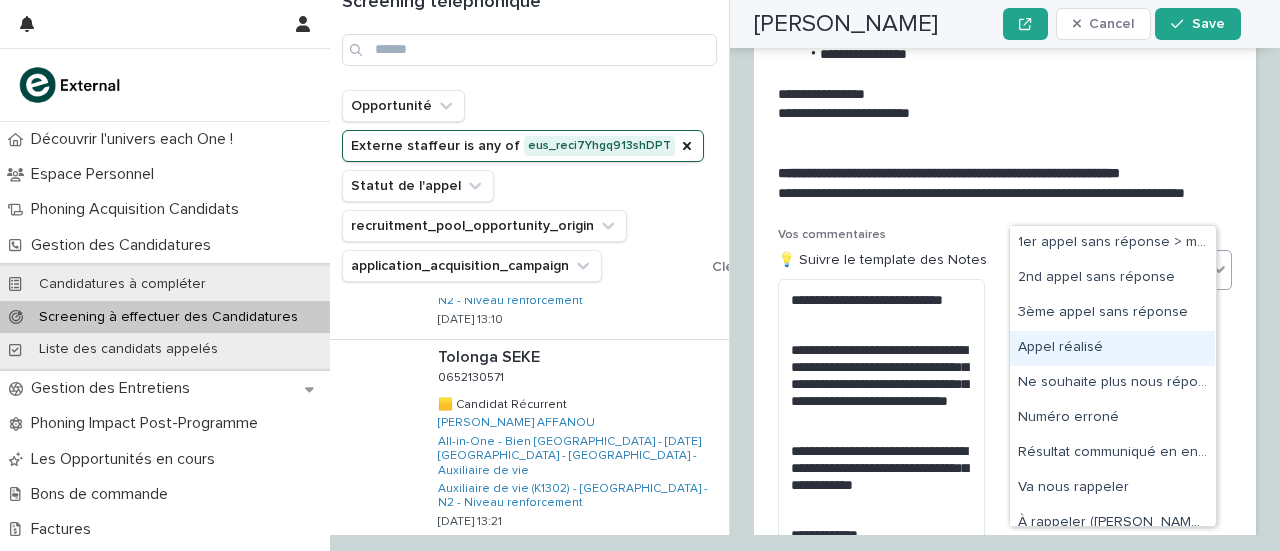 click on "Appel réalisé" at bounding box center (1112, 348) 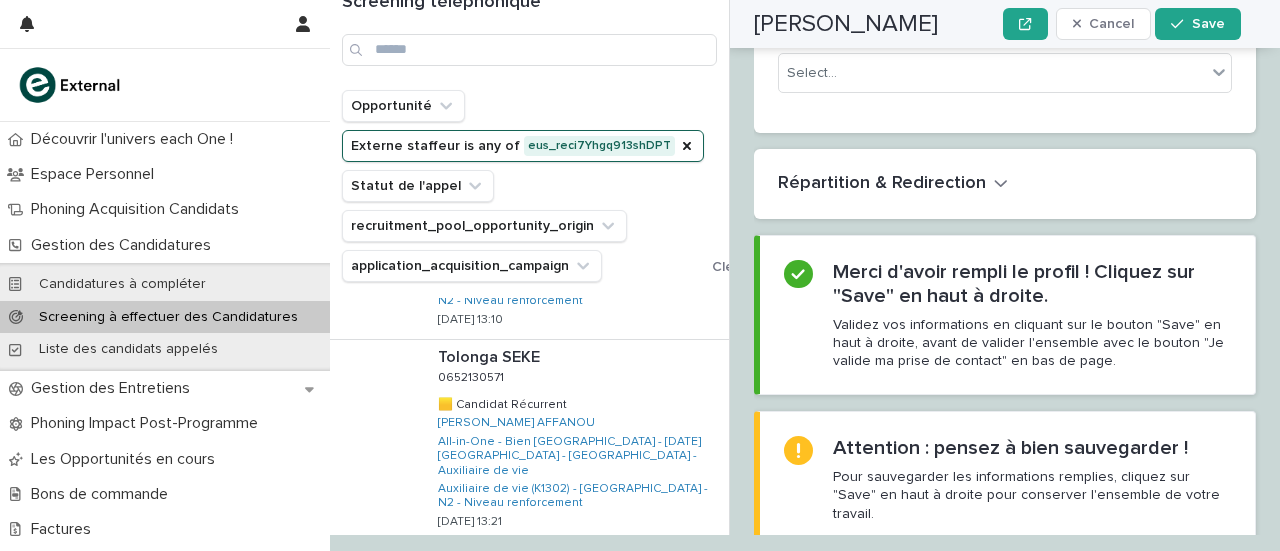 scroll, scrollTop: 4220, scrollLeft: 0, axis: vertical 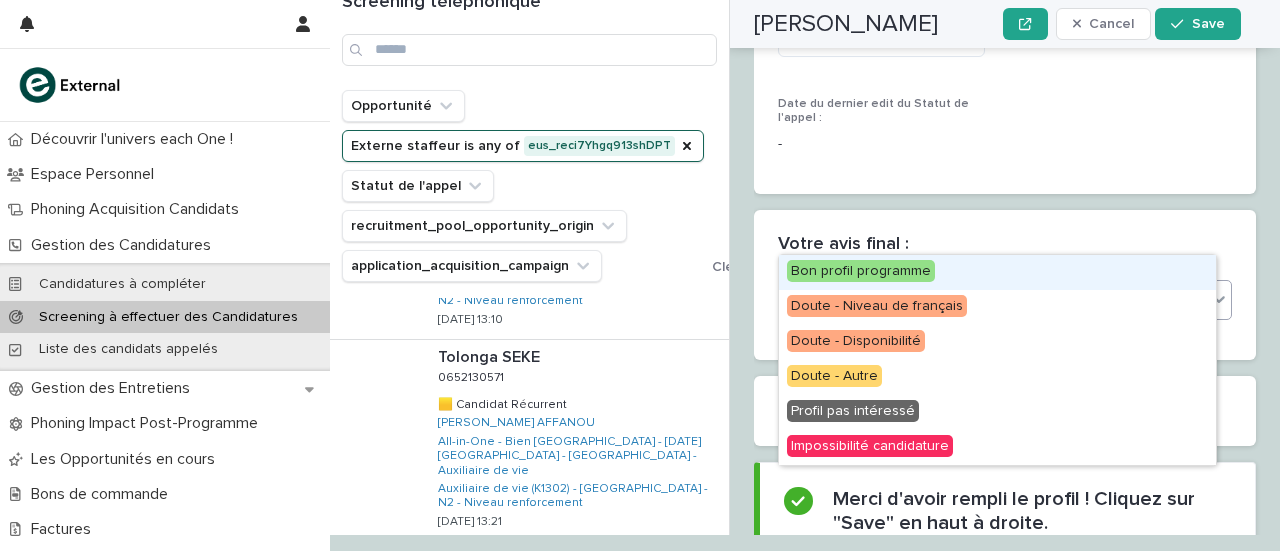 click on "Select..." at bounding box center [992, 300] 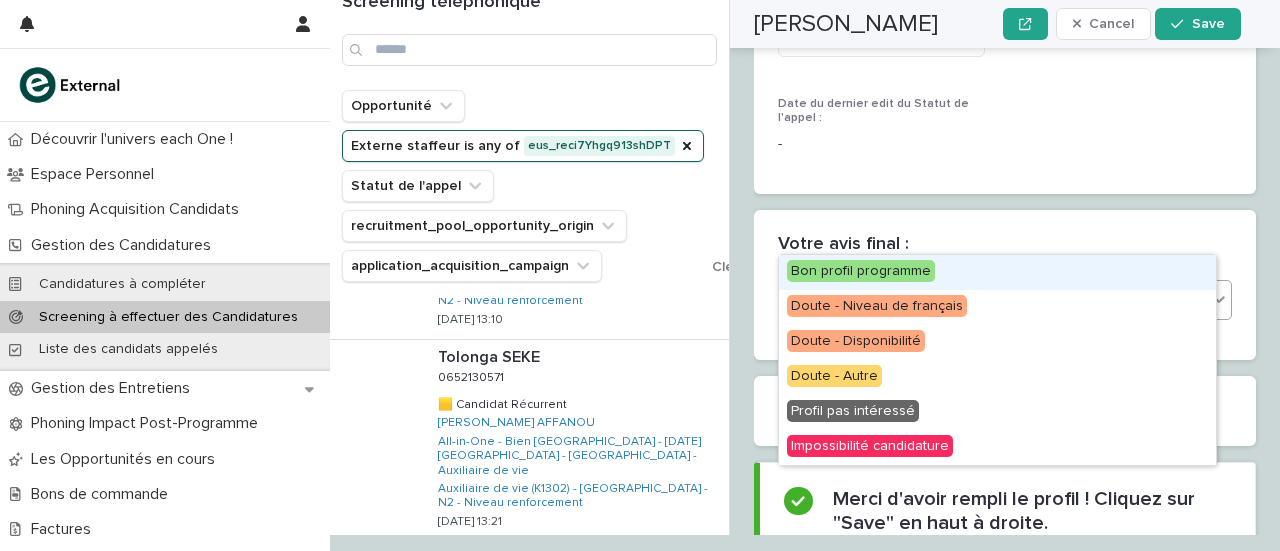 click on "Bon profil programme" at bounding box center [861, 271] 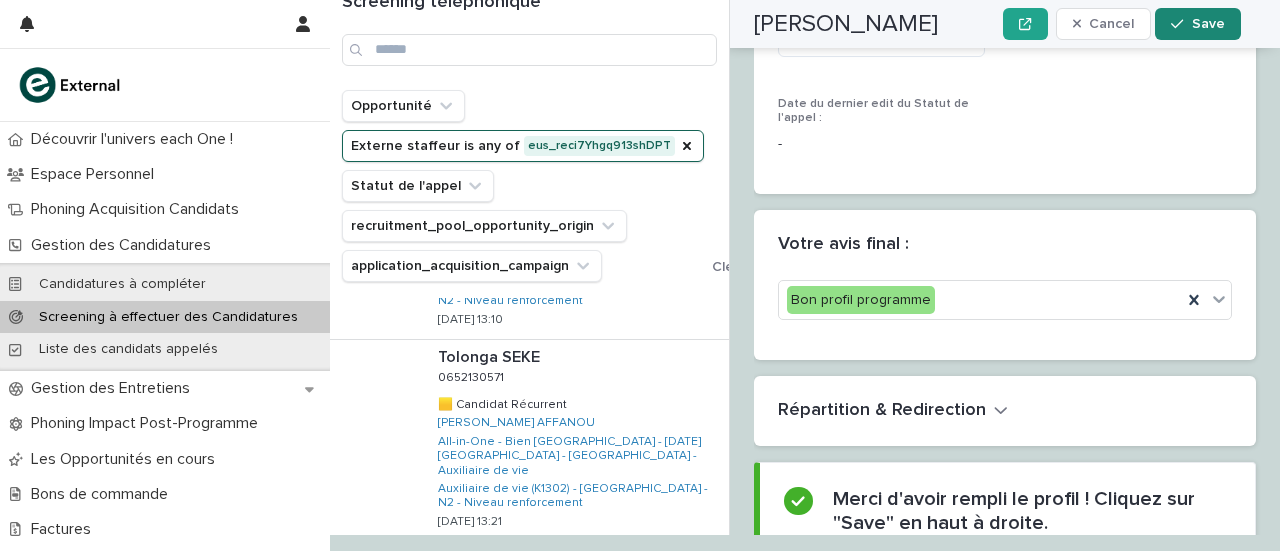 click on "Save" at bounding box center [1208, 24] 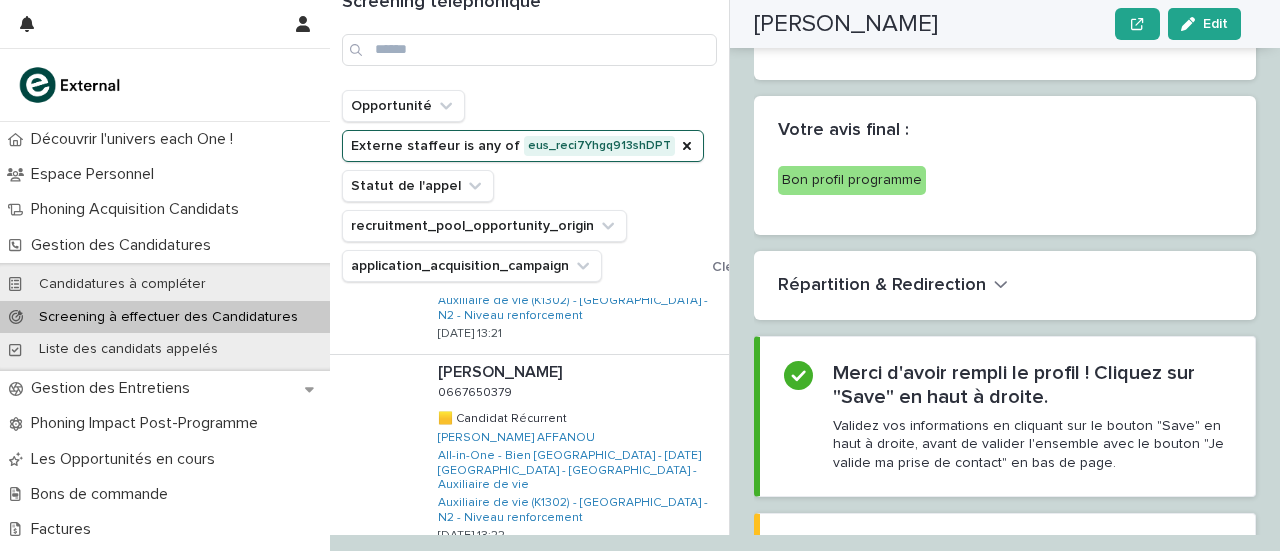 scroll, scrollTop: 1140, scrollLeft: 0, axis: vertical 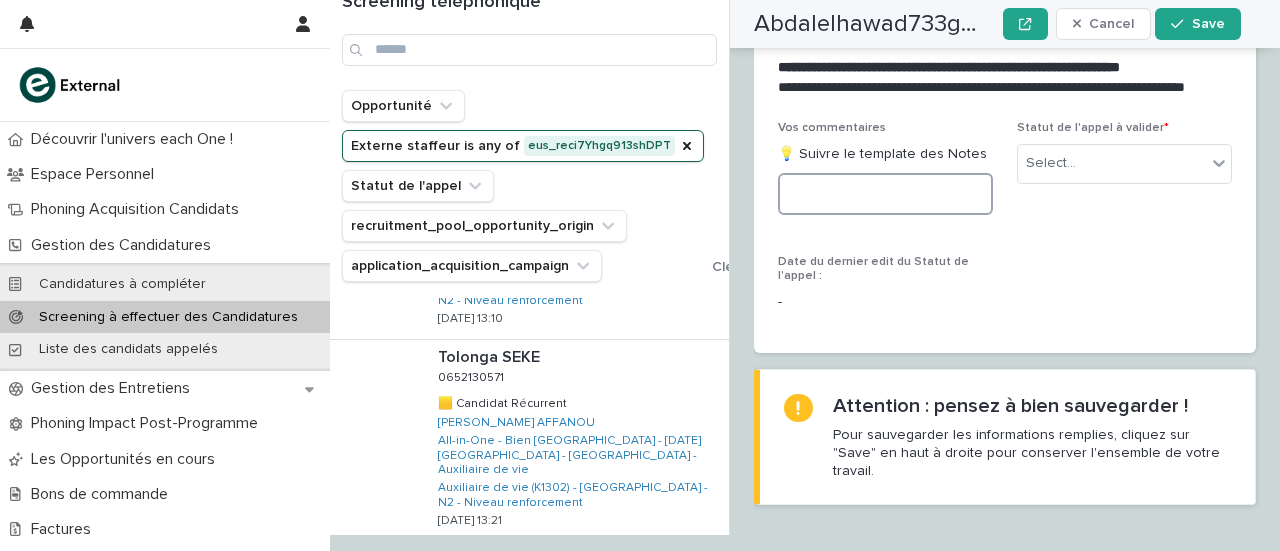 click at bounding box center (885, 194) 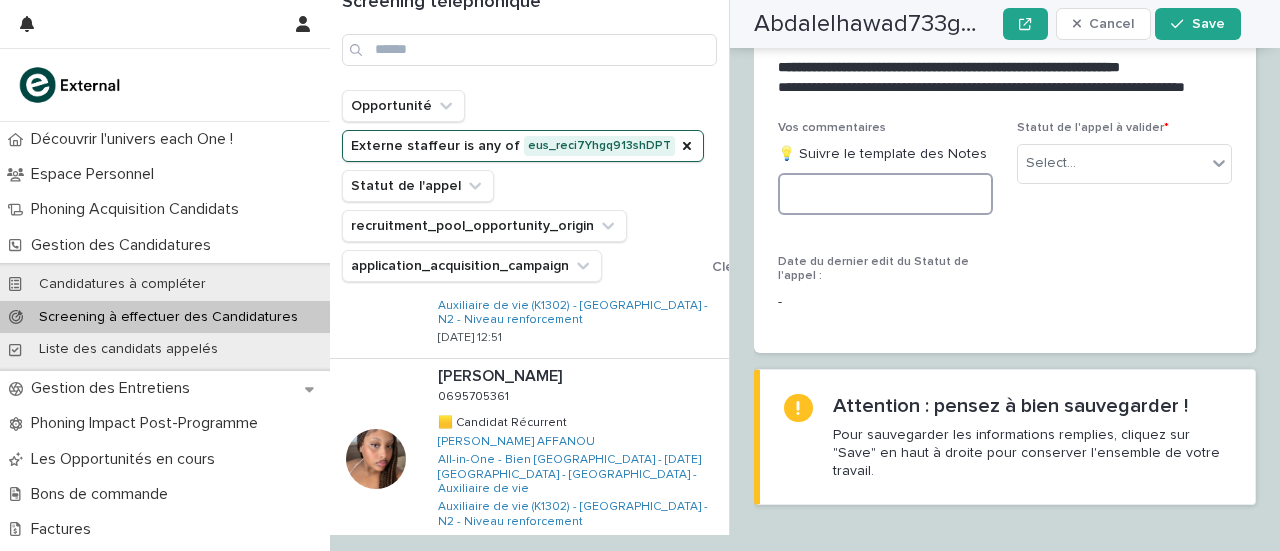 scroll, scrollTop: 0, scrollLeft: 0, axis: both 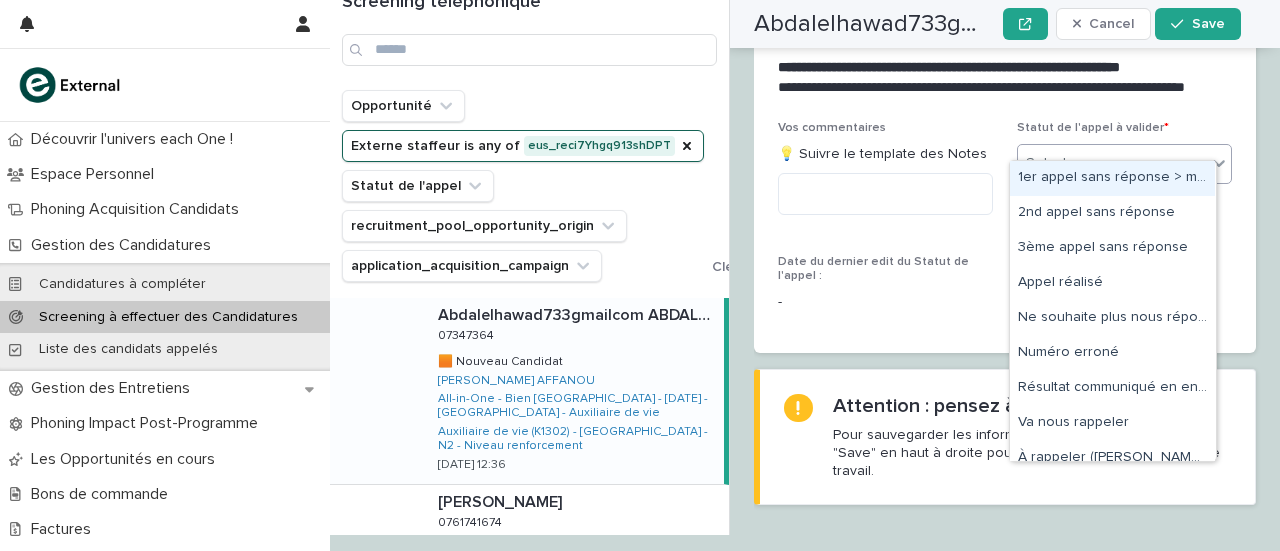 click on "Select..." at bounding box center (1051, 163) 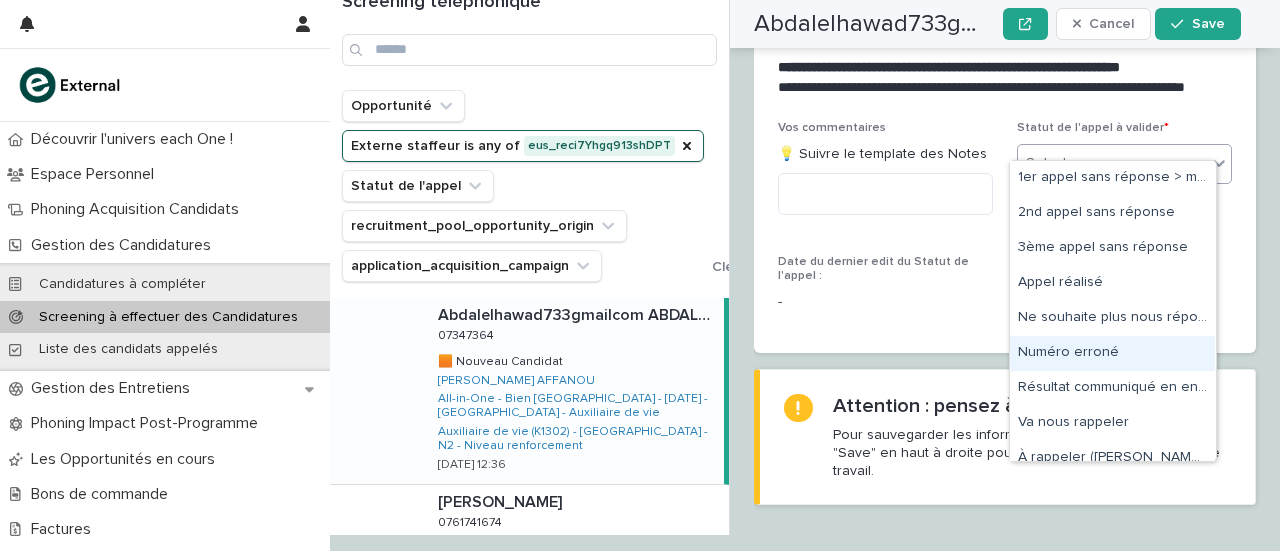click on "Numéro erroné" at bounding box center [1112, 353] 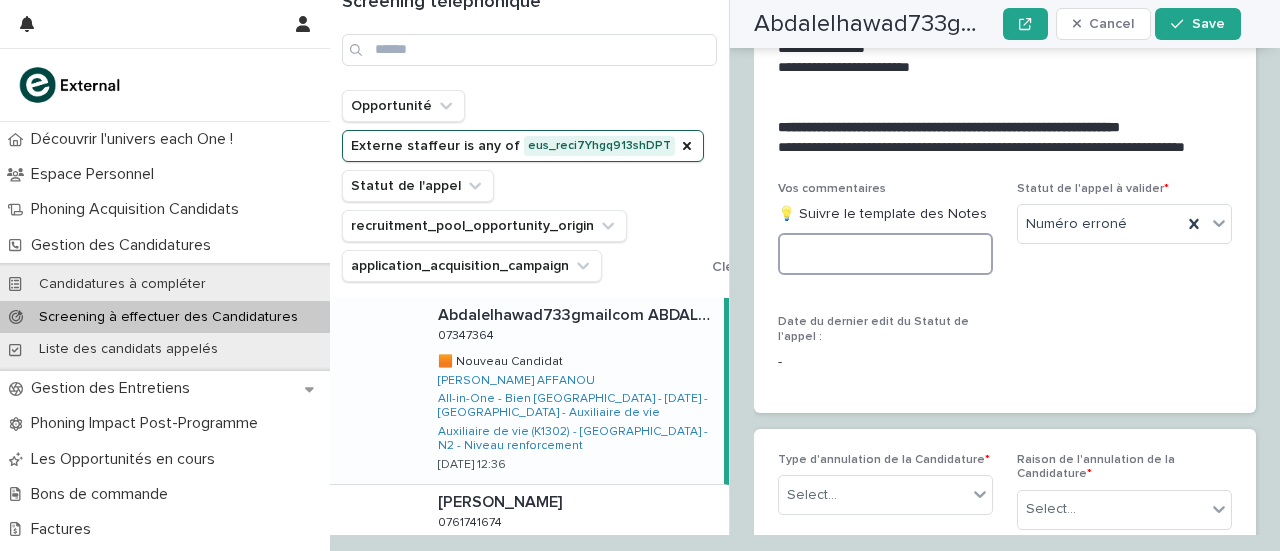 click at bounding box center [885, 254] 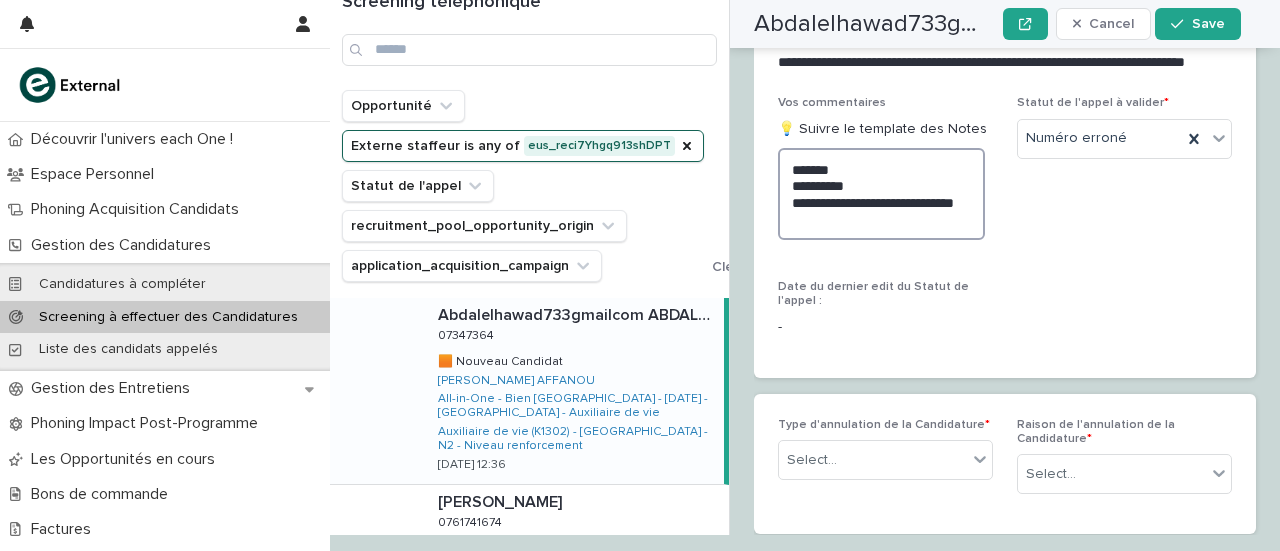 scroll, scrollTop: 3670, scrollLeft: 0, axis: vertical 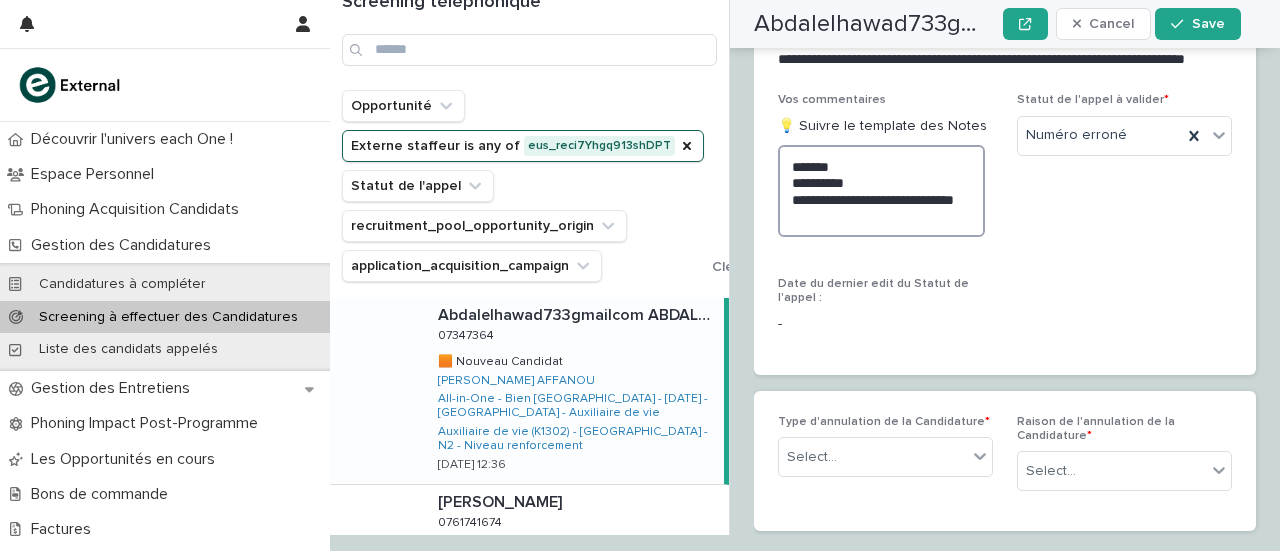 type on "**********" 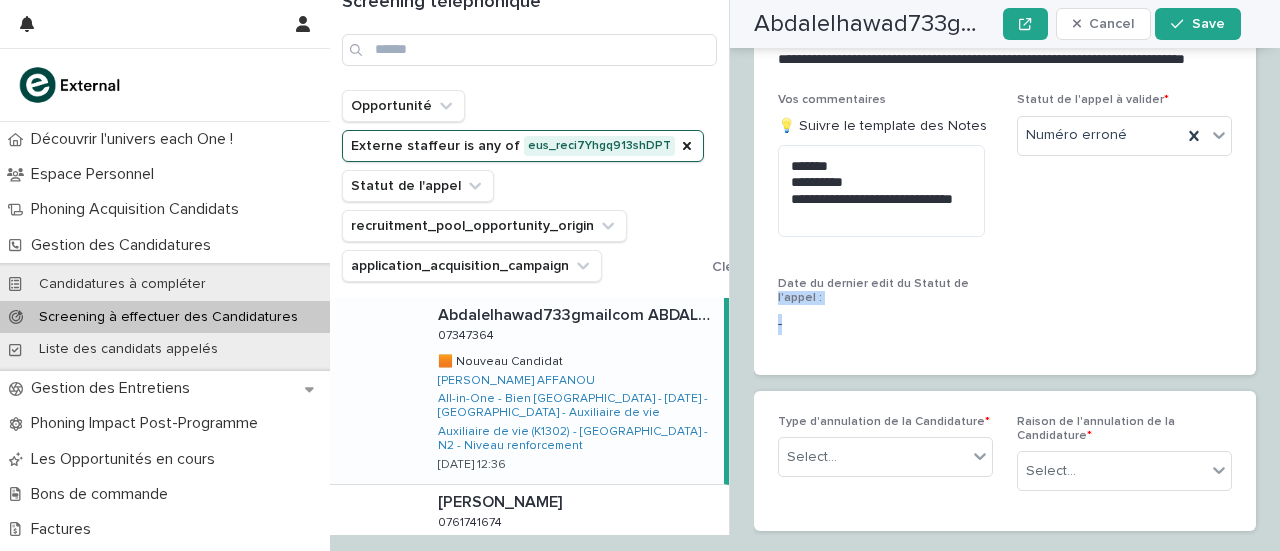 drag, startPoint x: 1004, startPoint y: 289, endPoint x: 996, endPoint y: 250, distance: 39.812057 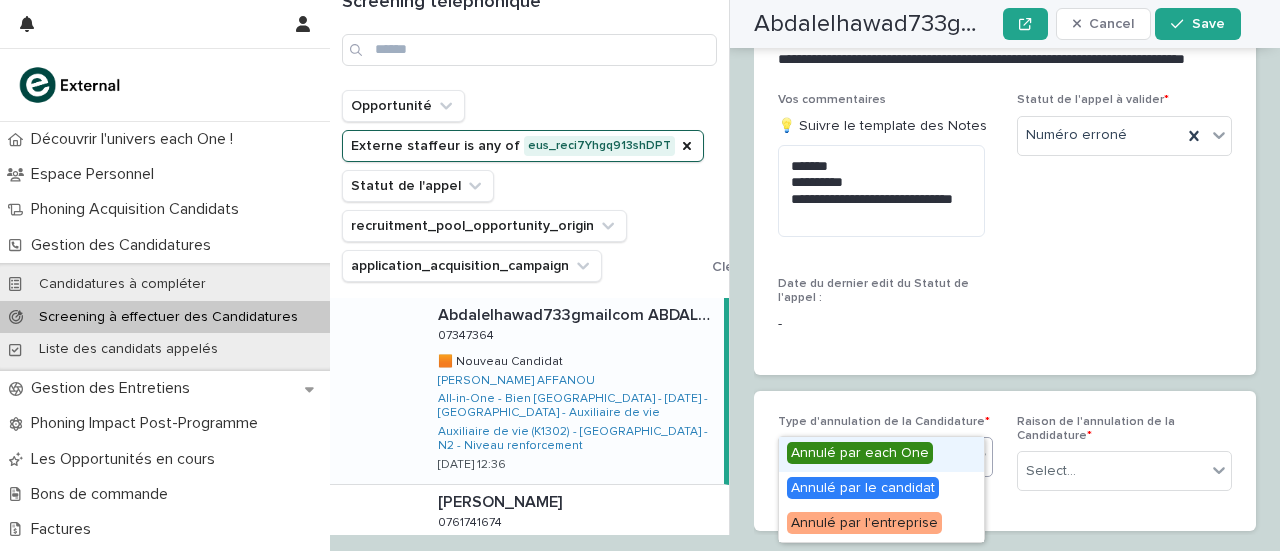 click on "Select..." at bounding box center [873, 457] 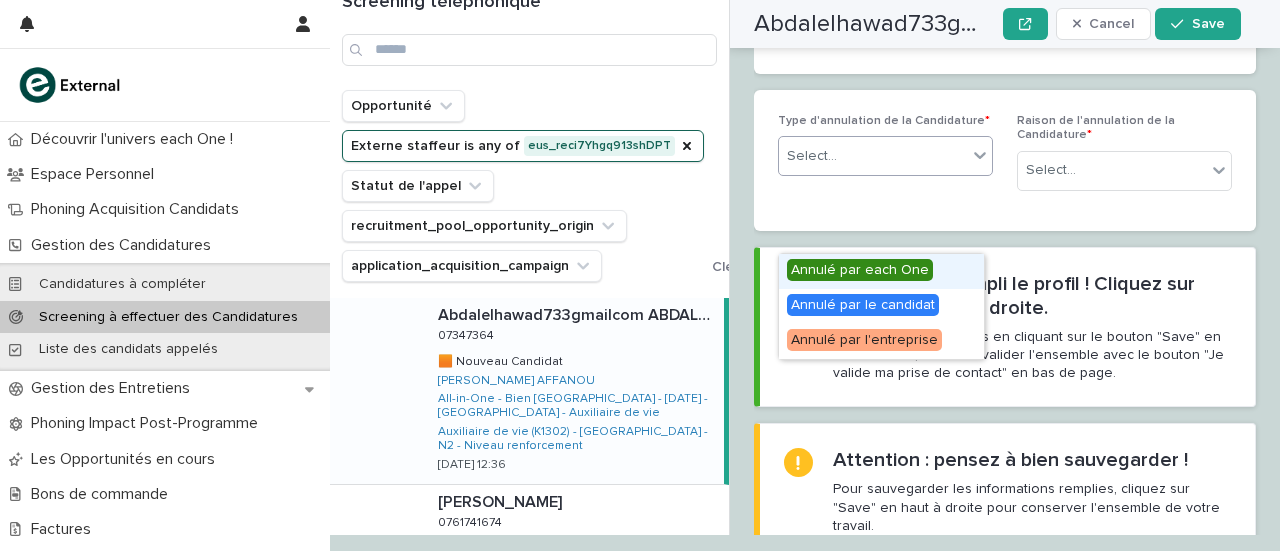scroll, scrollTop: 3752, scrollLeft: 0, axis: vertical 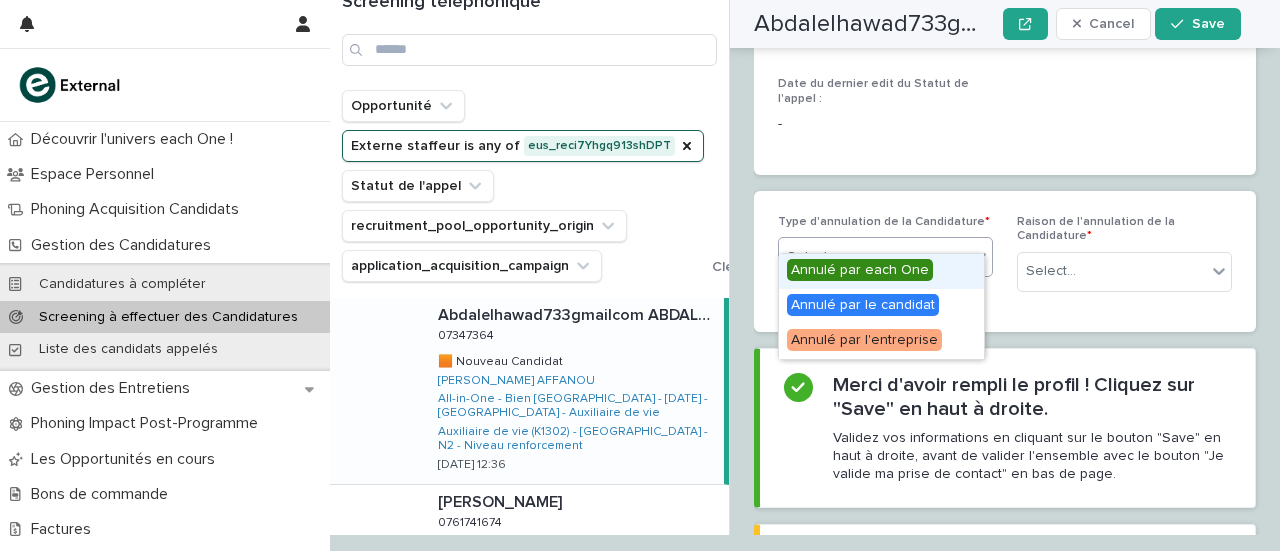 click on "Annulé par each One" at bounding box center (860, 270) 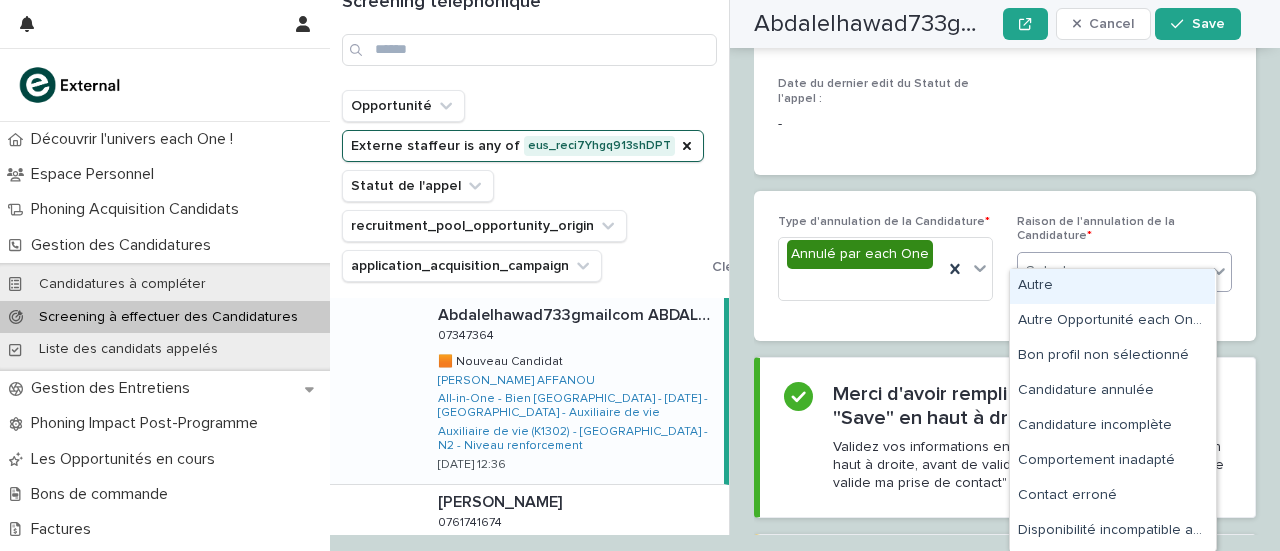 click on "Select..." at bounding box center [1112, 271] 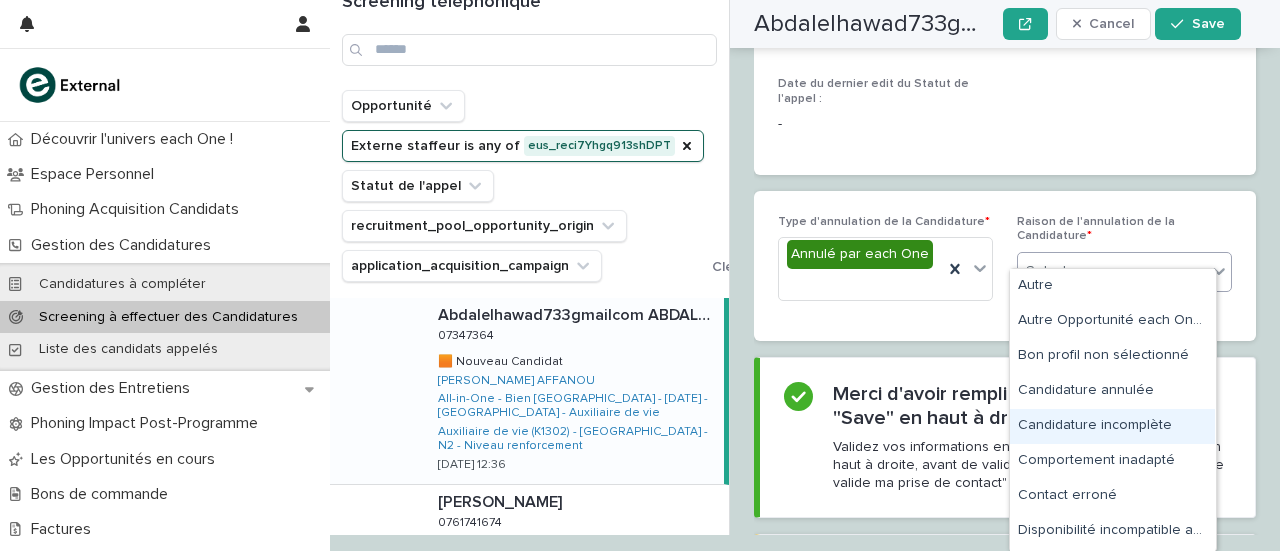 click on "Candidature incomplète" at bounding box center [1112, 426] 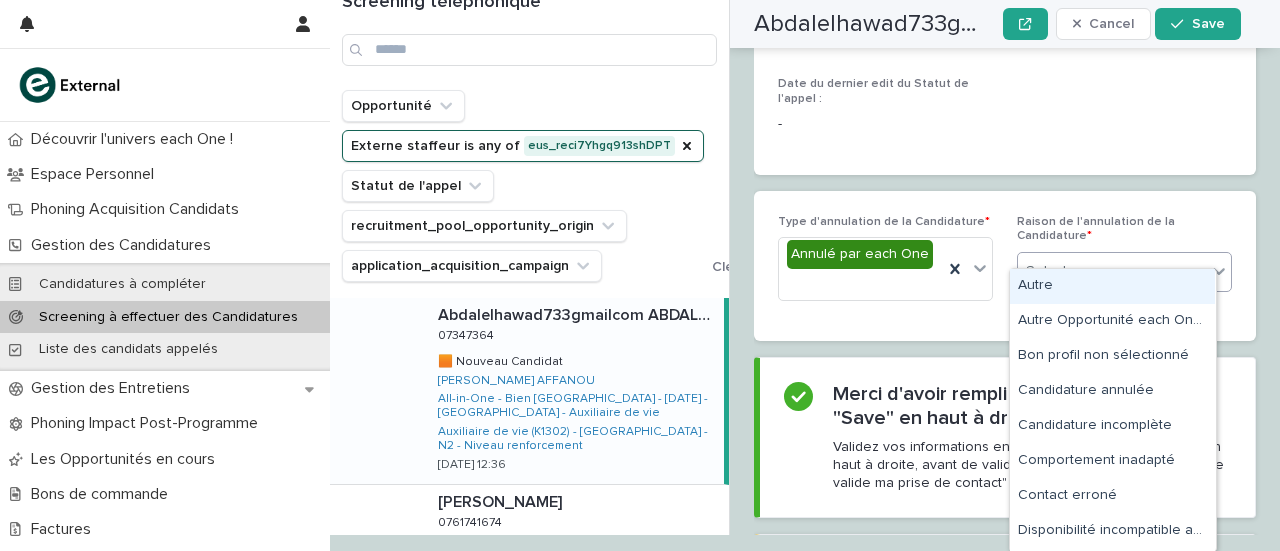 click on "Select..." at bounding box center [1112, 271] 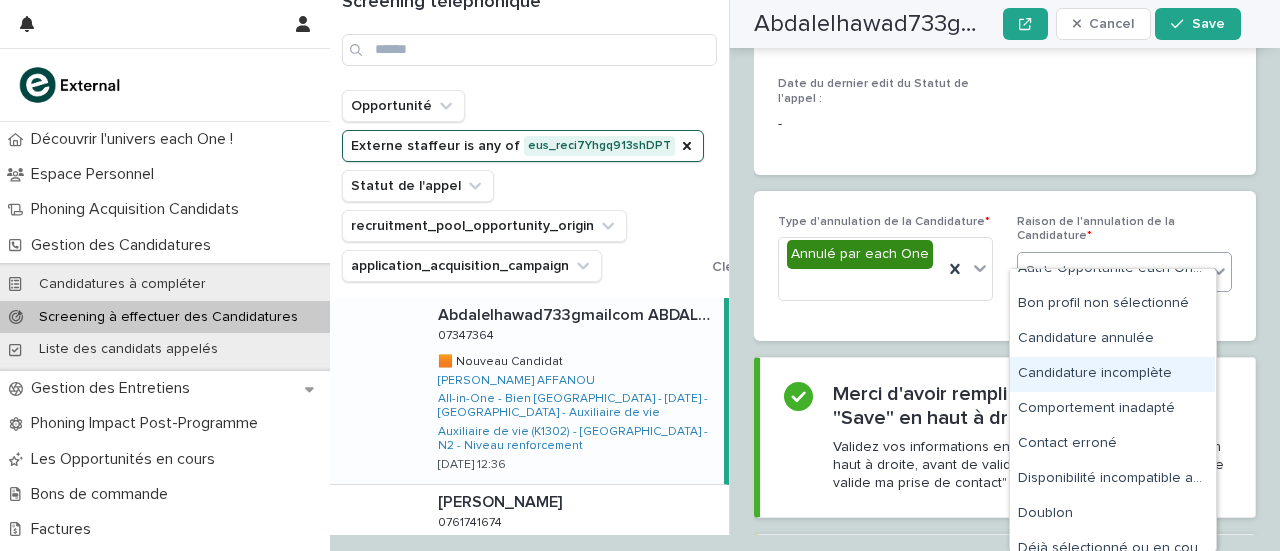 scroll, scrollTop: 53, scrollLeft: 0, axis: vertical 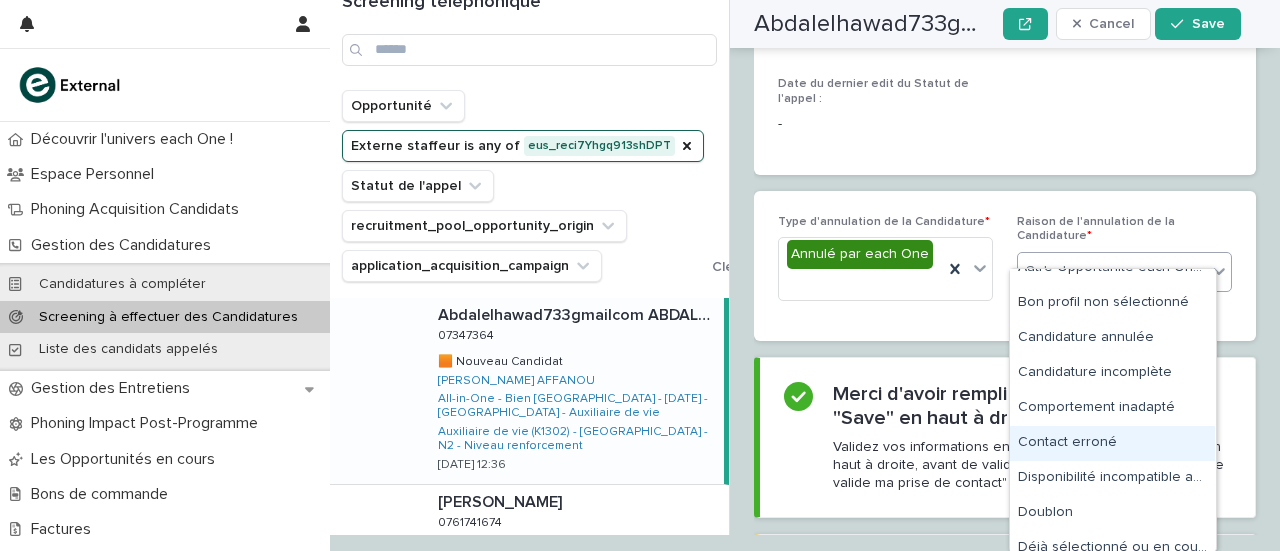click on "Contact erroné" at bounding box center (1112, 443) 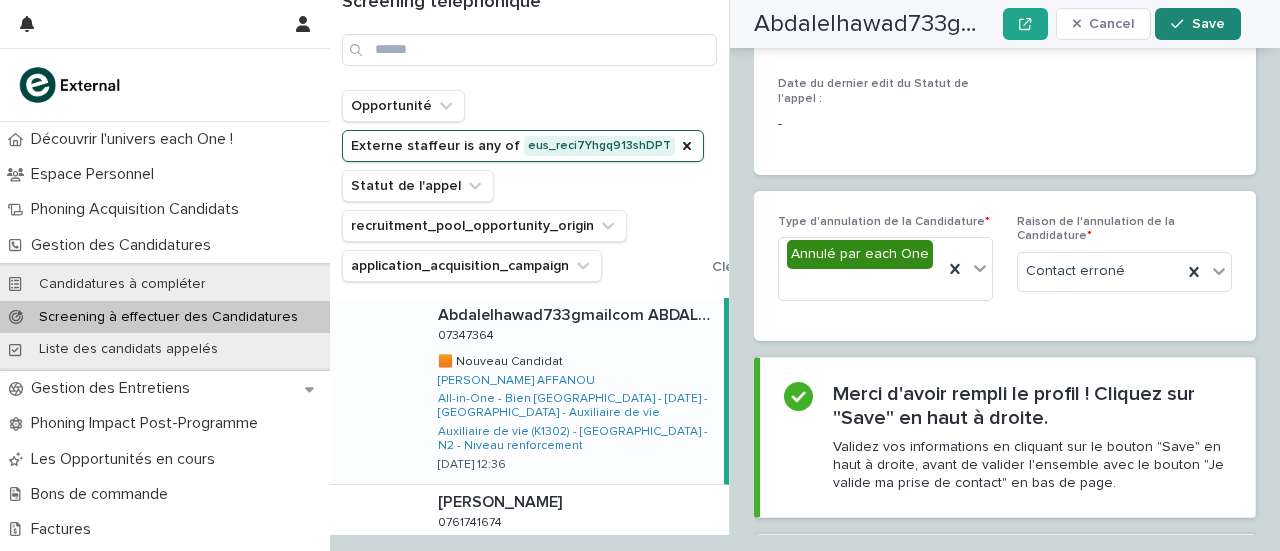 click on "Save" at bounding box center [1208, 24] 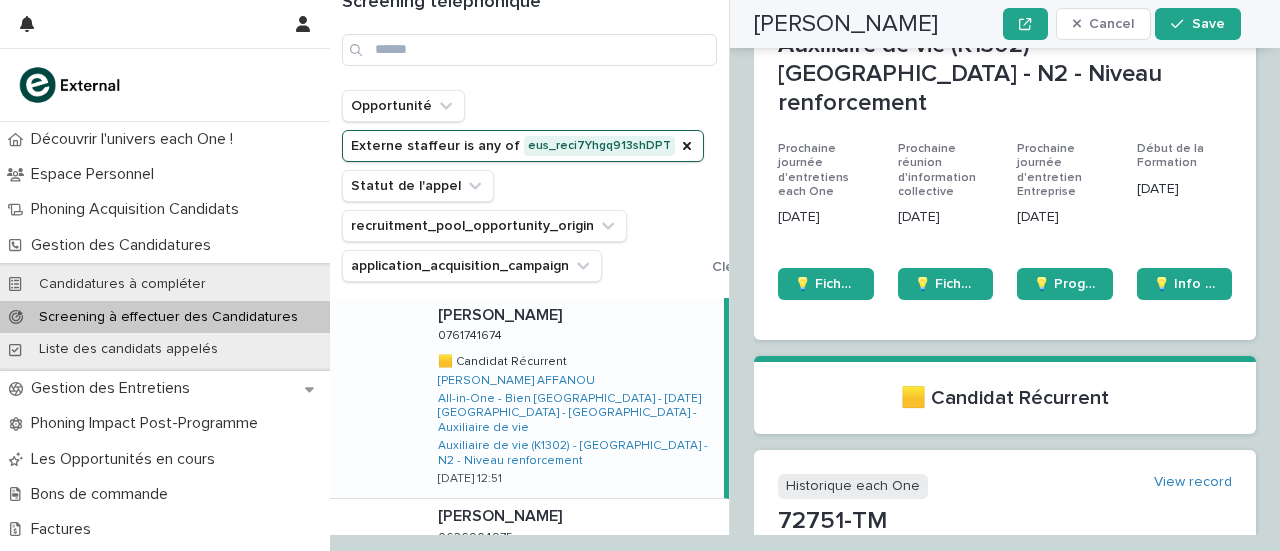 scroll, scrollTop: 0, scrollLeft: 0, axis: both 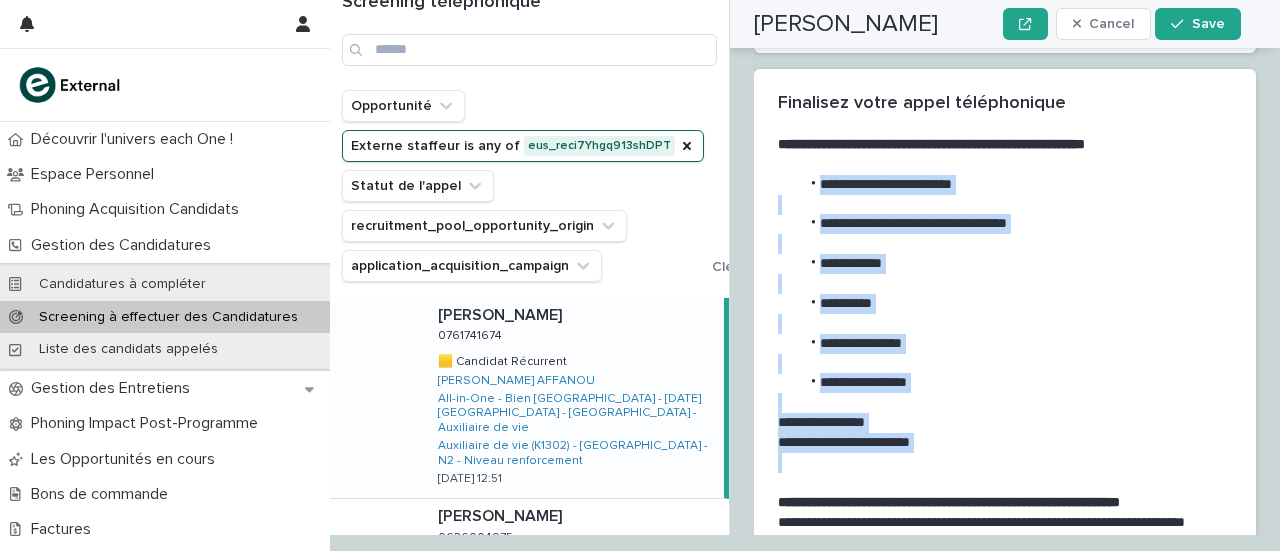 drag, startPoint x: 804, startPoint y: 185, endPoint x: 958, endPoint y: 369, distance: 239.94167 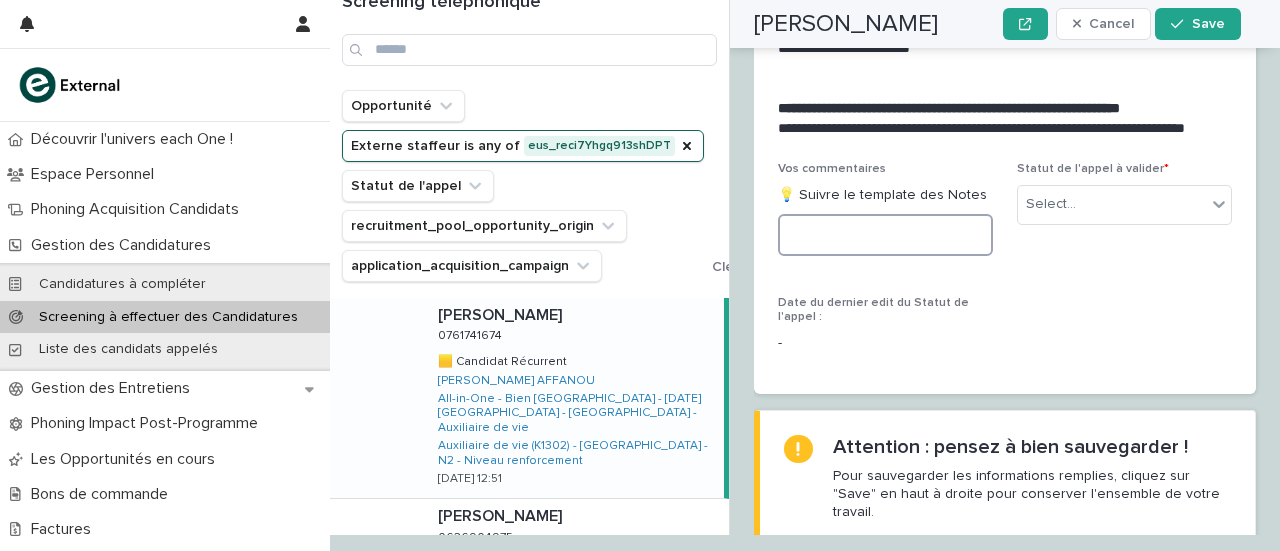 click at bounding box center (885, 235) 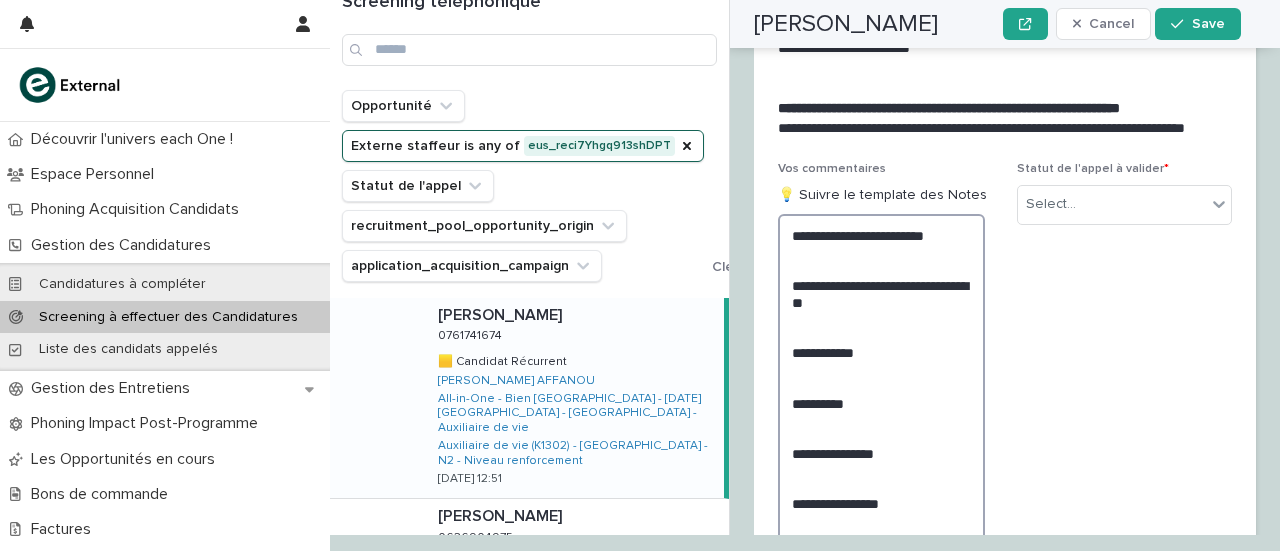 scroll, scrollTop: 3494, scrollLeft: 0, axis: vertical 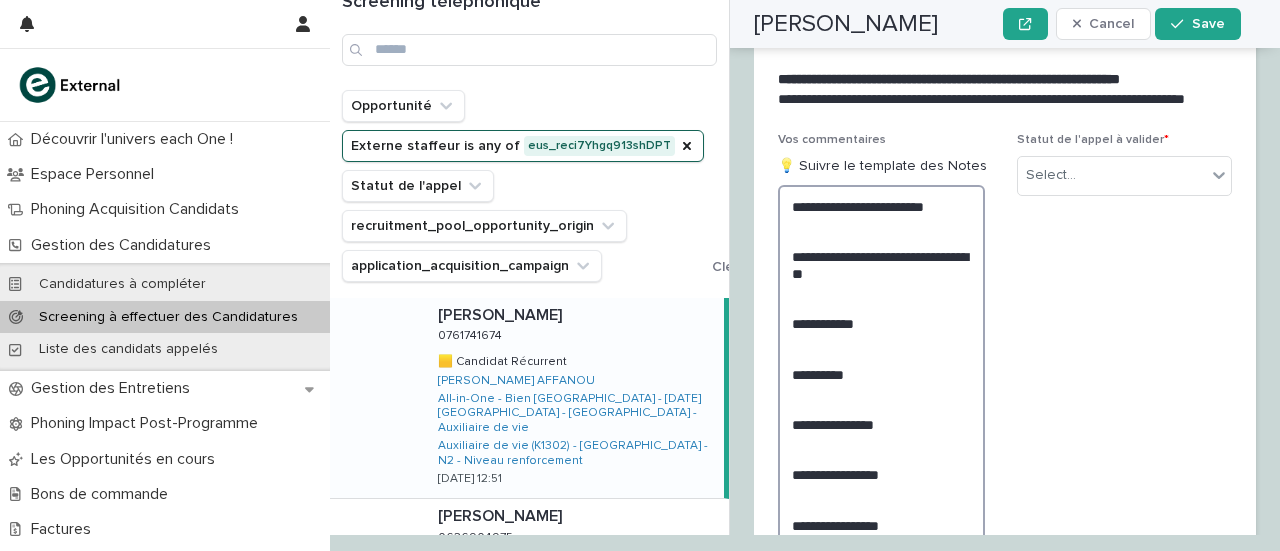click on "**********" at bounding box center (881, 399) 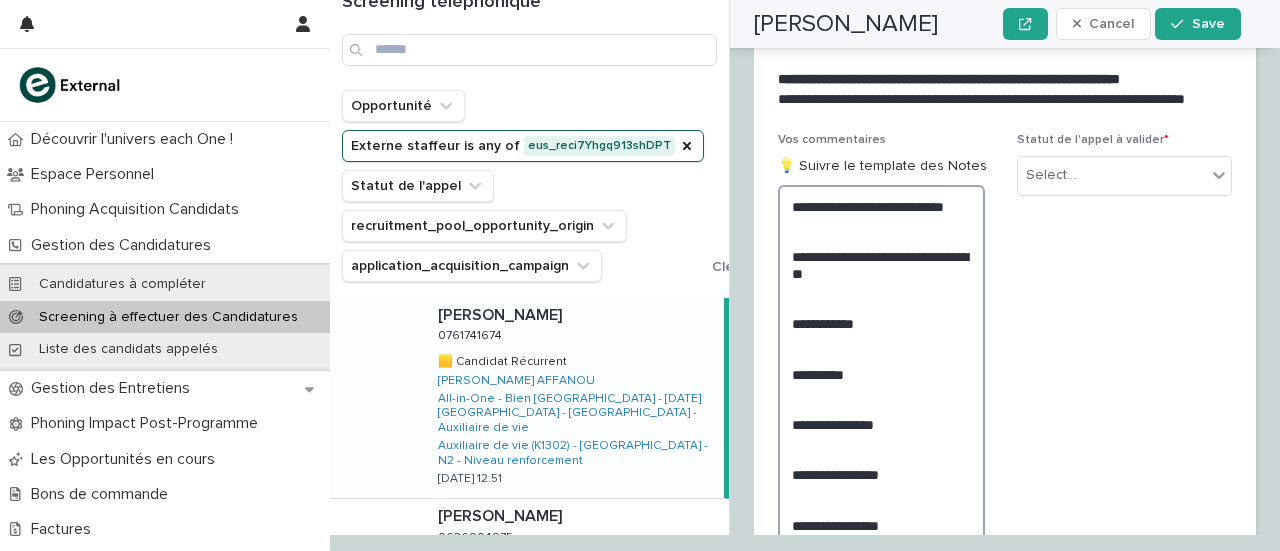 click on "**********" at bounding box center [881, 399] 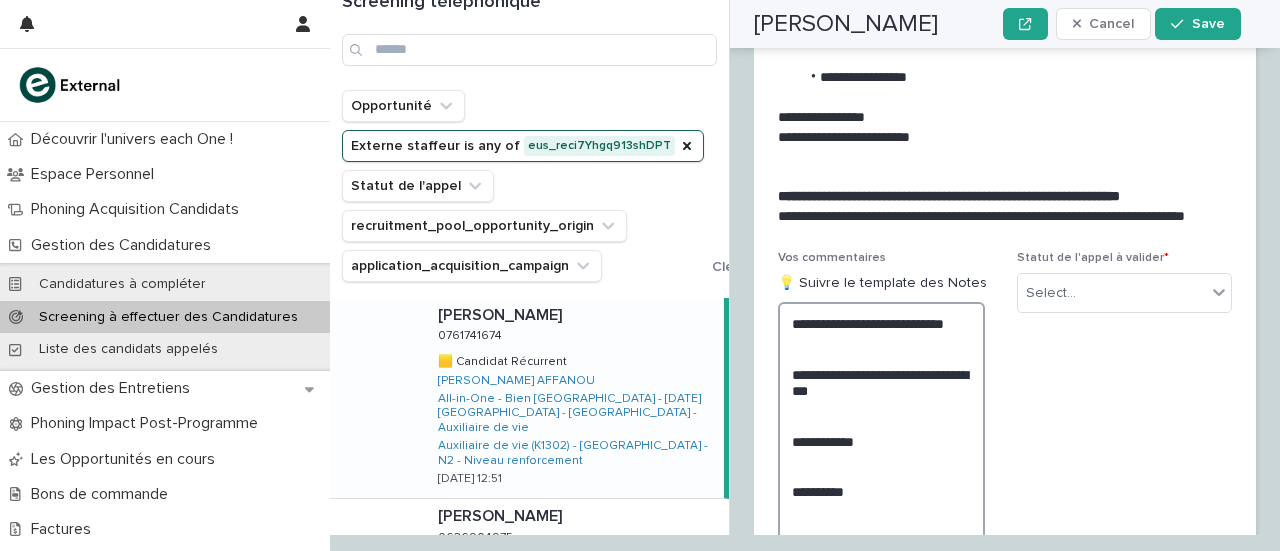 scroll, scrollTop: 3595, scrollLeft: 0, axis: vertical 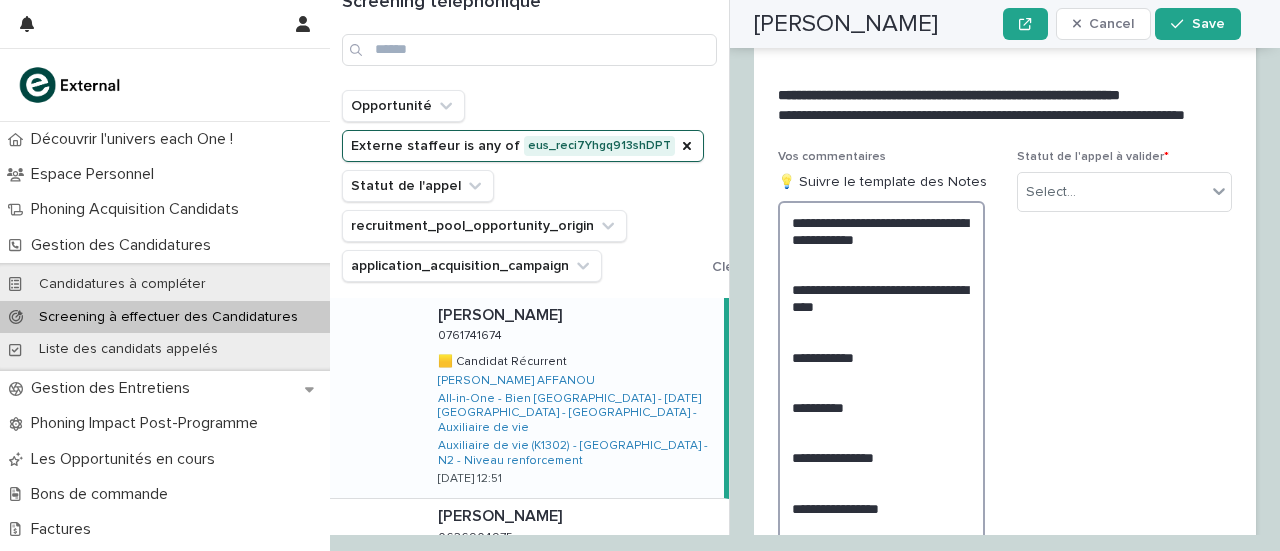 drag, startPoint x: 814, startPoint y: 158, endPoint x: 897, endPoint y: 159, distance: 83.00603 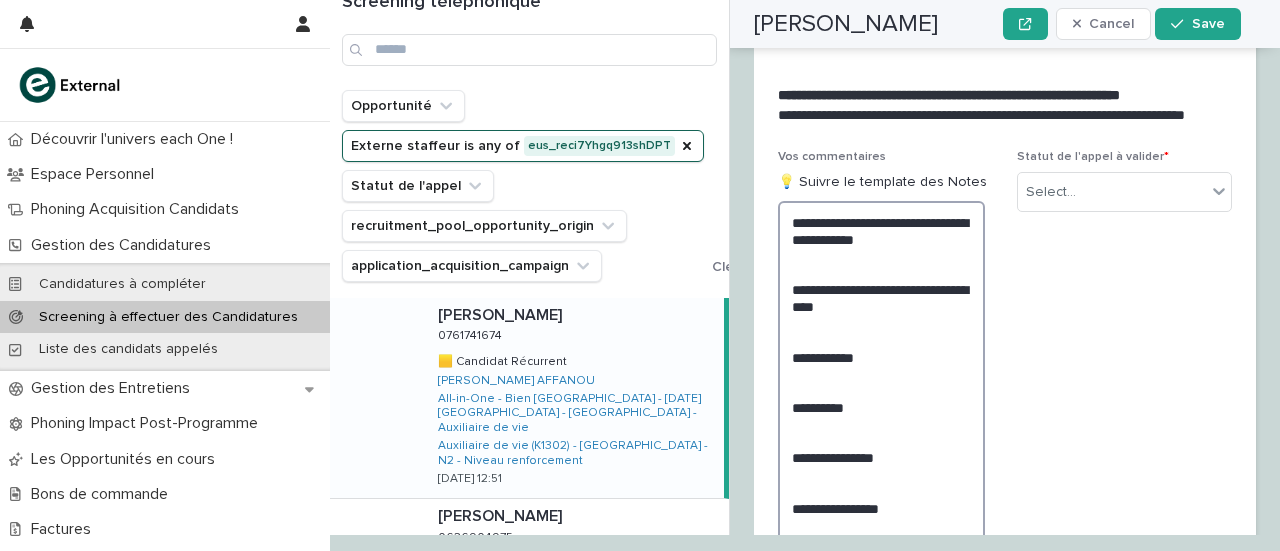 click on "**********" at bounding box center (881, 423) 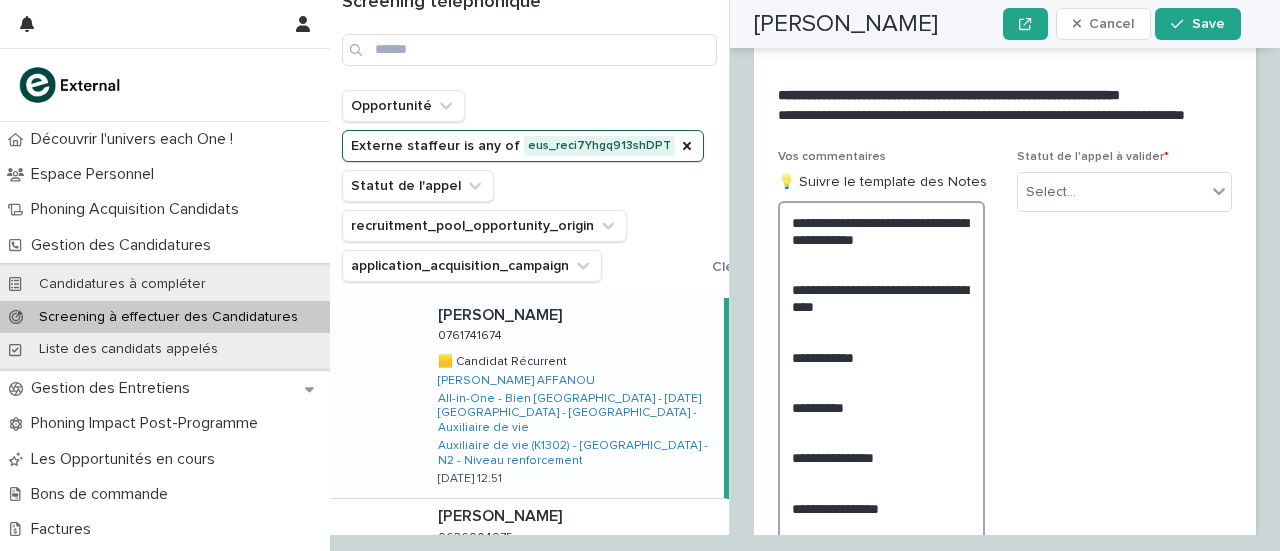 paste on "**********" 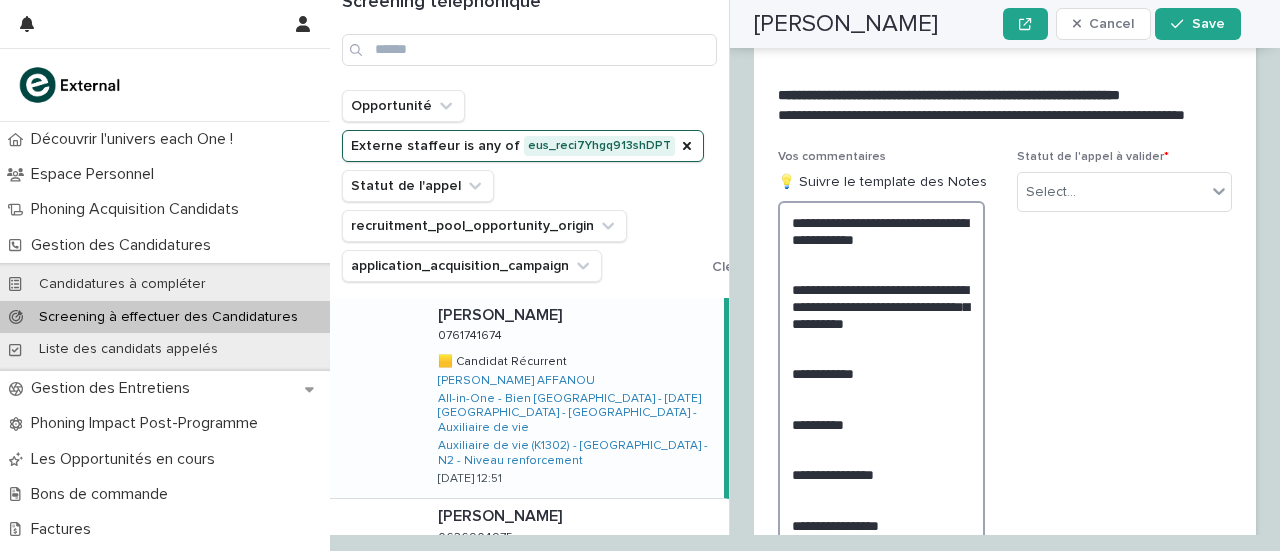drag, startPoint x: 803, startPoint y: 158, endPoint x: 915, endPoint y: 160, distance: 112.01785 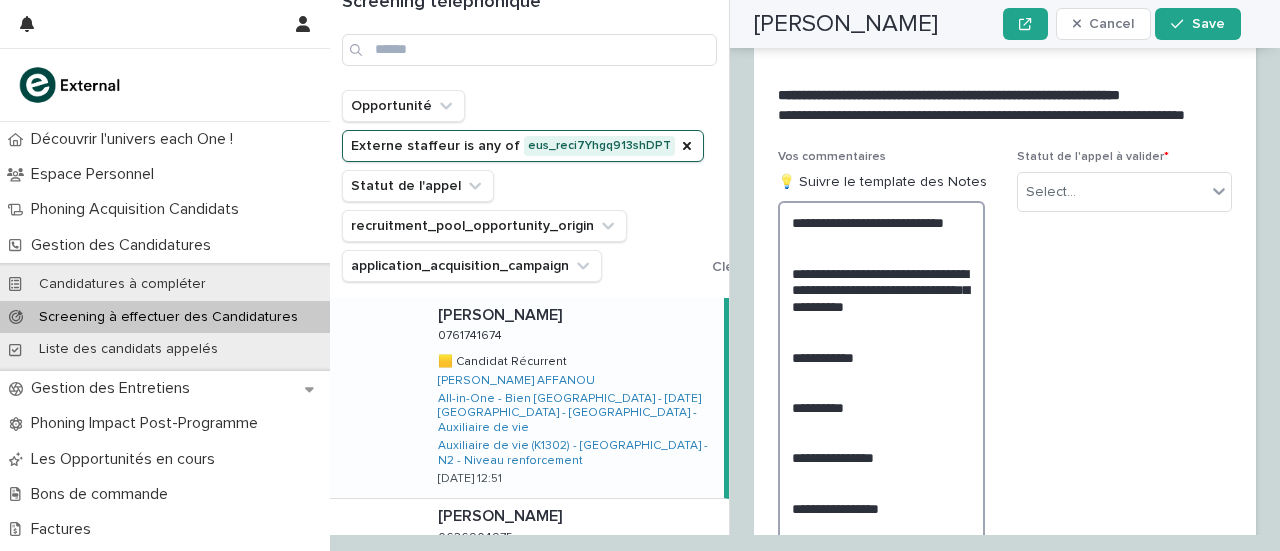 click on "**********" at bounding box center [881, 423] 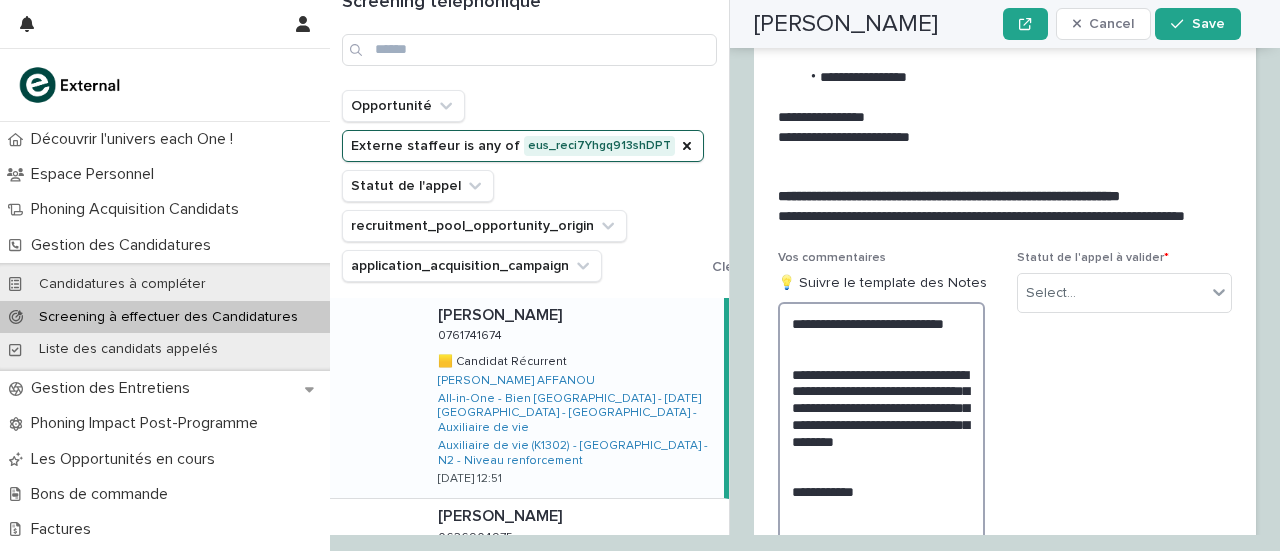 scroll, scrollTop: 3595, scrollLeft: 0, axis: vertical 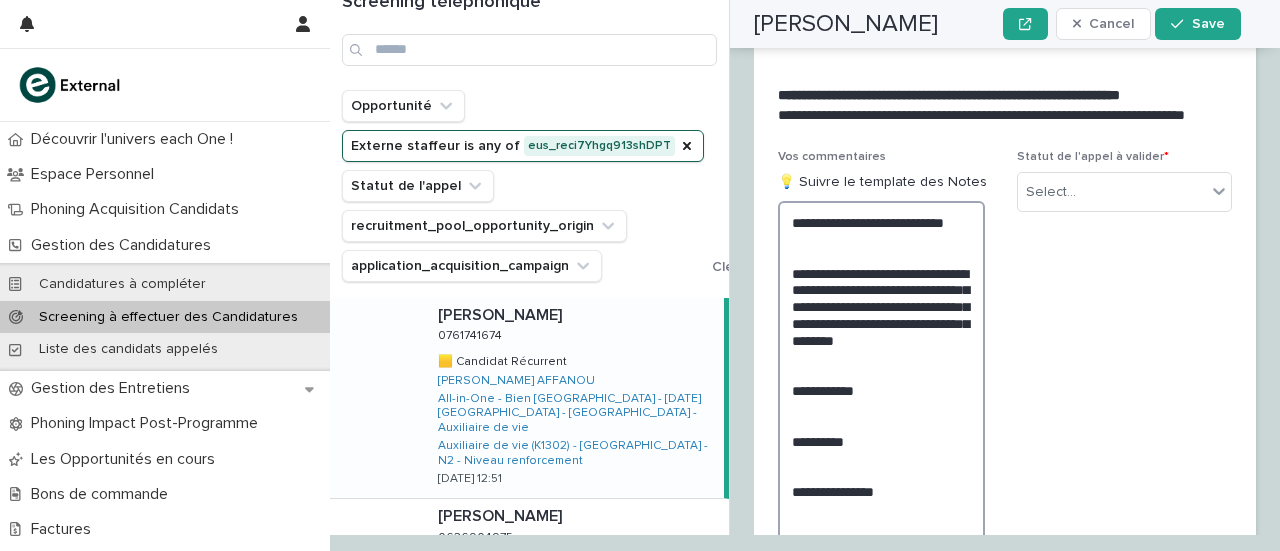 click on "**********" at bounding box center [881, 448] 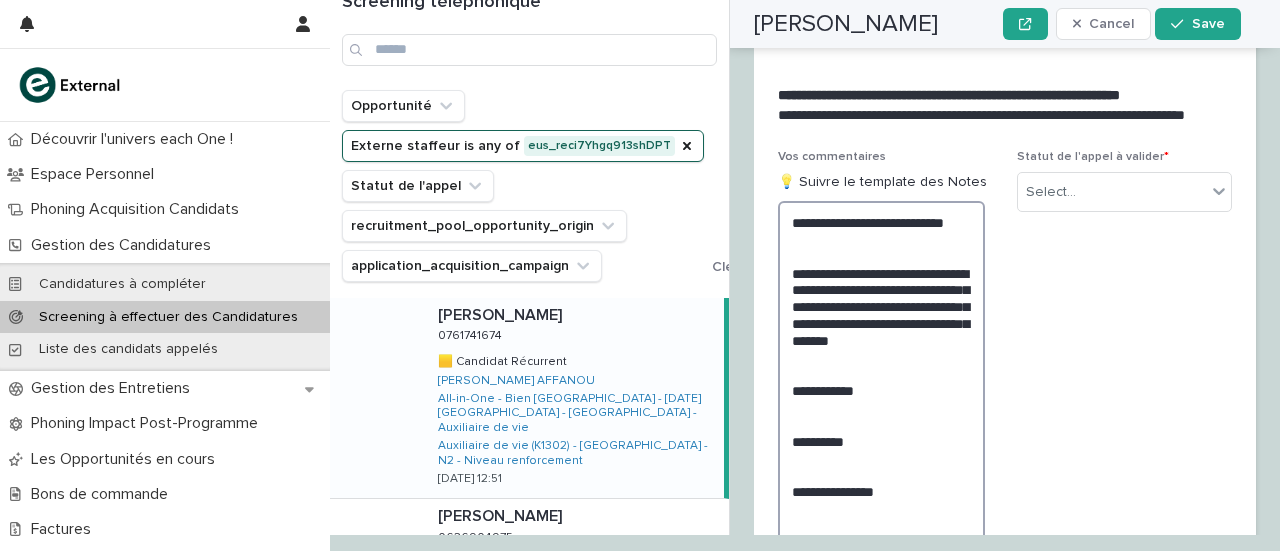 click on "**********" at bounding box center (881, 448) 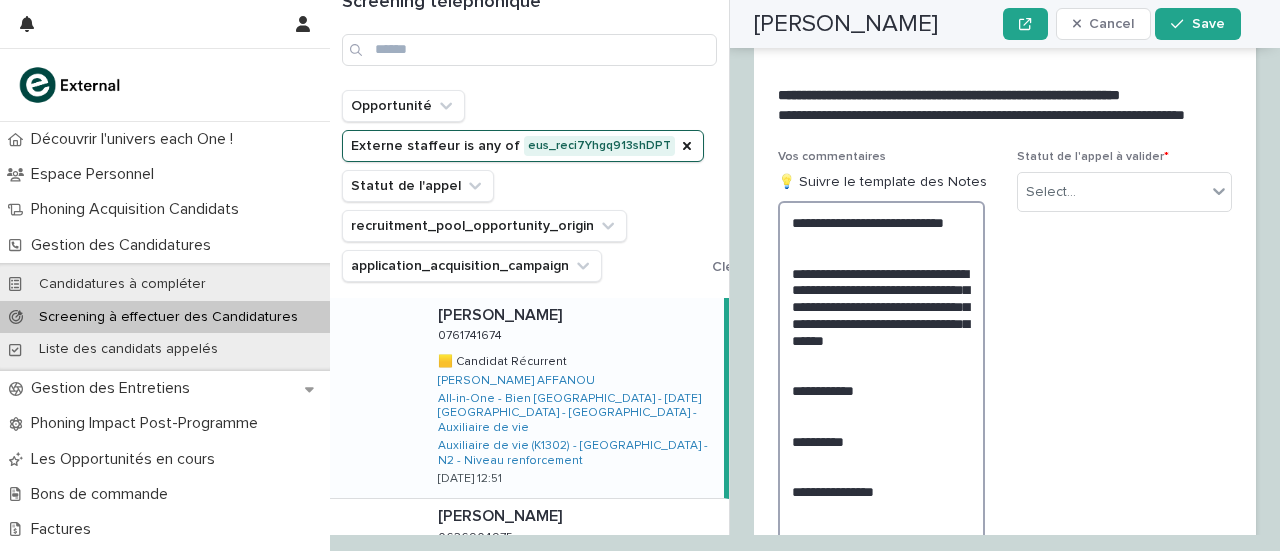 drag, startPoint x: 823, startPoint y: 272, endPoint x: 806, endPoint y: 151, distance: 122.18838 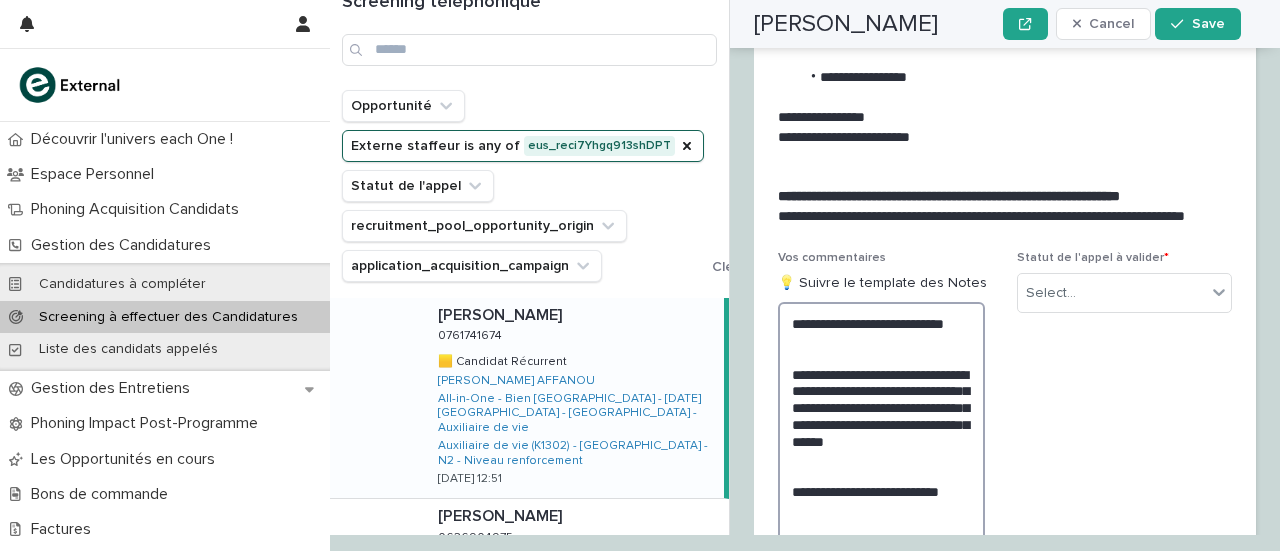 scroll, scrollTop: 3679, scrollLeft: 0, axis: vertical 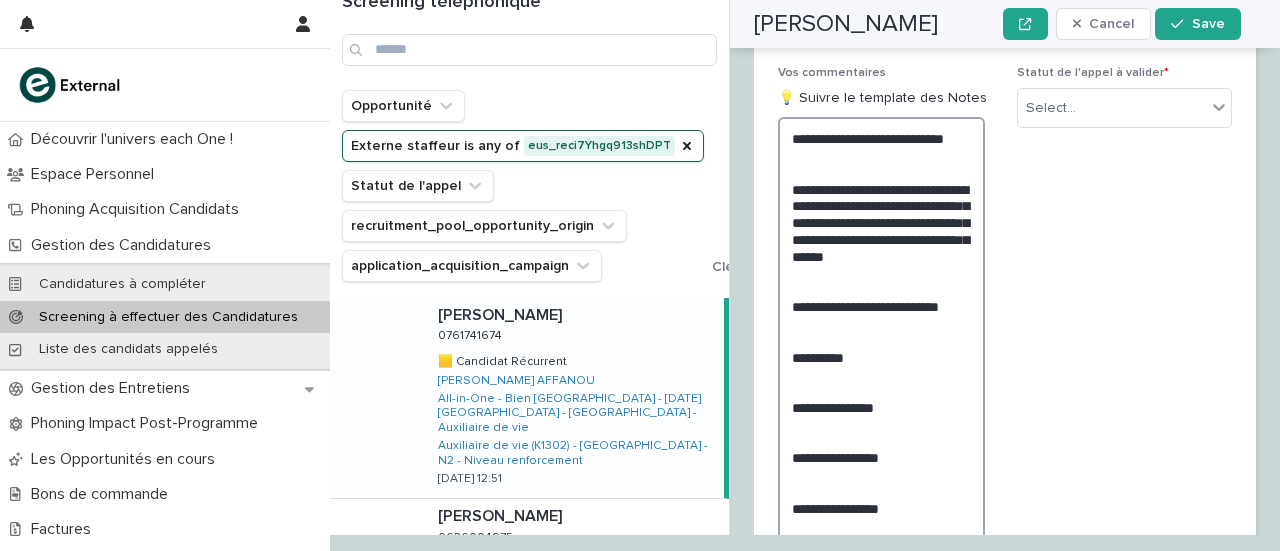 click on "**********" at bounding box center (881, 364) 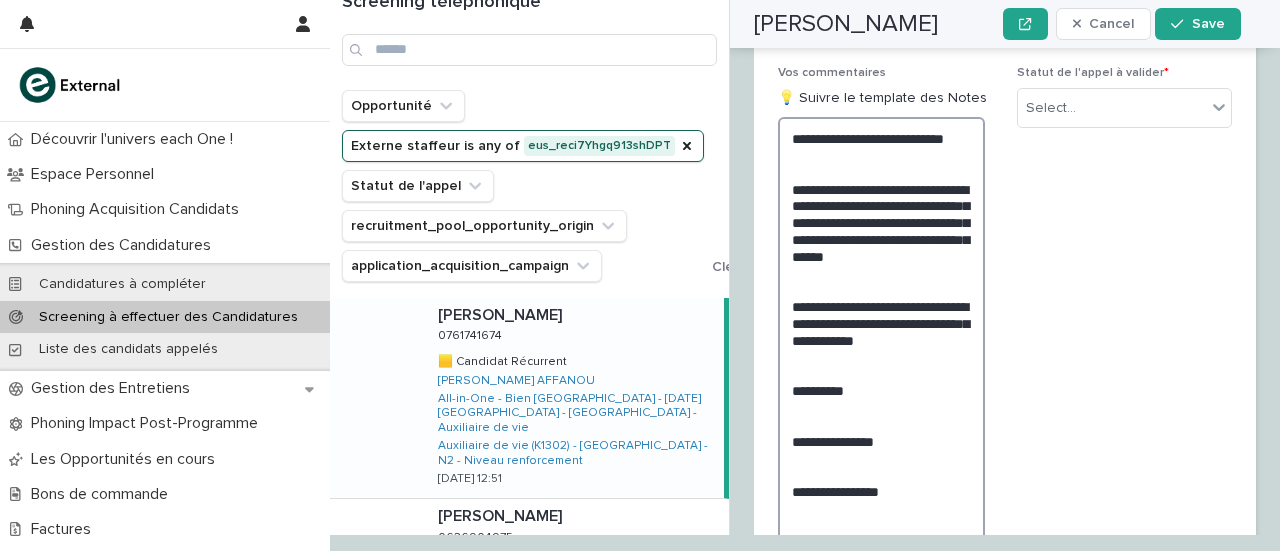 click on "**********" at bounding box center (881, 390) 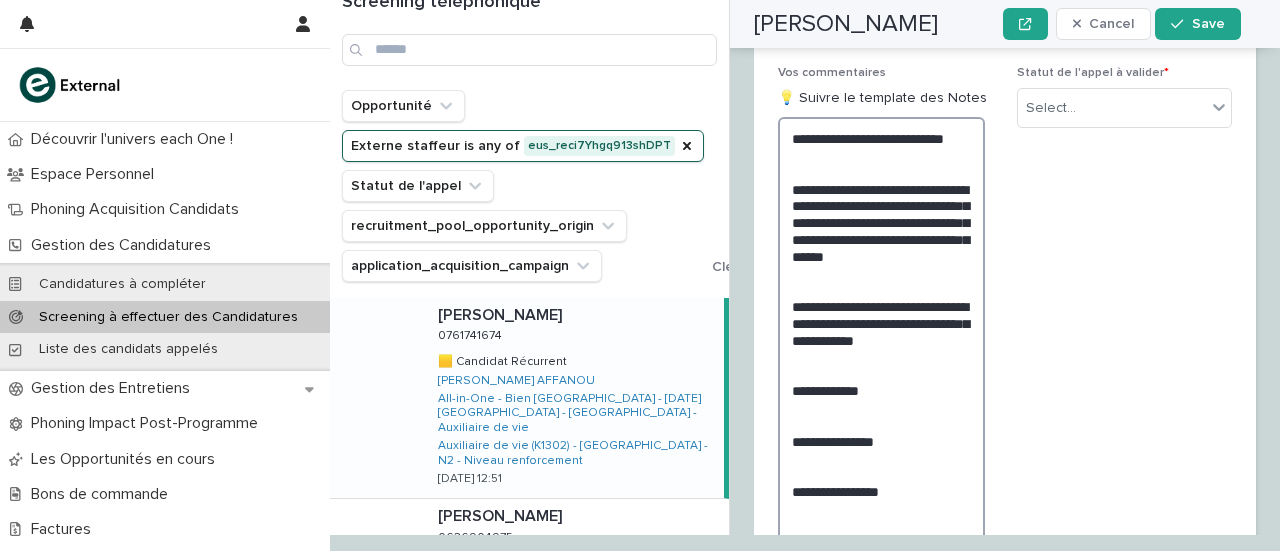 click on "**********" at bounding box center (881, 390) 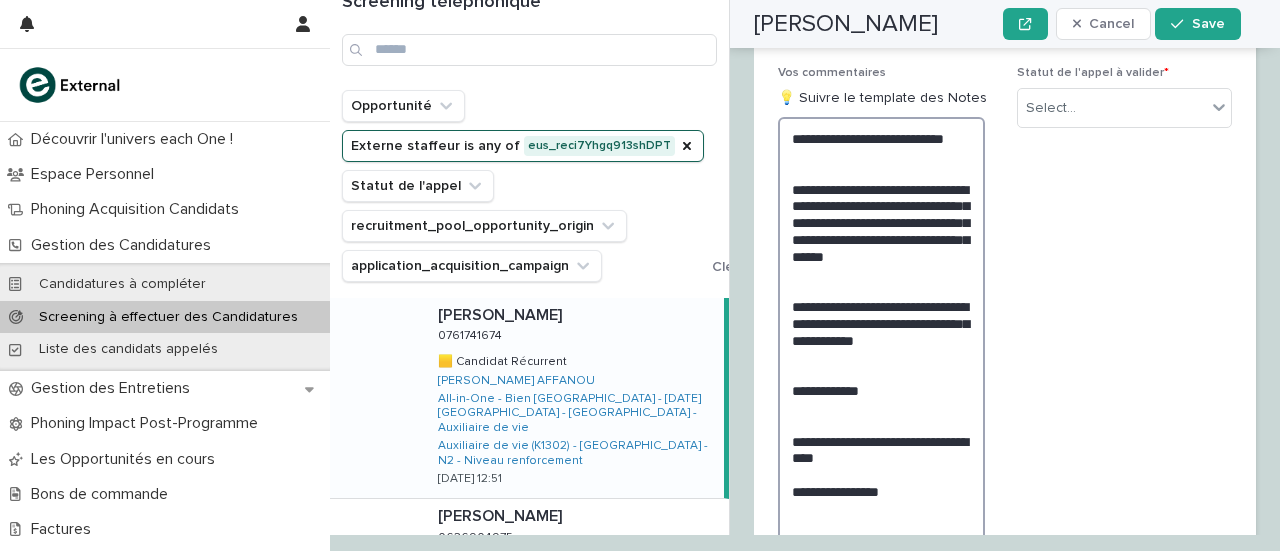 click on "**********" at bounding box center (881, 390) 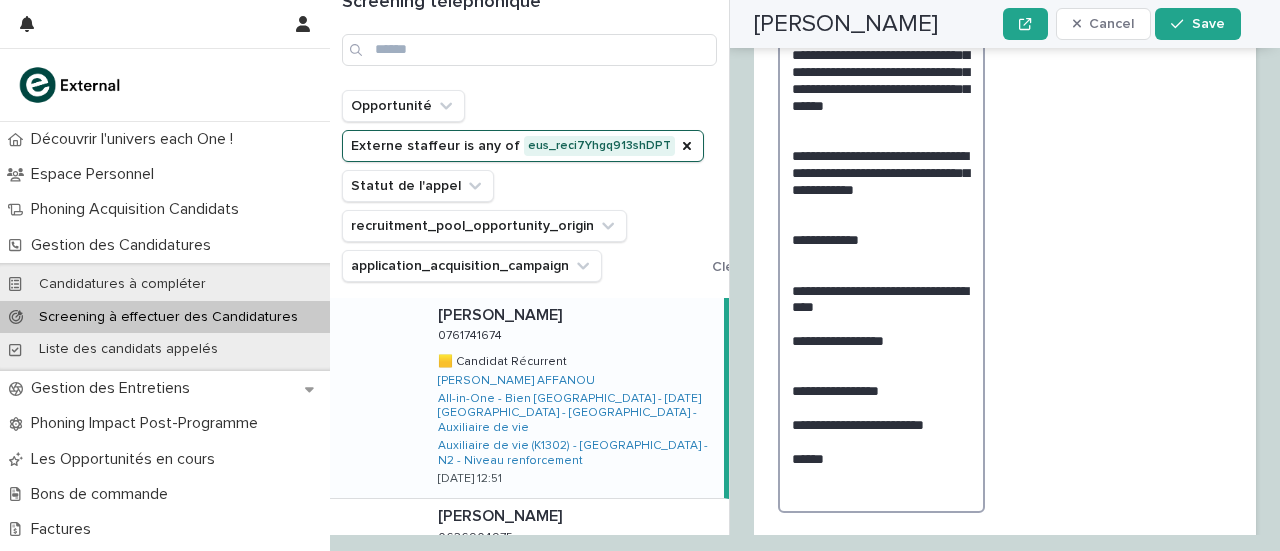scroll, scrollTop: 3833, scrollLeft: 0, axis: vertical 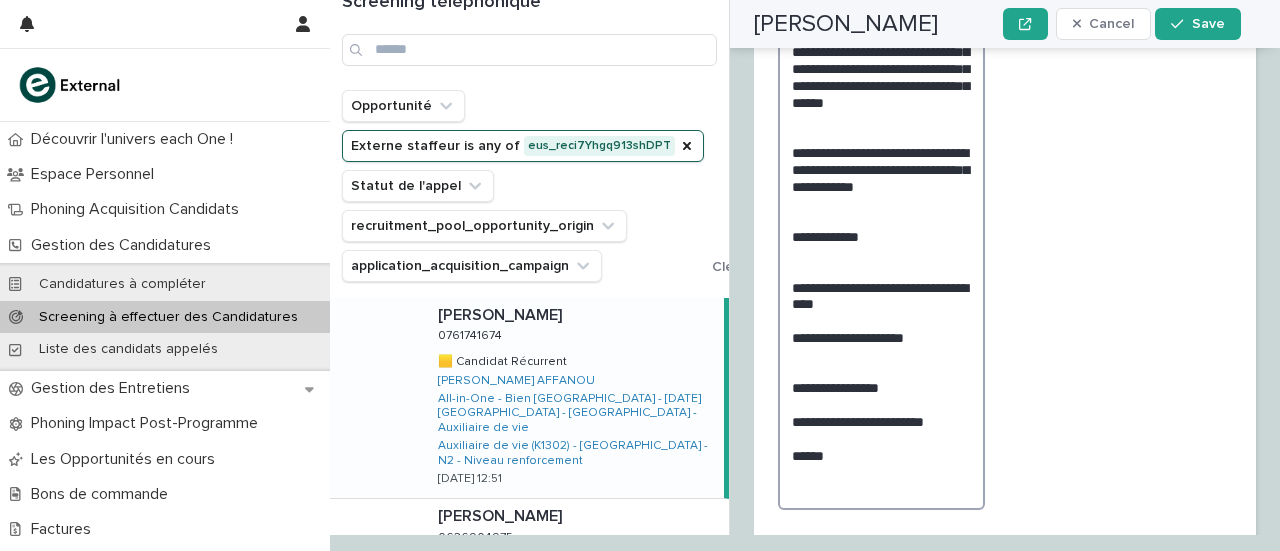 click on "**********" at bounding box center (881, 236) 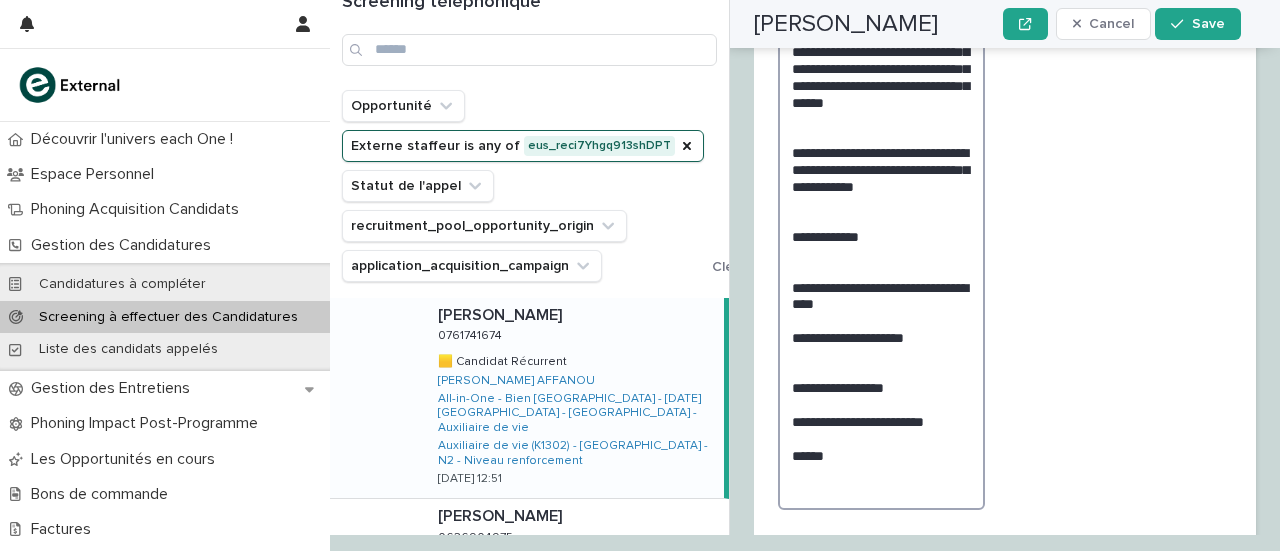drag, startPoint x: 888, startPoint y: 238, endPoint x: 900, endPoint y: 261, distance: 25.942244 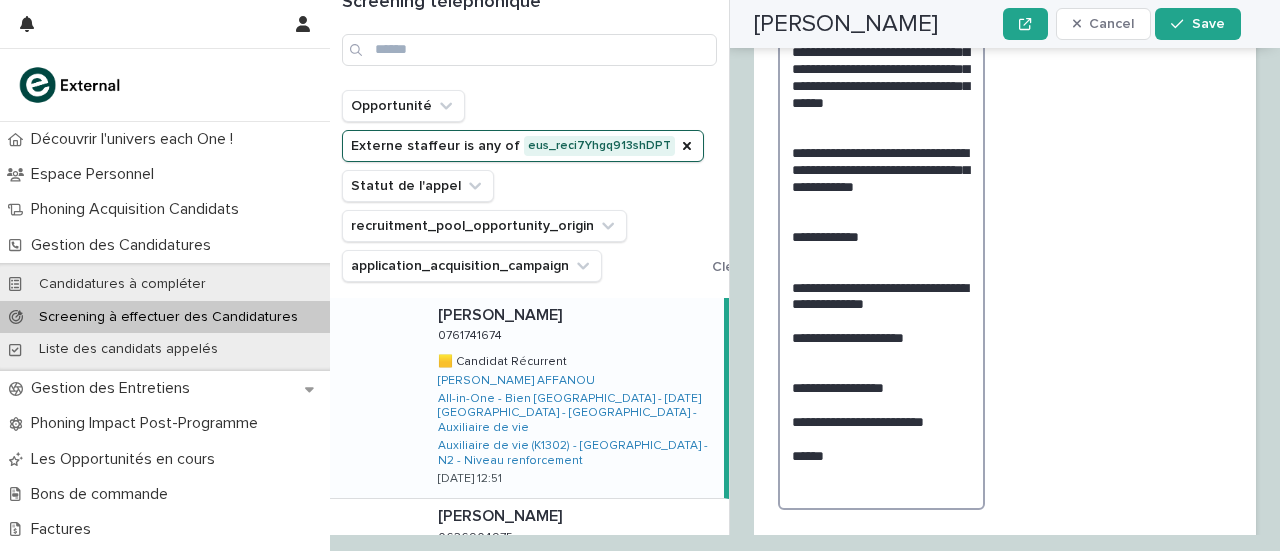 click on "**********" at bounding box center (881, 236) 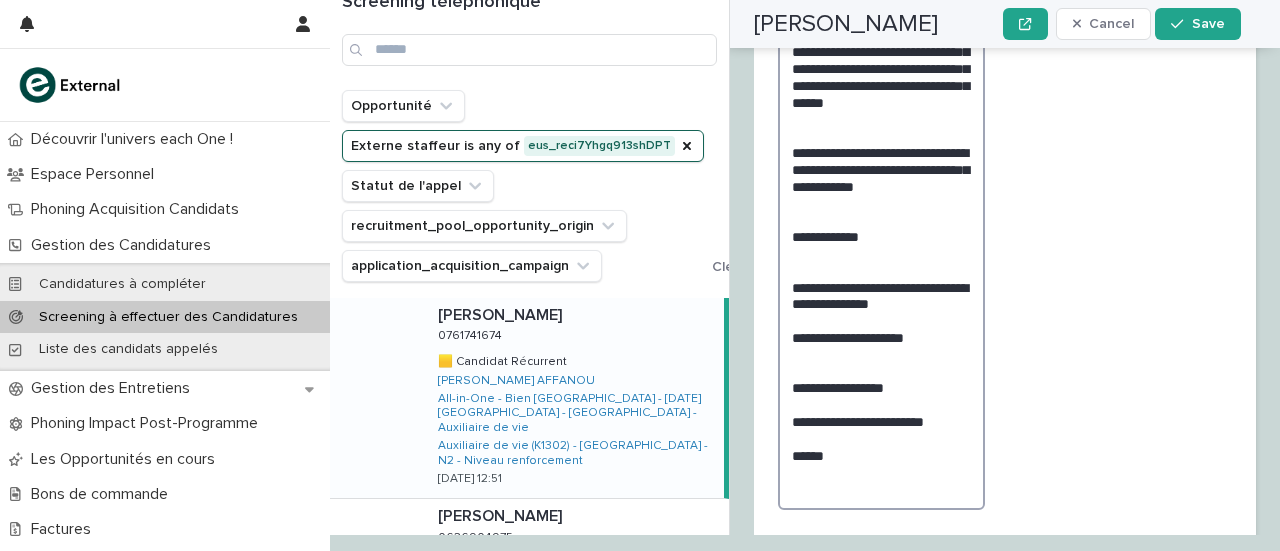 click on "**********" at bounding box center (881, 236) 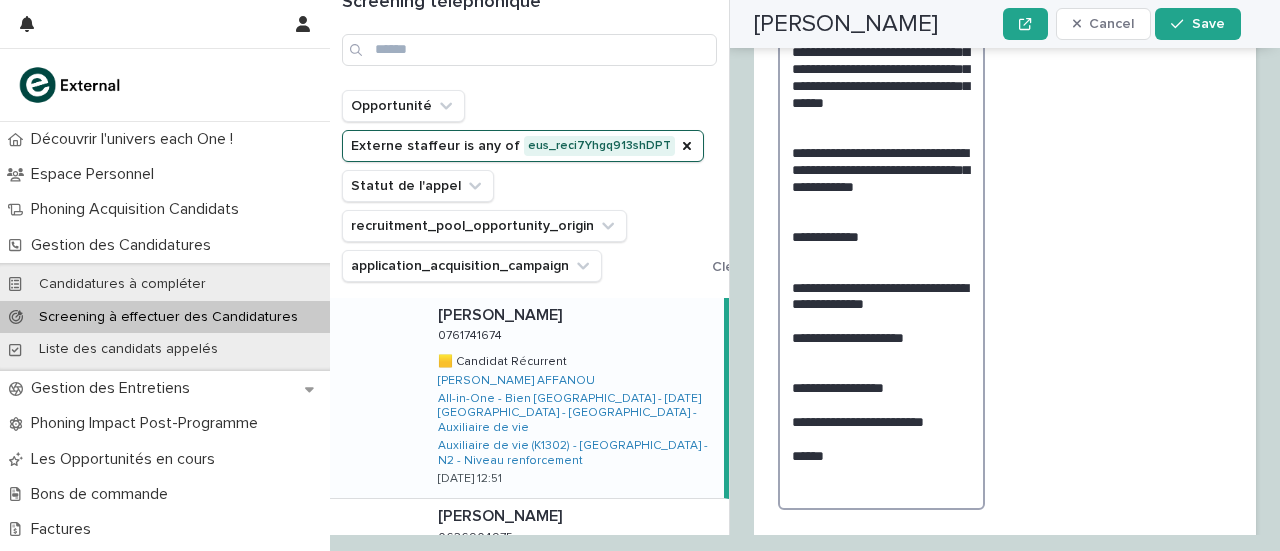 click on "**********" at bounding box center [881, 236] 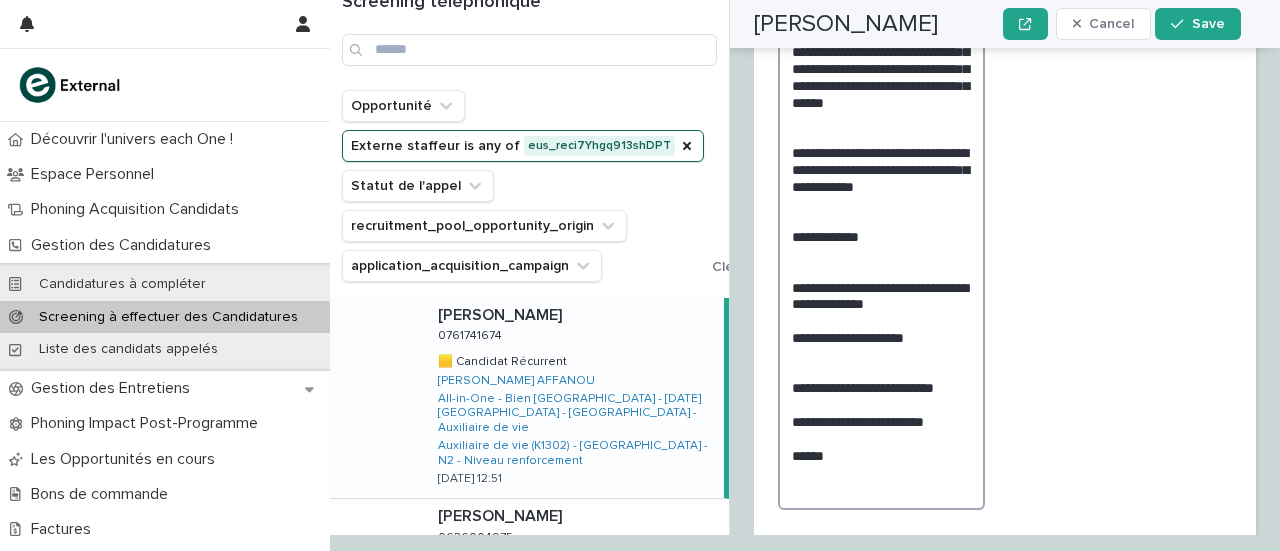 click on "**********" at bounding box center [881, 236] 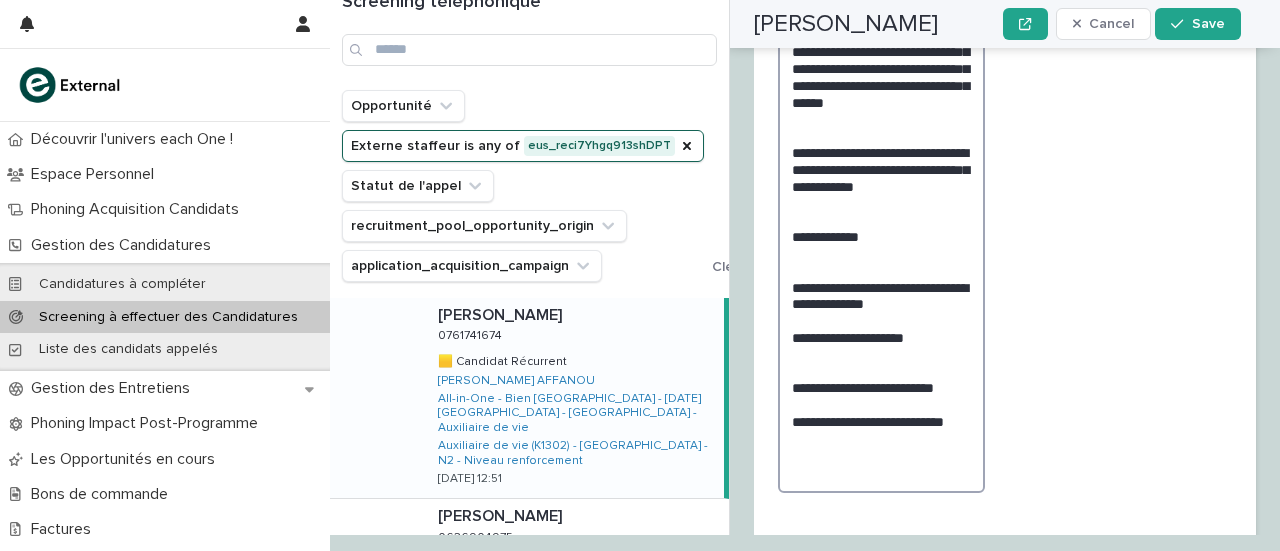 click on "**********" at bounding box center [881, 227] 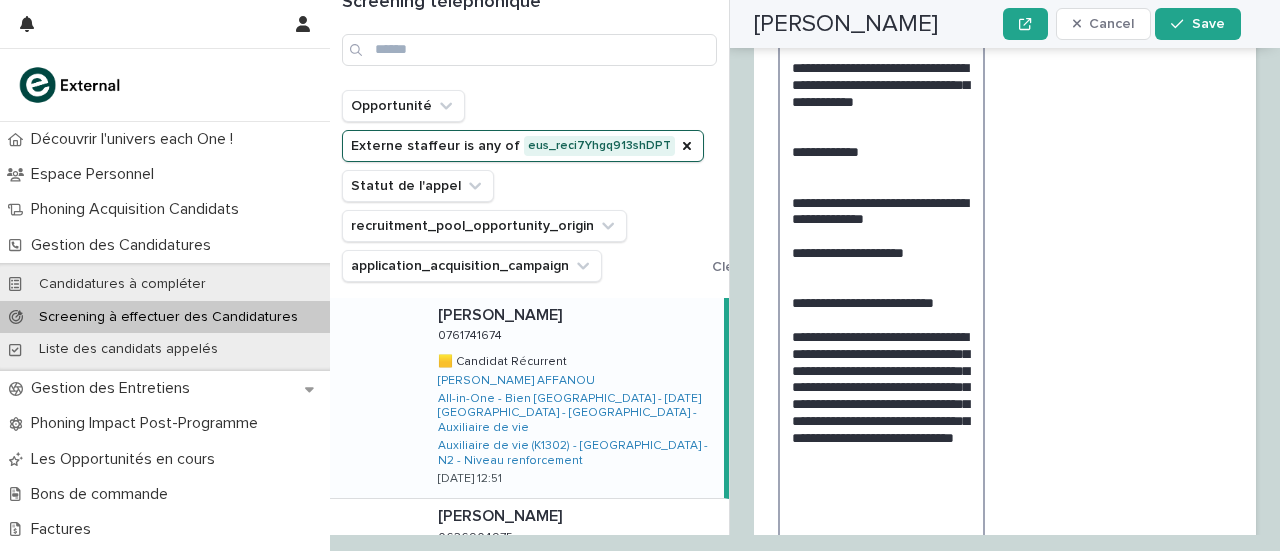 scroll, scrollTop: 3919, scrollLeft: 0, axis: vertical 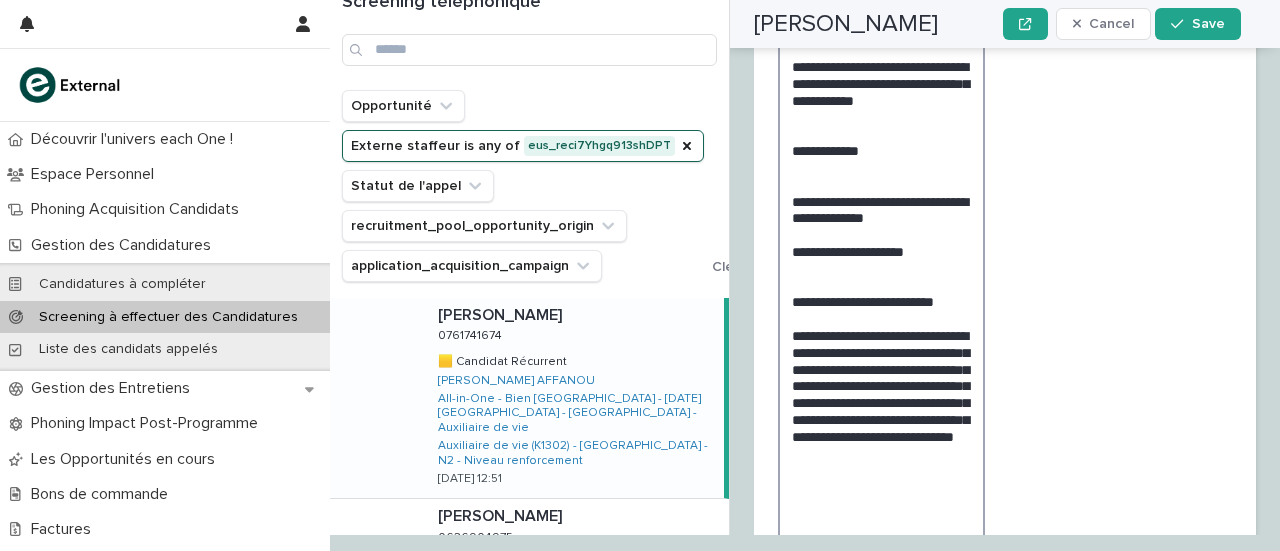 drag, startPoint x: 948, startPoint y: 290, endPoint x: 983, endPoint y: 445, distance: 158.90248 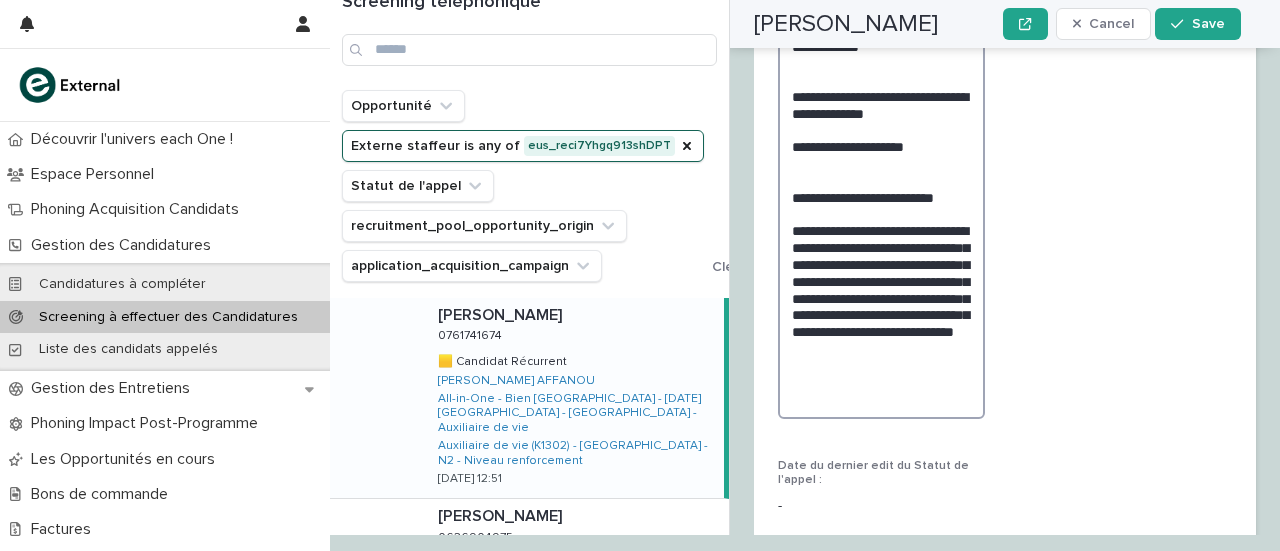 scroll, scrollTop: 3908, scrollLeft: 0, axis: vertical 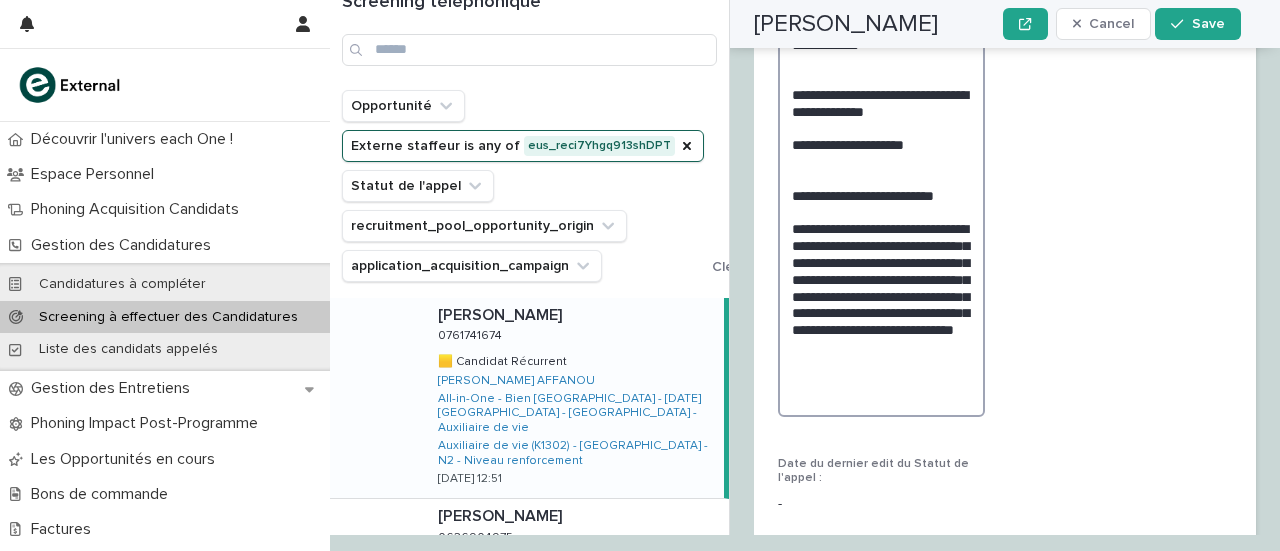 paste on "**********" 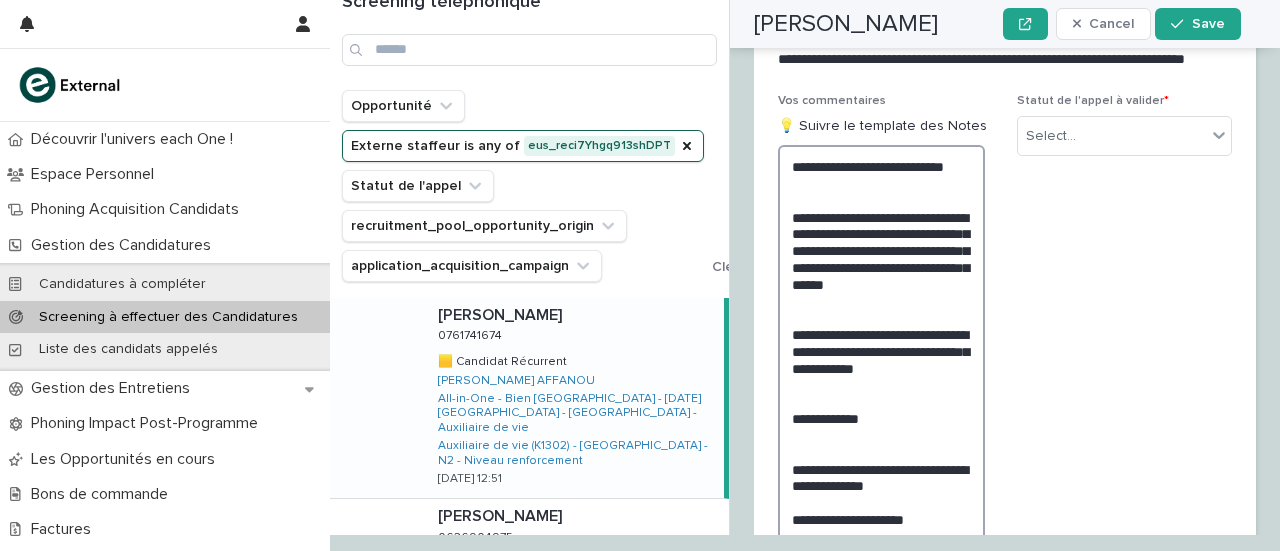 scroll, scrollTop: 3701, scrollLeft: 0, axis: vertical 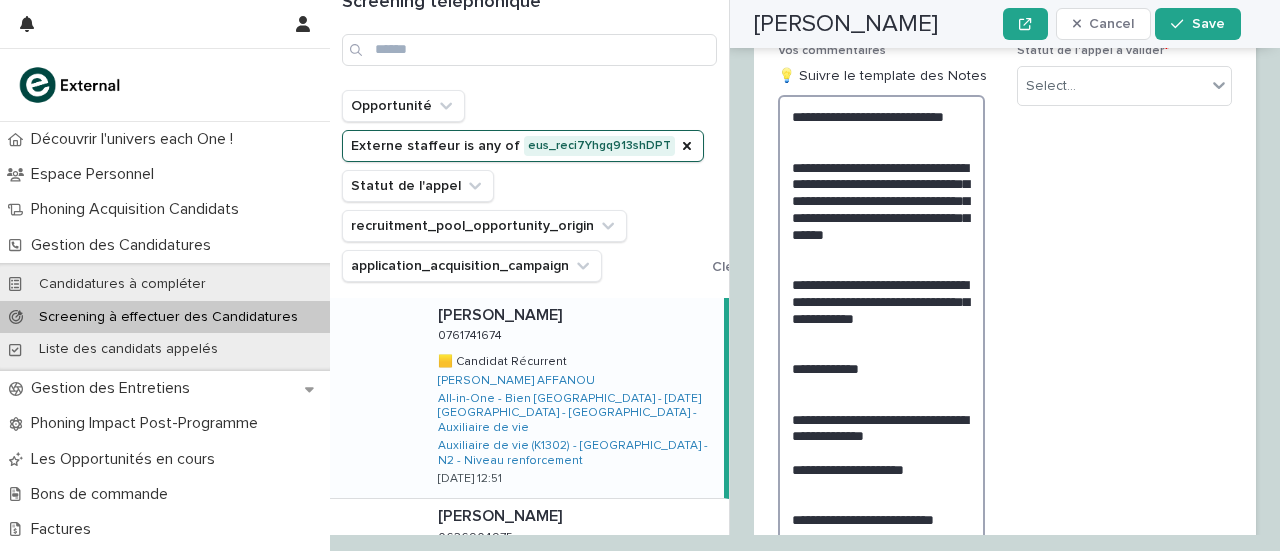 click on "**********" at bounding box center (881, 460) 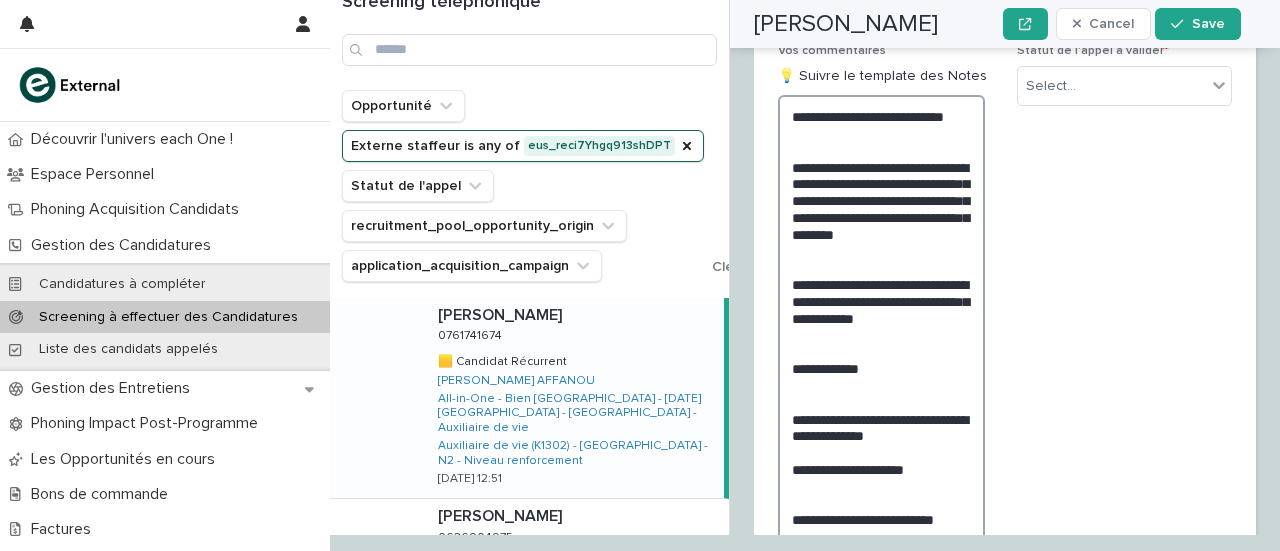 click on "**********" at bounding box center (881, 460) 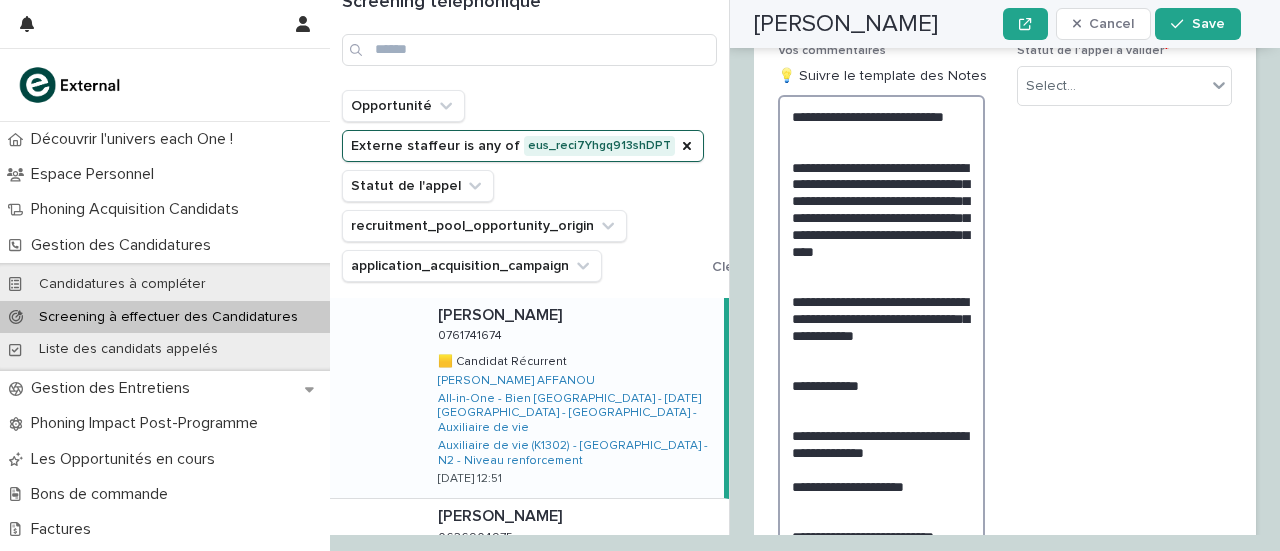 click on "**********" at bounding box center [881, 468] 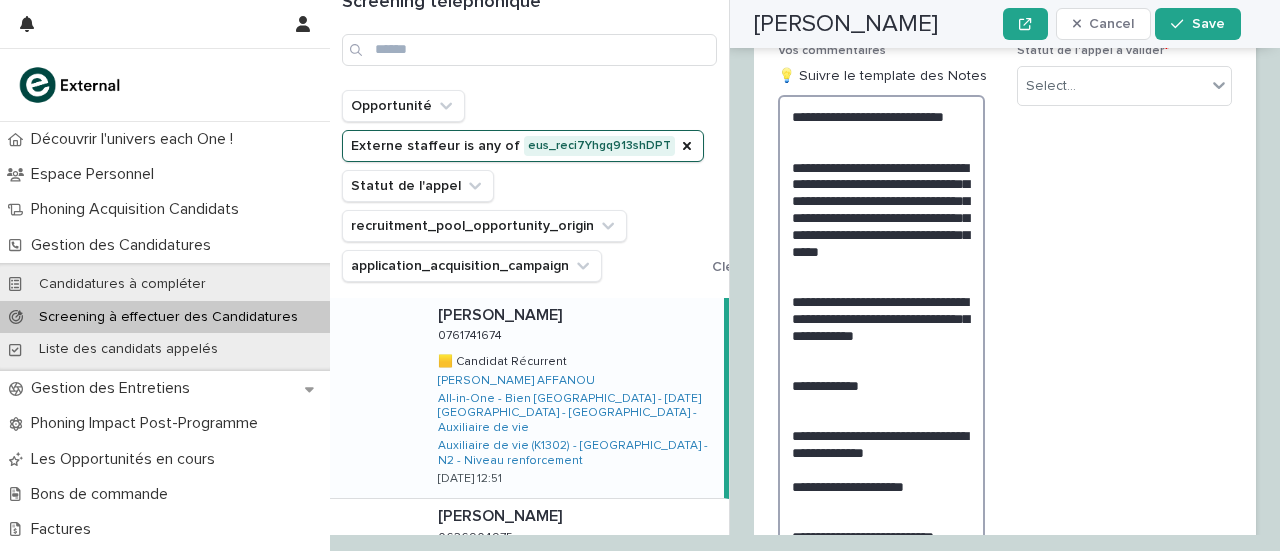 click on "**********" at bounding box center (881, 468) 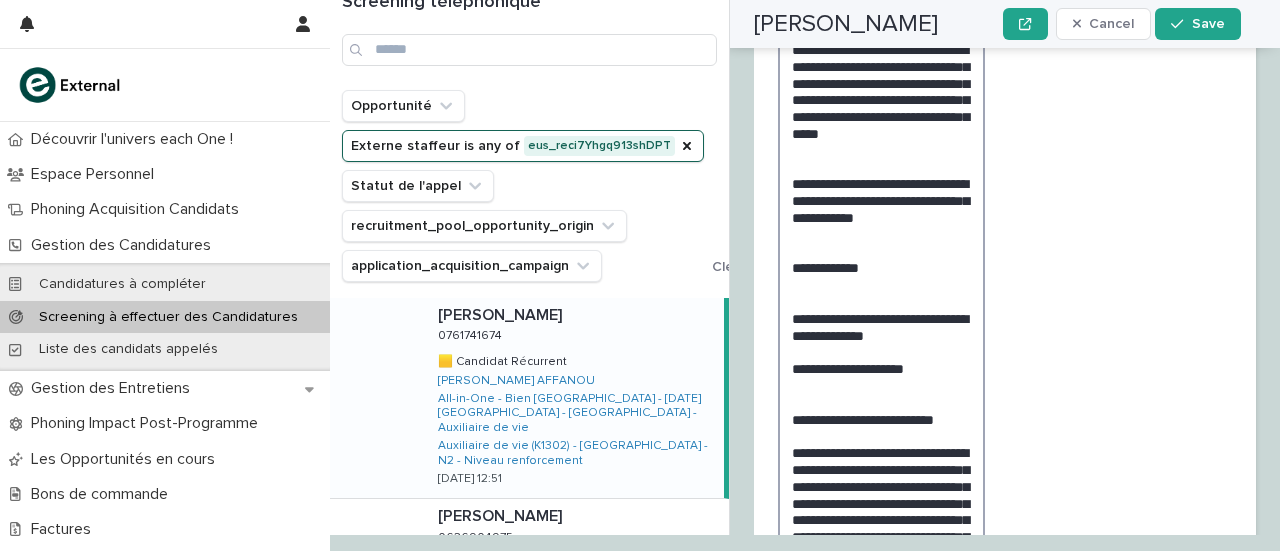 scroll, scrollTop: 3600, scrollLeft: 0, axis: vertical 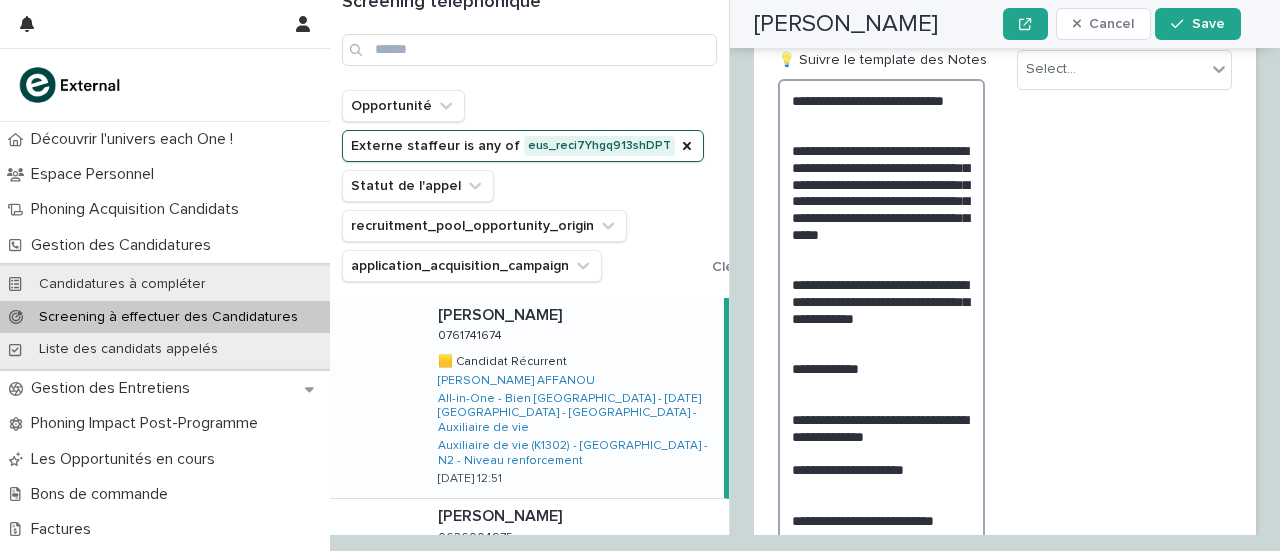 click on "**********" at bounding box center (881, 444) 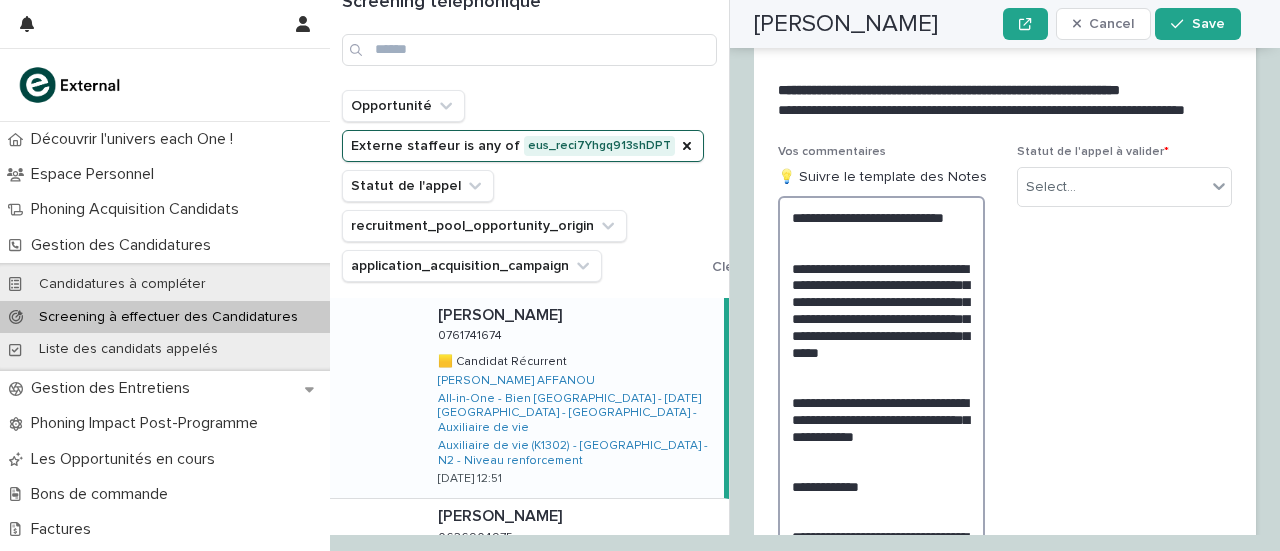 scroll, scrollTop: 3701, scrollLeft: 0, axis: vertical 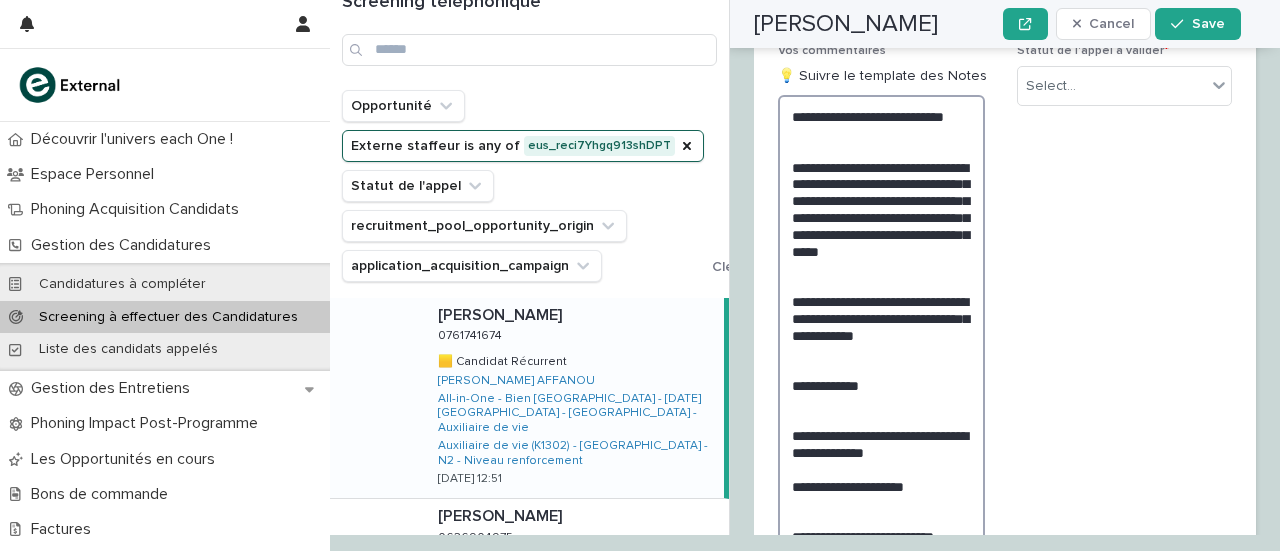 click on "**********" at bounding box center [881, 460] 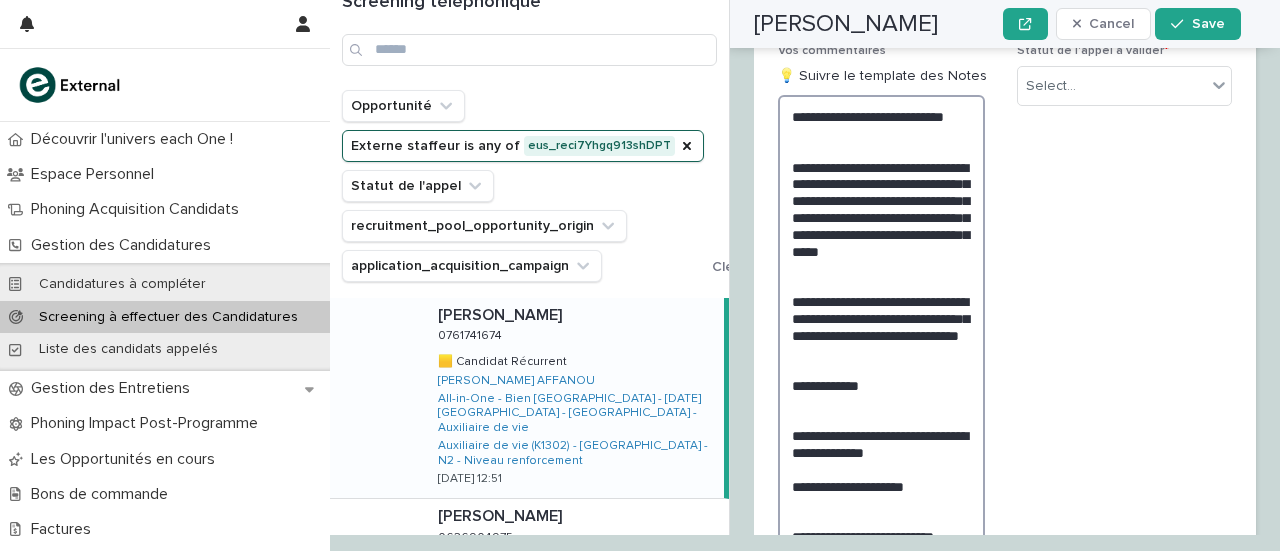 click on "**********" at bounding box center [881, 468] 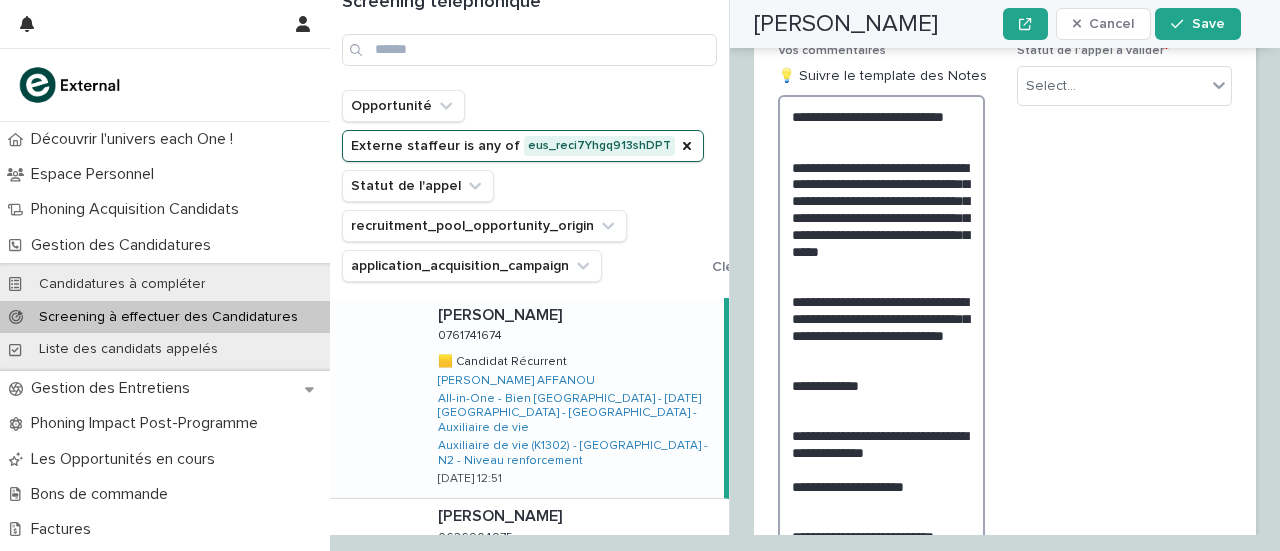 click on "**********" at bounding box center (881, 468) 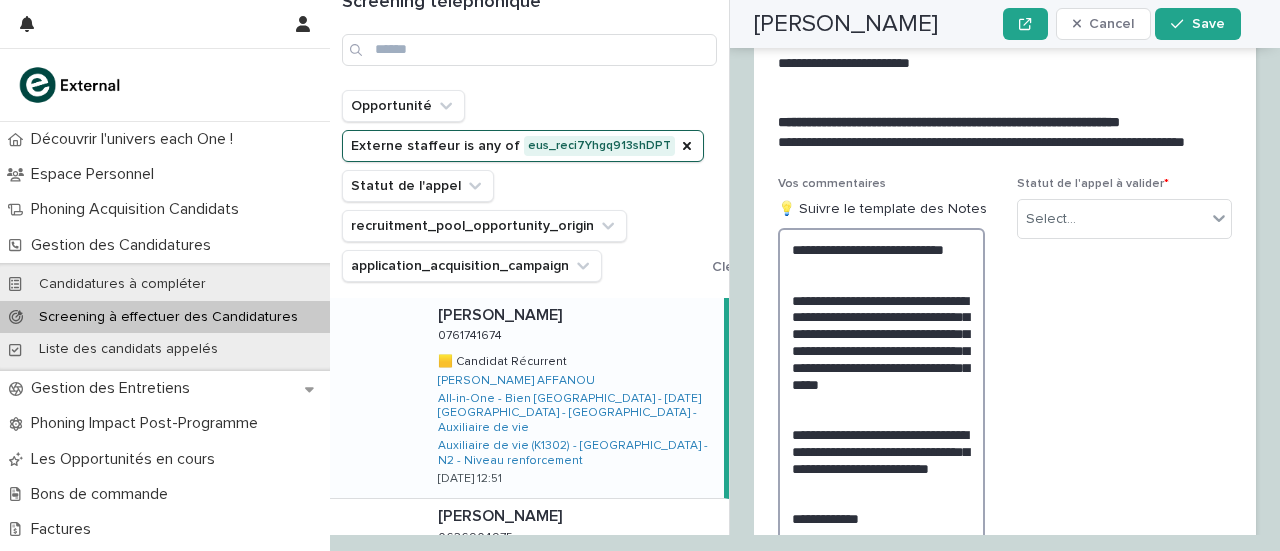 scroll, scrollTop: 3543, scrollLeft: 0, axis: vertical 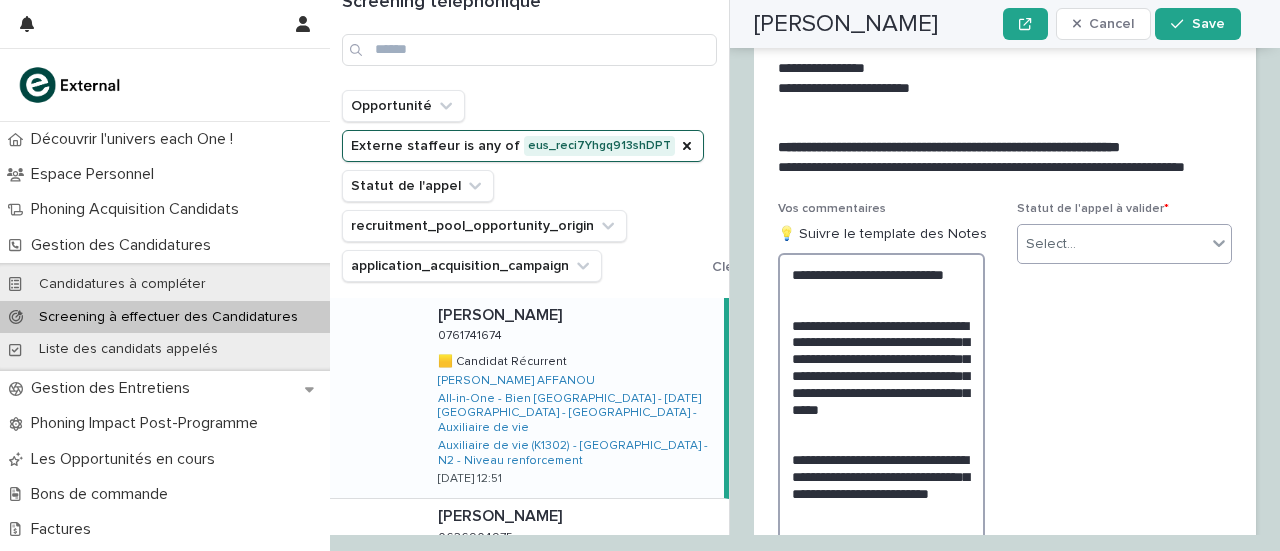 type on "**********" 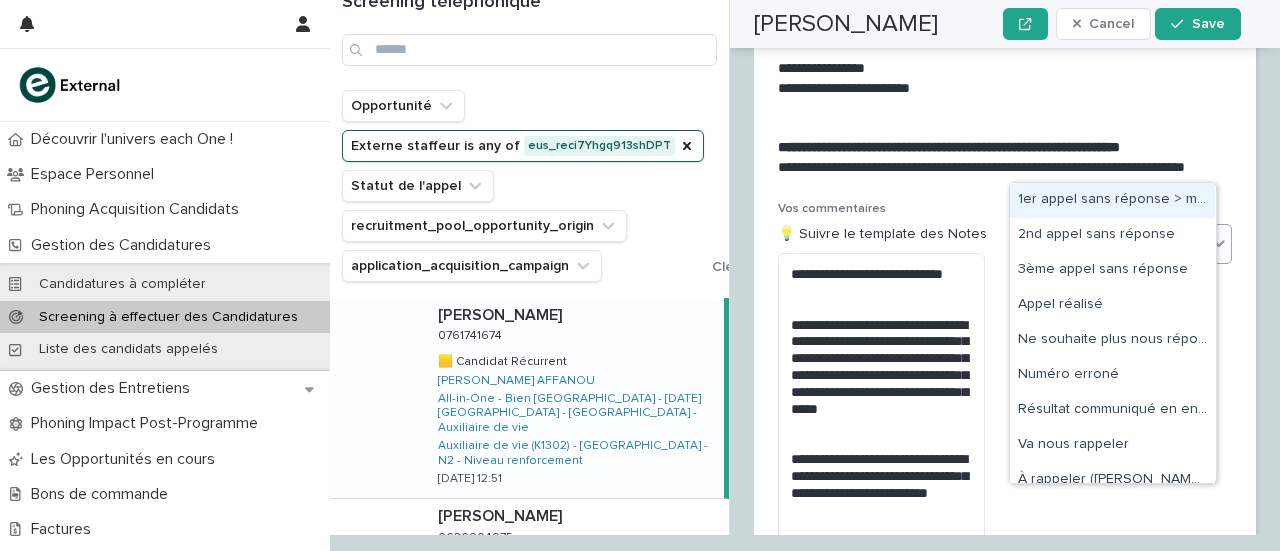 click on "Select..." at bounding box center [1112, 244] 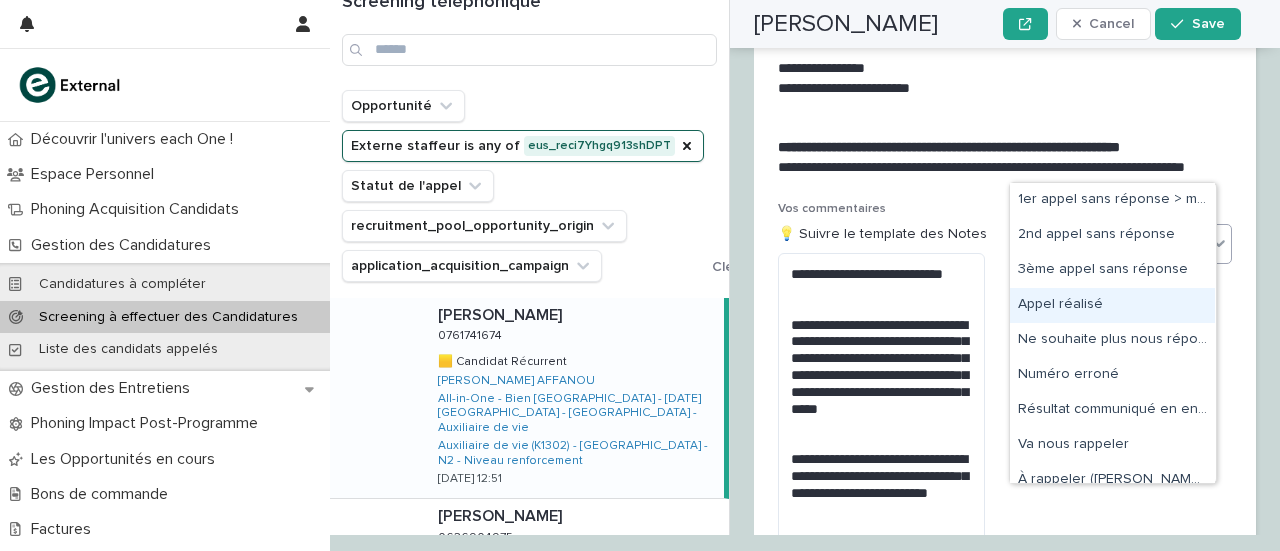 click on "Appel réalisé" at bounding box center (1112, 305) 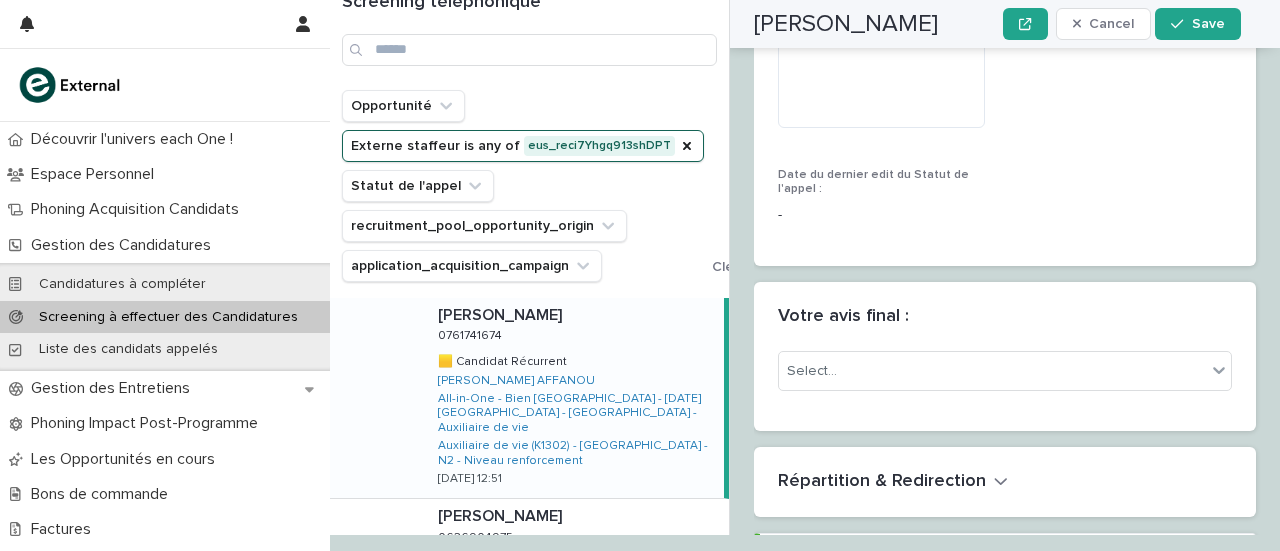 scroll, scrollTop: 4483, scrollLeft: 0, axis: vertical 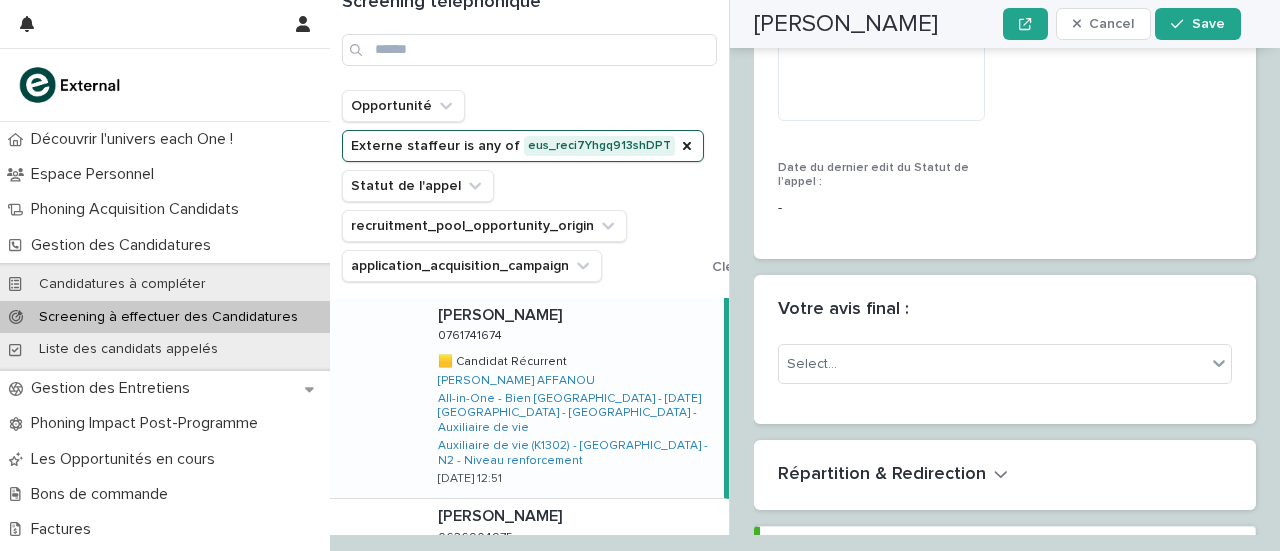 click on "Select..." at bounding box center [1005, 372] 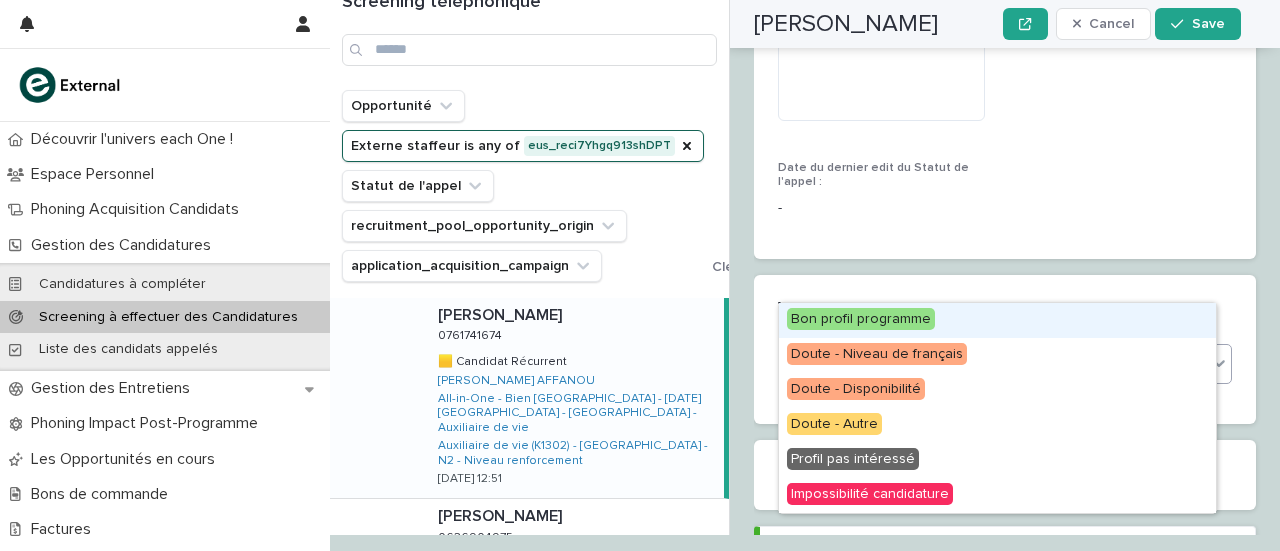 click on "Select..." at bounding box center (992, 364) 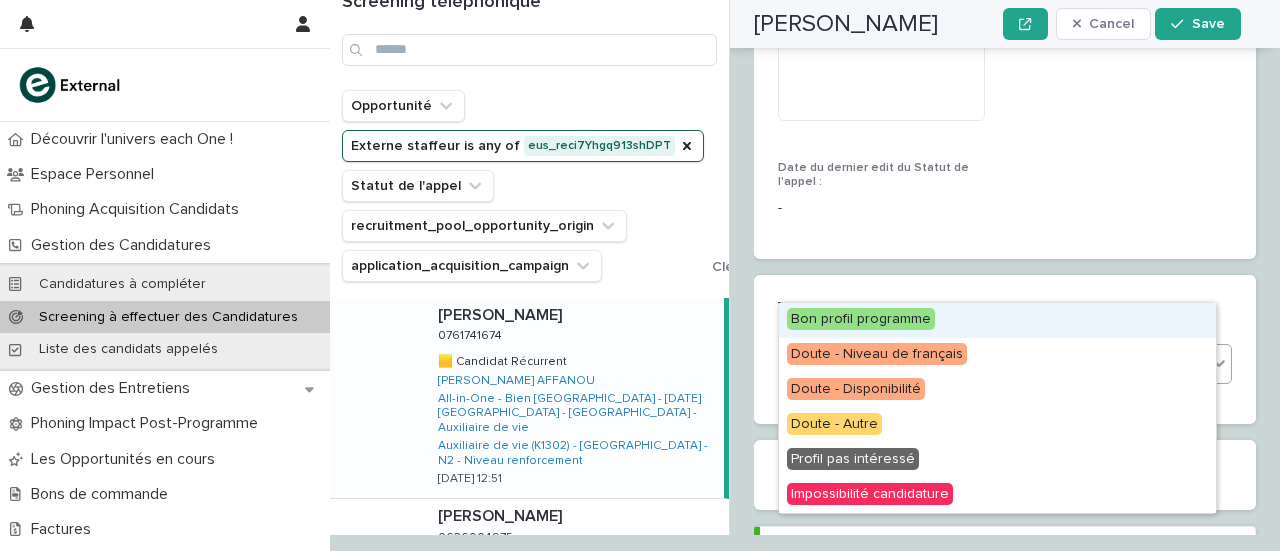 click on "Bon profil programme" at bounding box center (861, 319) 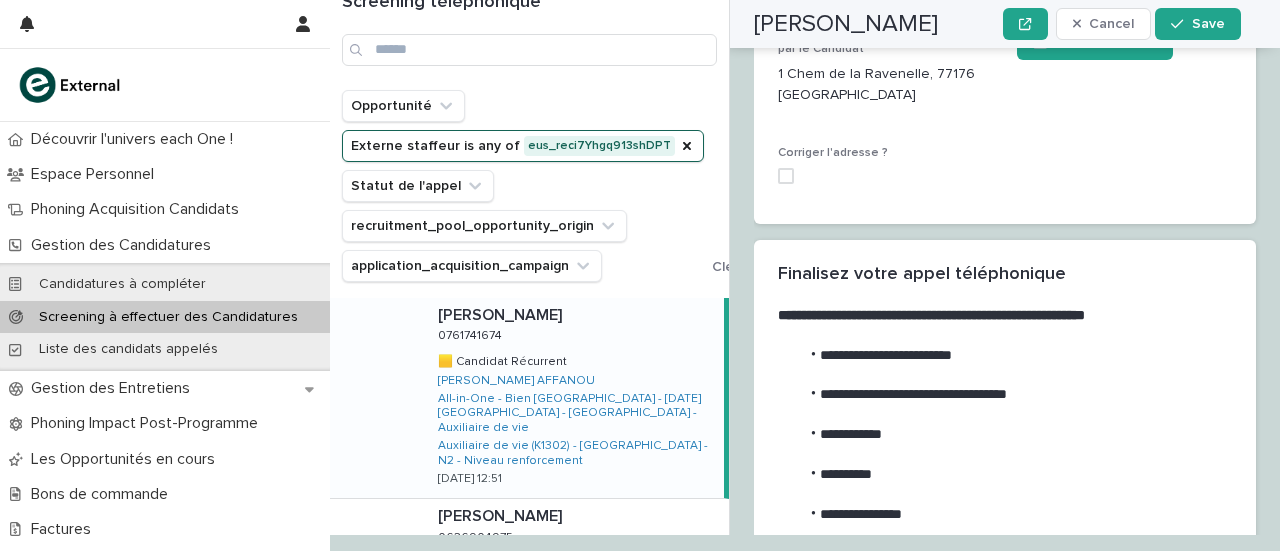 scroll, scrollTop: 2290, scrollLeft: 0, axis: vertical 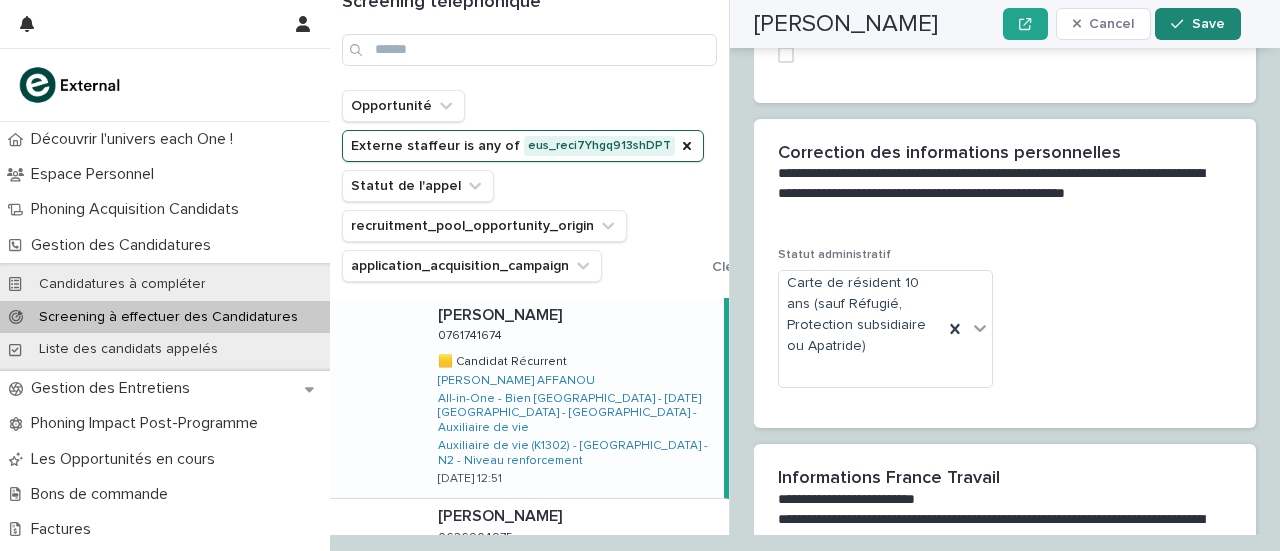 click on "Save" at bounding box center [1208, 24] 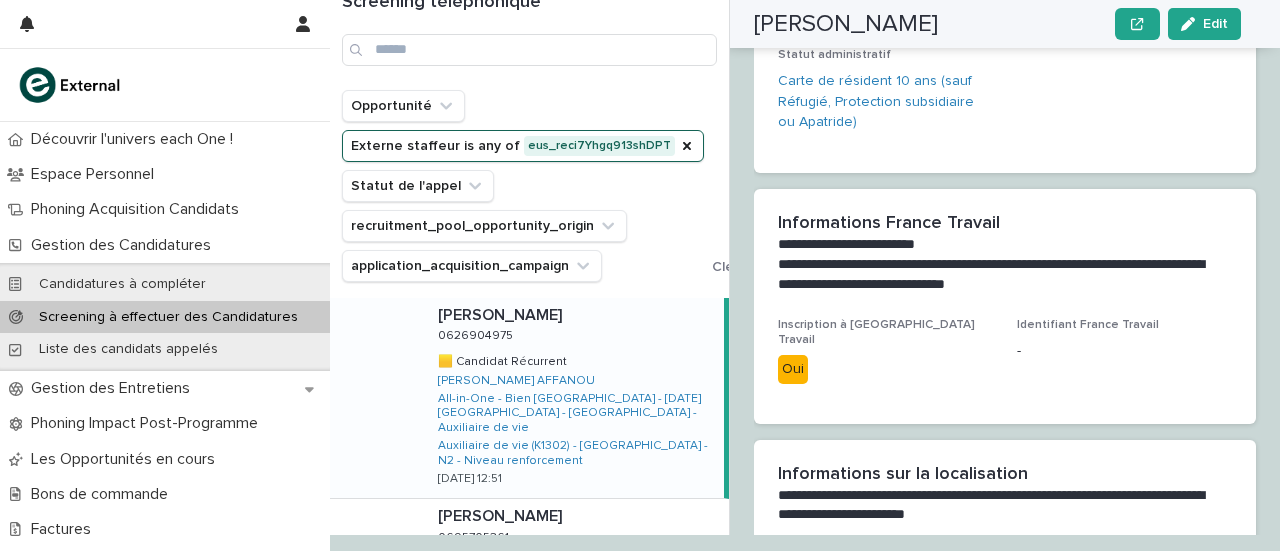 scroll, scrollTop: 2086, scrollLeft: 0, axis: vertical 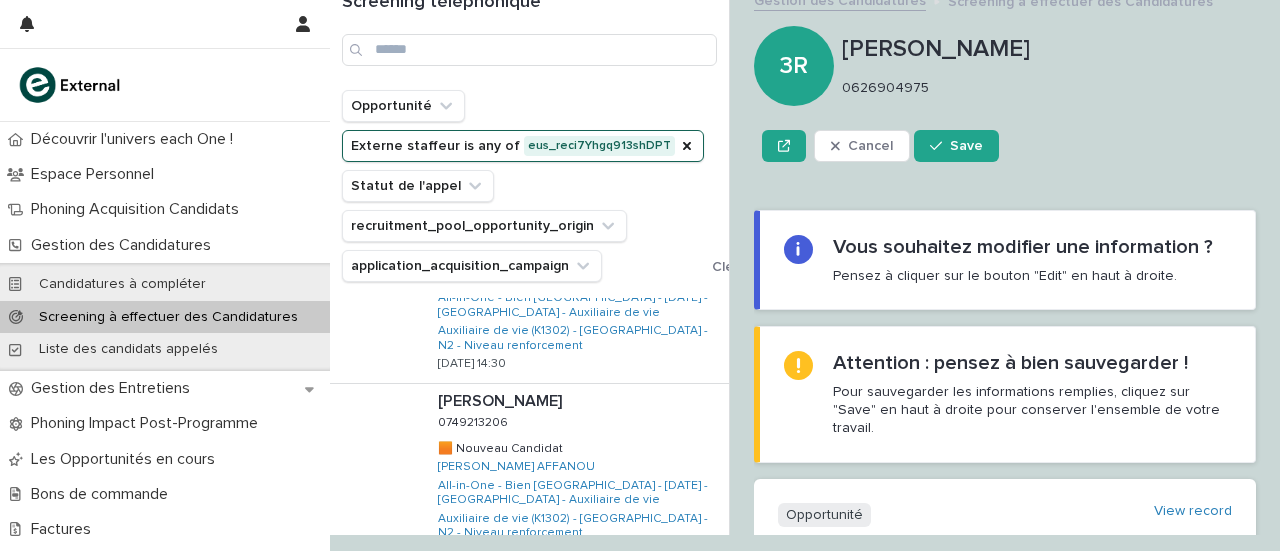 click on "Next" at bounding box center [674, 613] 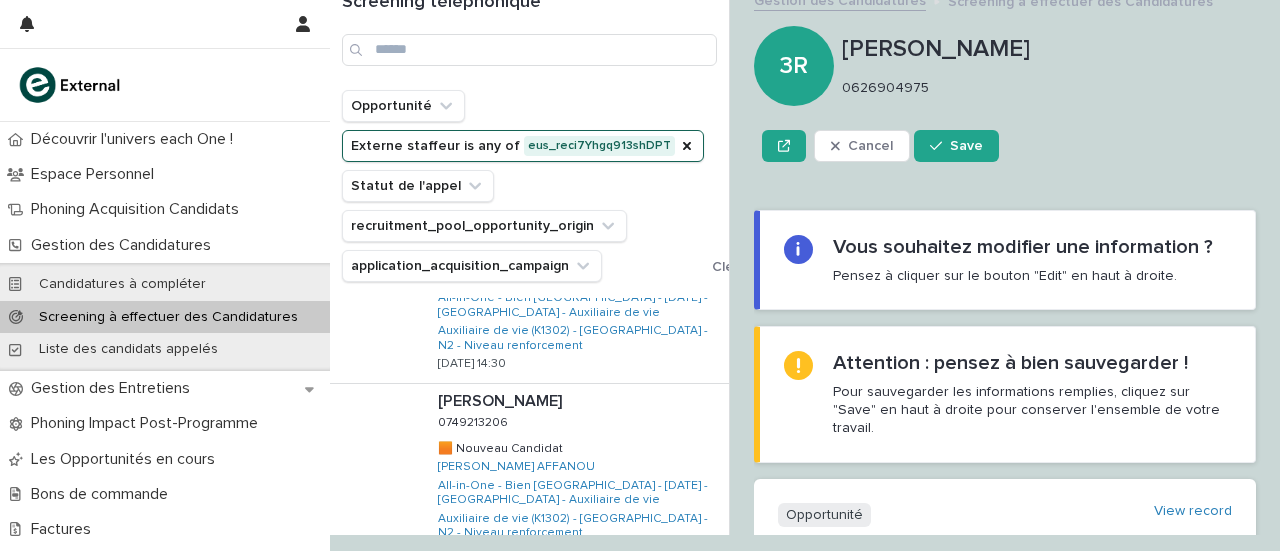 click on "Next" at bounding box center [674, 613] 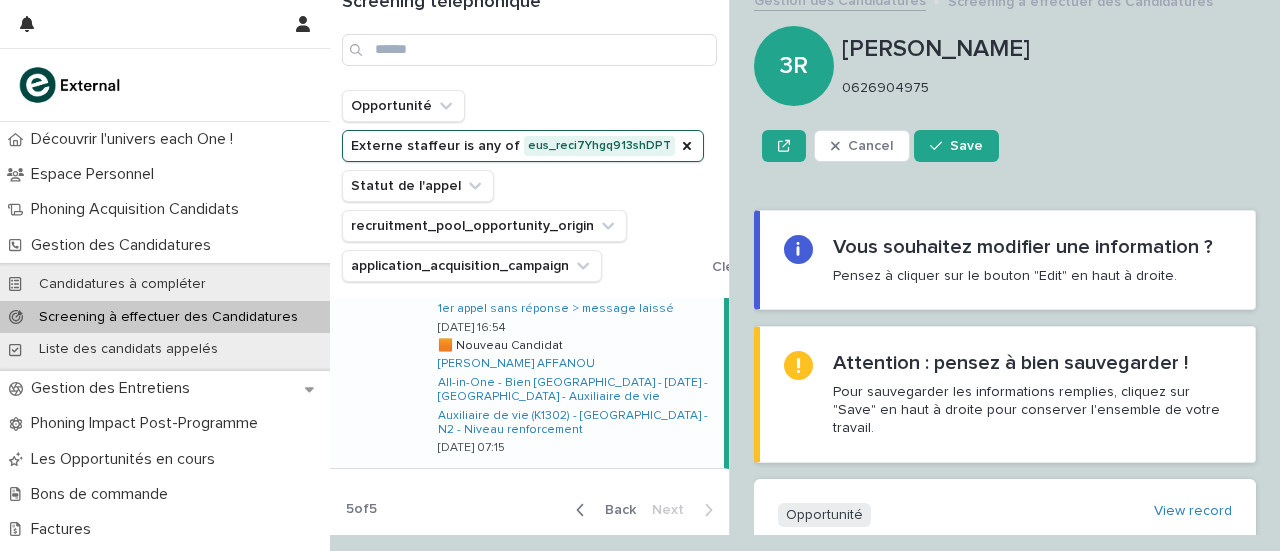 scroll, scrollTop: 47, scrollLeft: 0, axis: vertical 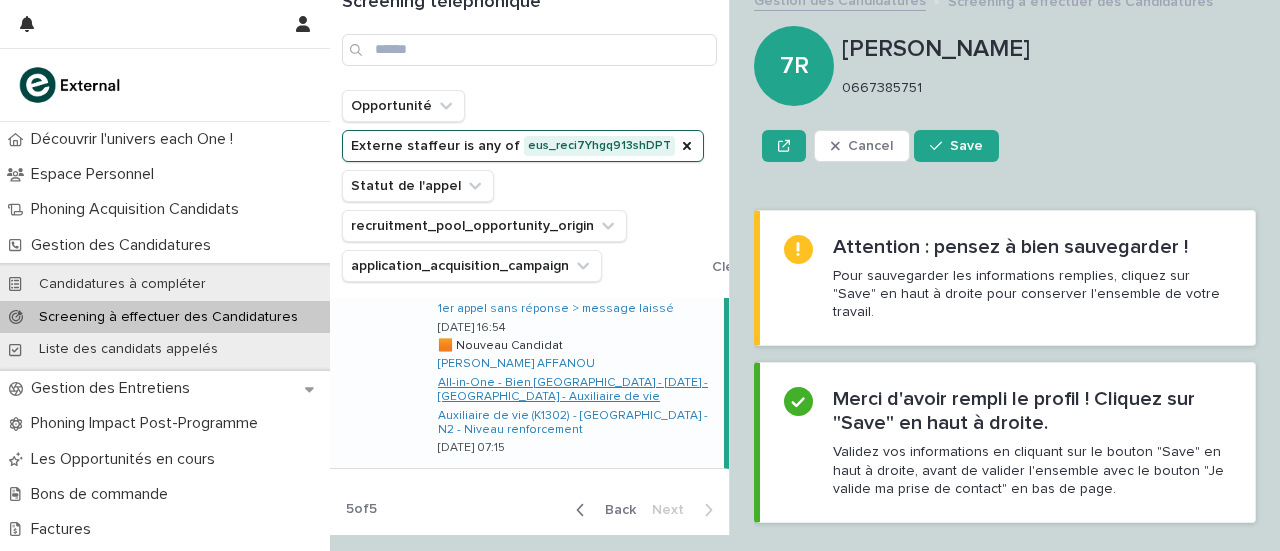 click on "All-in-One - Bien [GEOGRAPHIC_DATA] - [DATE] - [GEOGRAPHIC_DATA] - Auxiliaire de vie" at bounding box center [577, 390] 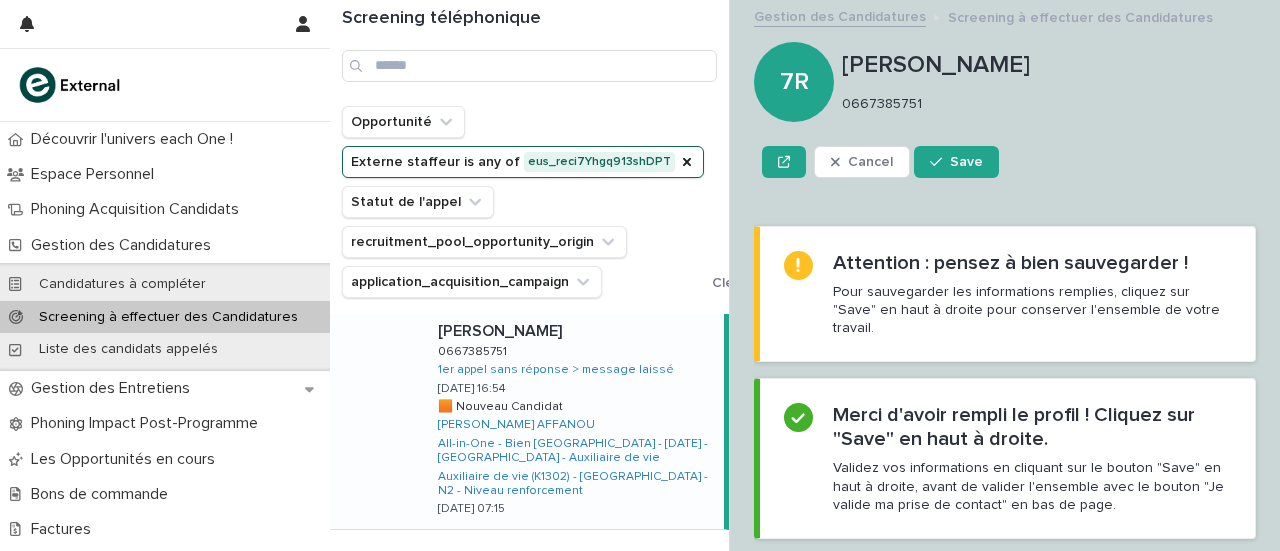 scroll, scrollTop: 47, scrollLeft: 0, axis: vertical 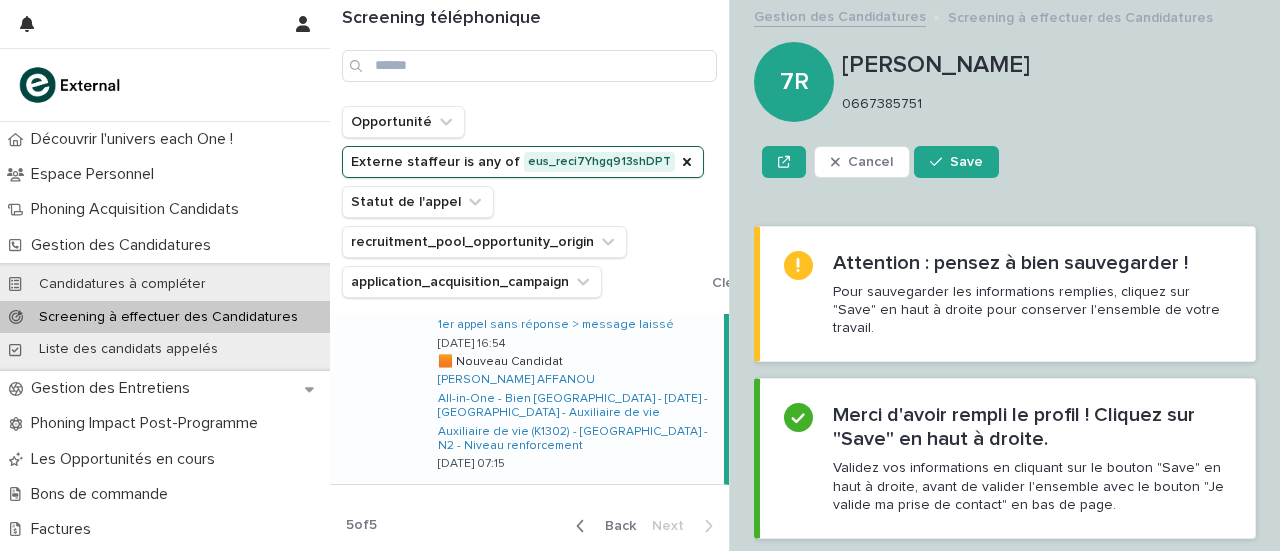 click on "Back" at bounding box center (614, 526) 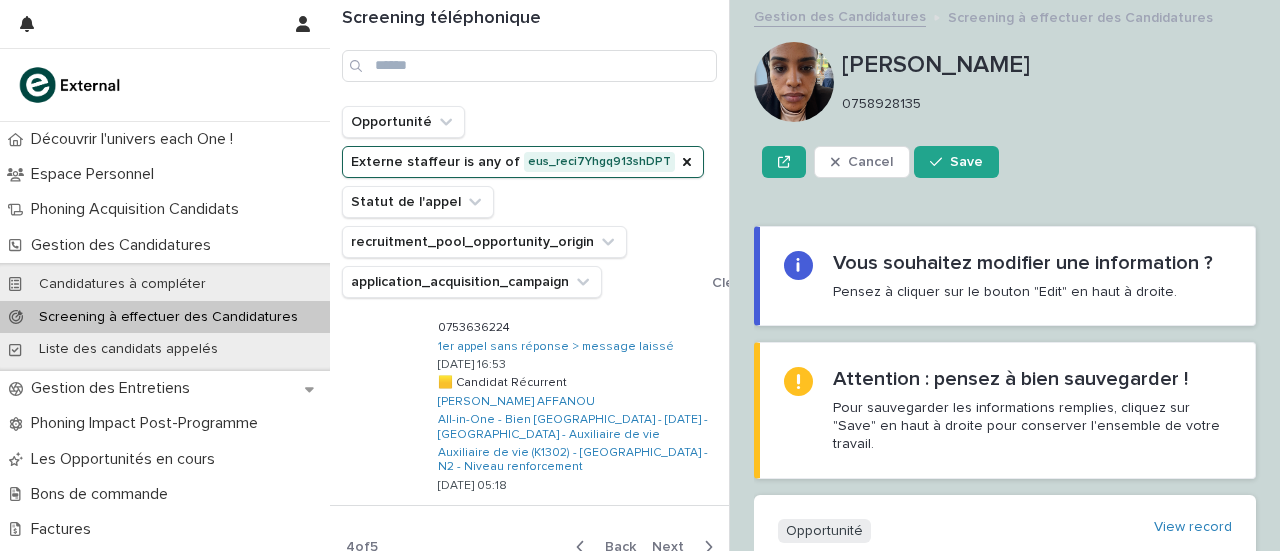 scroll, scrollTop: 1874, scrollLeft: 0, axis: vertical 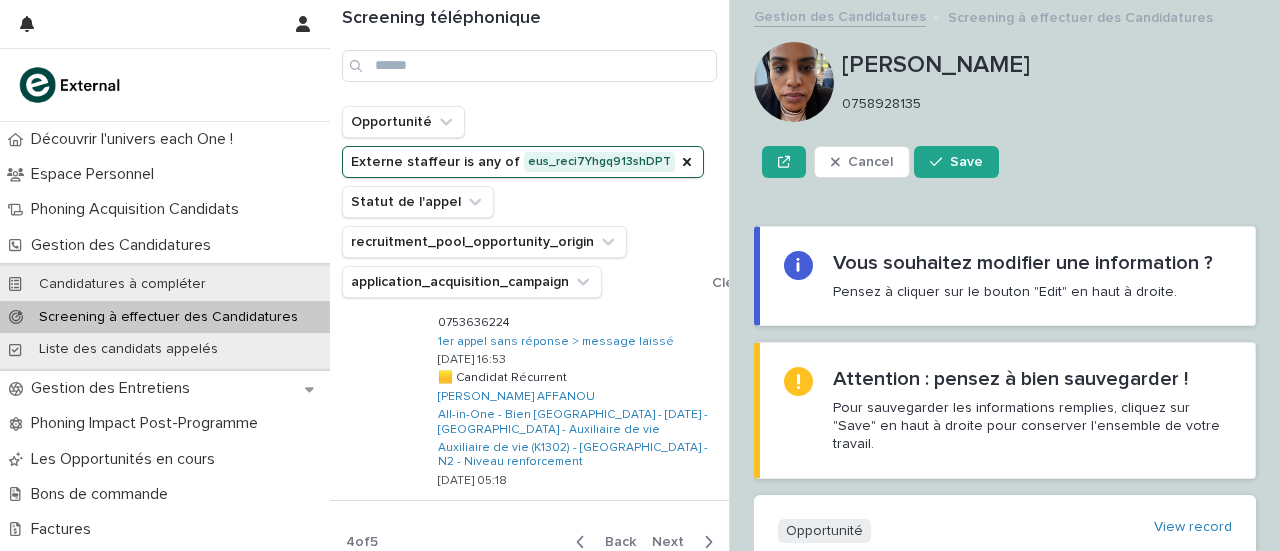 click on "Back" at bounding box center [614, 542] 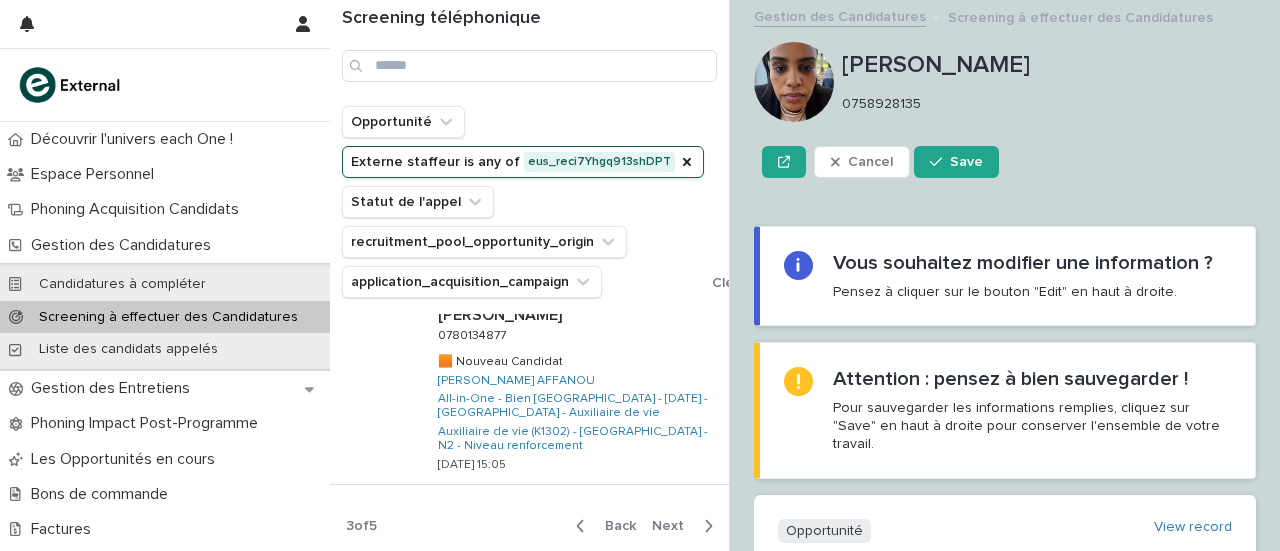 scroll, scrollTop: 1701, scrollLeft: 0, axis: vertical 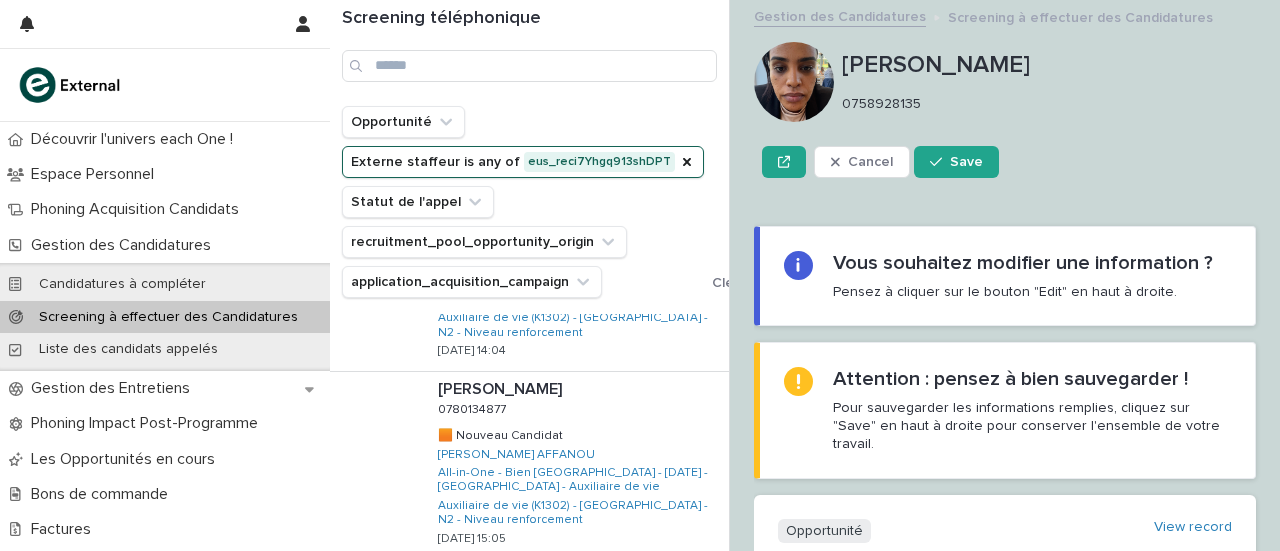 click on "Back" at bounding box center [614, 600] 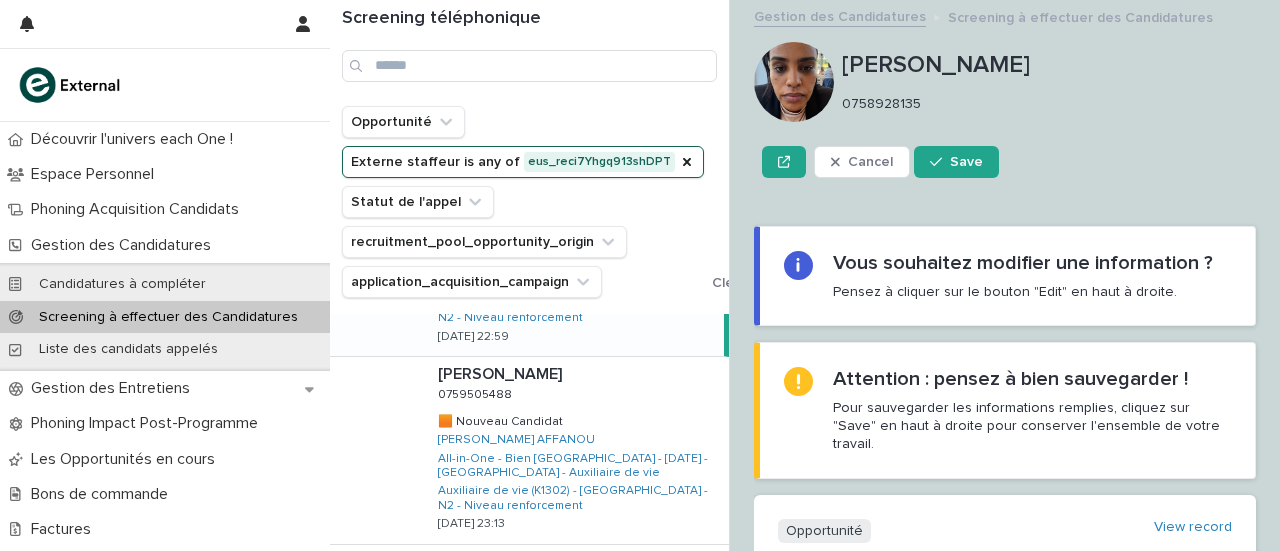 click on "Back" at bounding box center [614, 586] 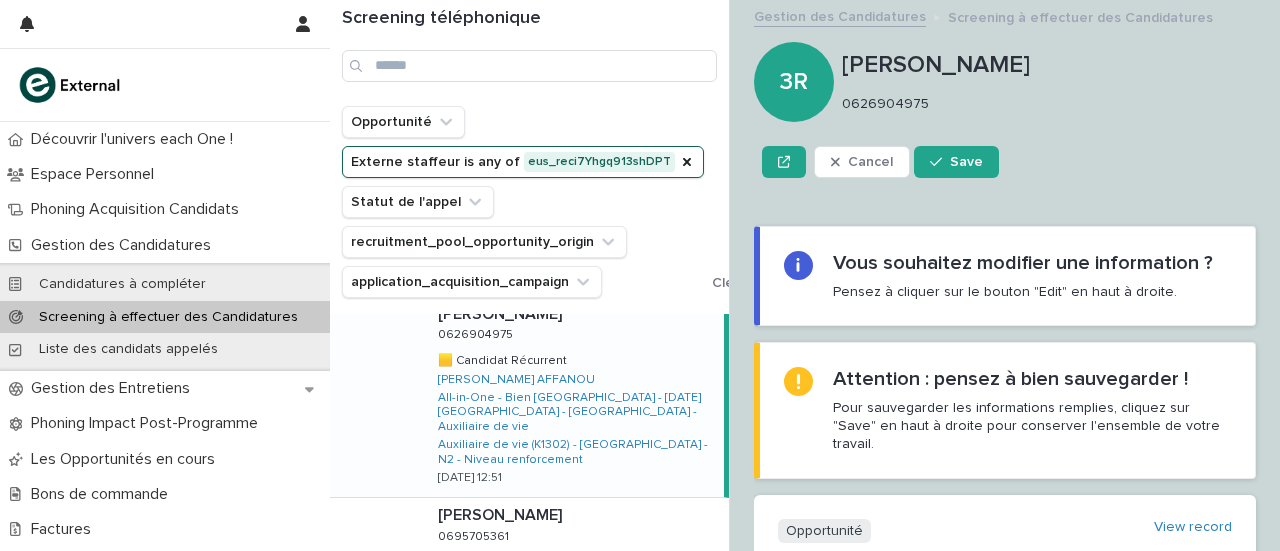 scroll, scrollTop: 0, scrollLeft: 0, axis: both 